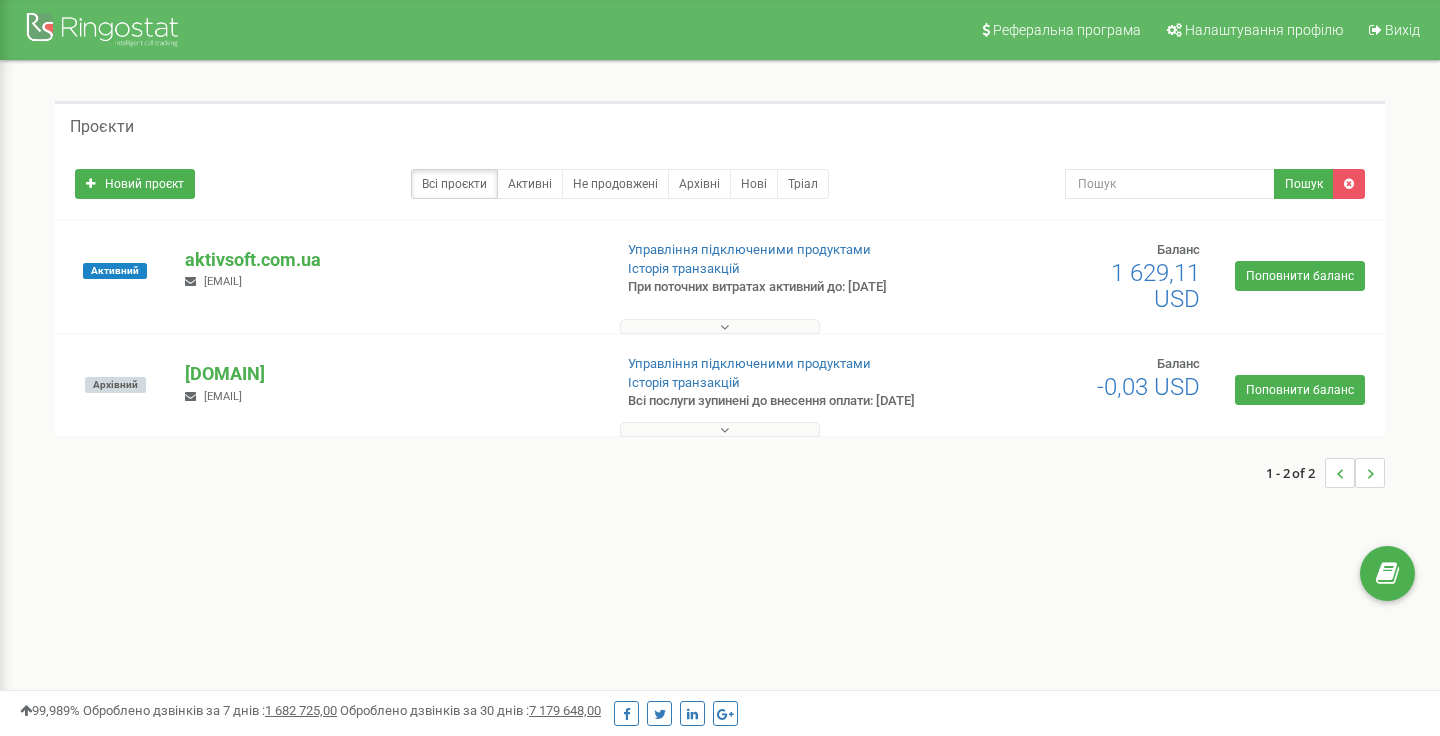 scroll, scrollTop: 0, scrollLeft: 0, axis: both 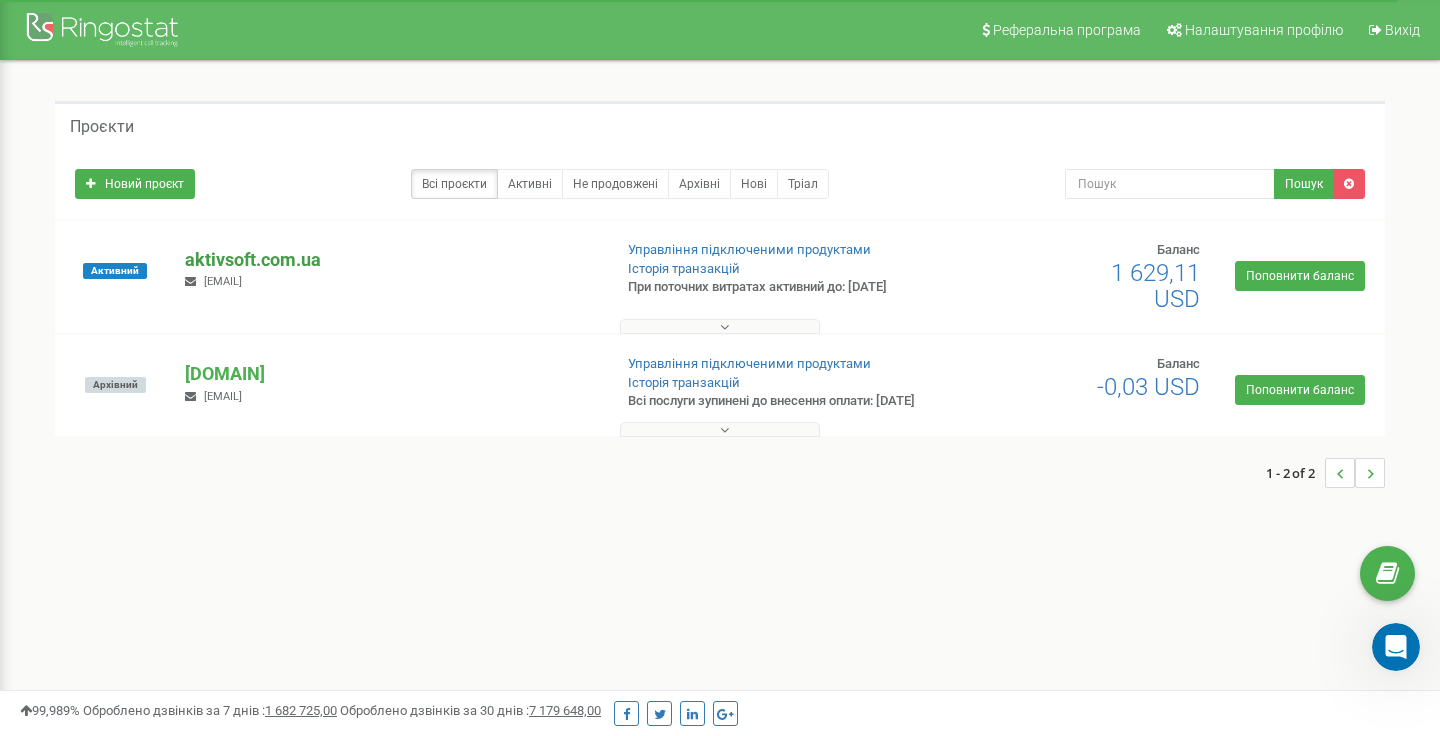 click on "aktivsoft.com.ua" at bounding box center [390, 260] 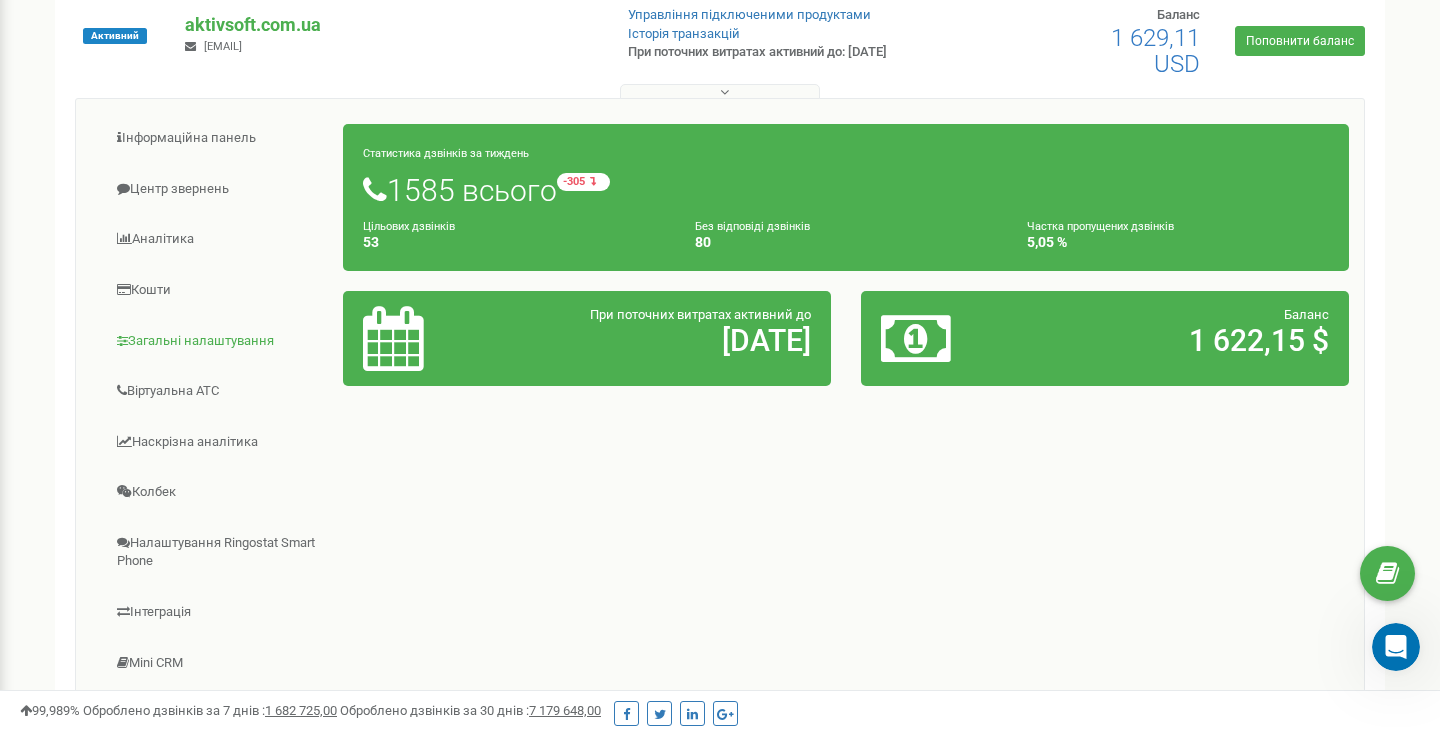 scroll, scrollTop: 235, scrollLeft: 0, axis: vertical 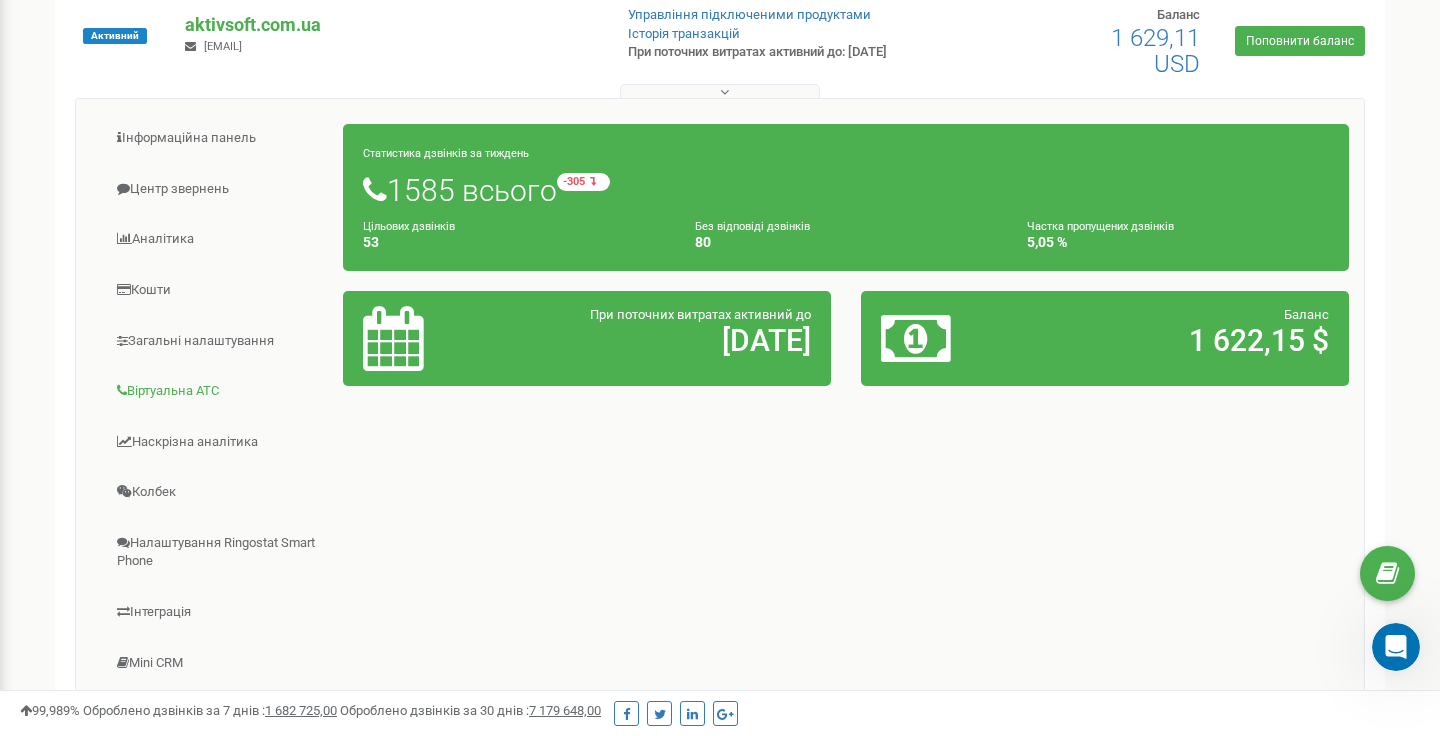 click on "Віртуальна АТС" at bounding box center (217, 391) 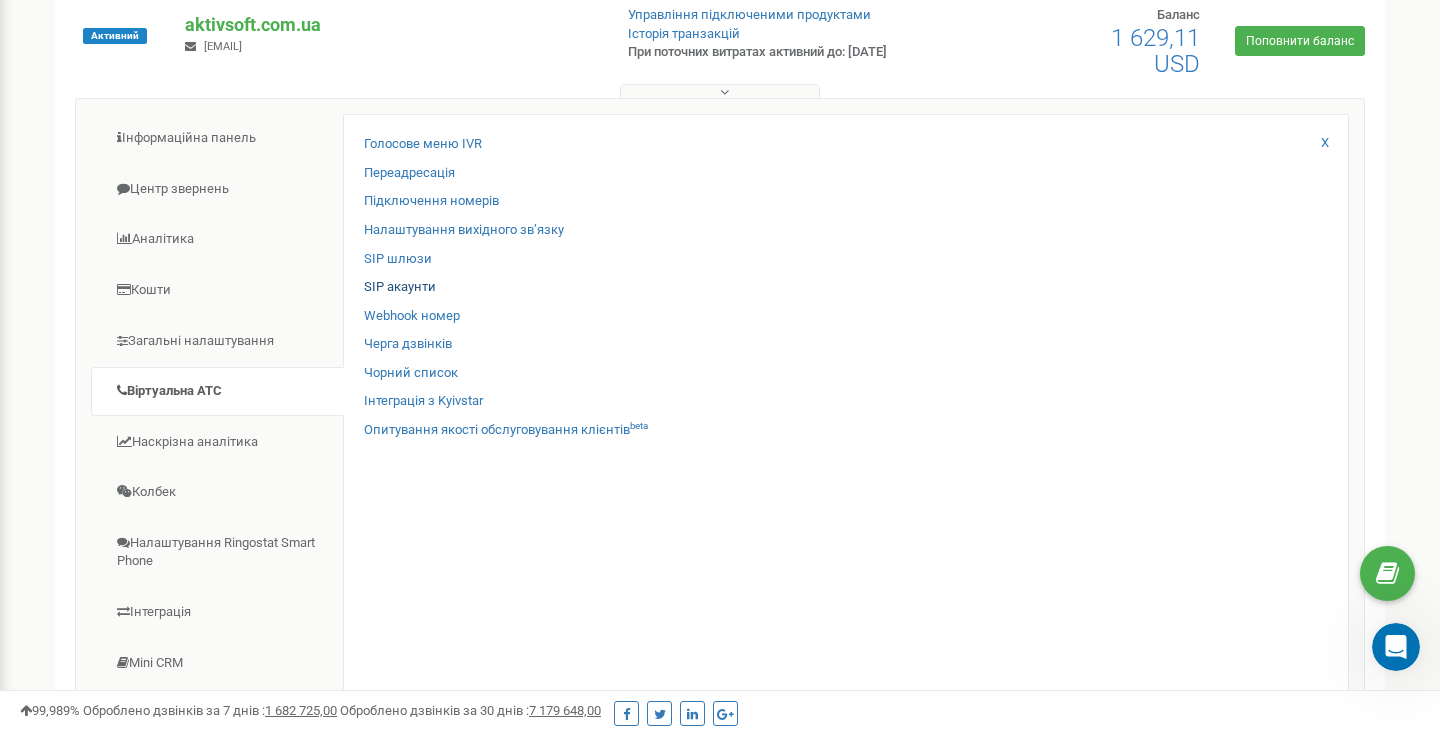 click on "SIP акаунти" at bounding box center (400, 287) 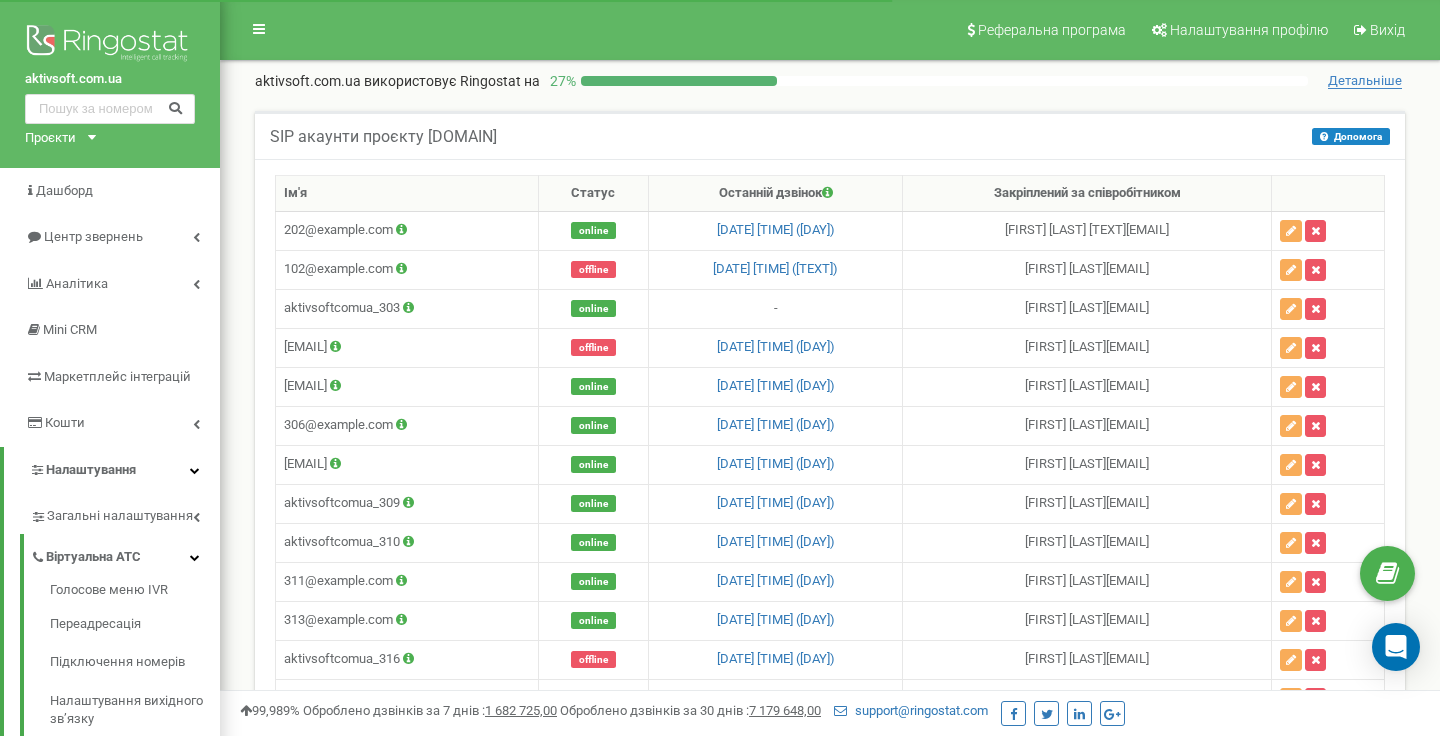 scroll, scrollTop: 0, scrollLeft: 0, axis: both 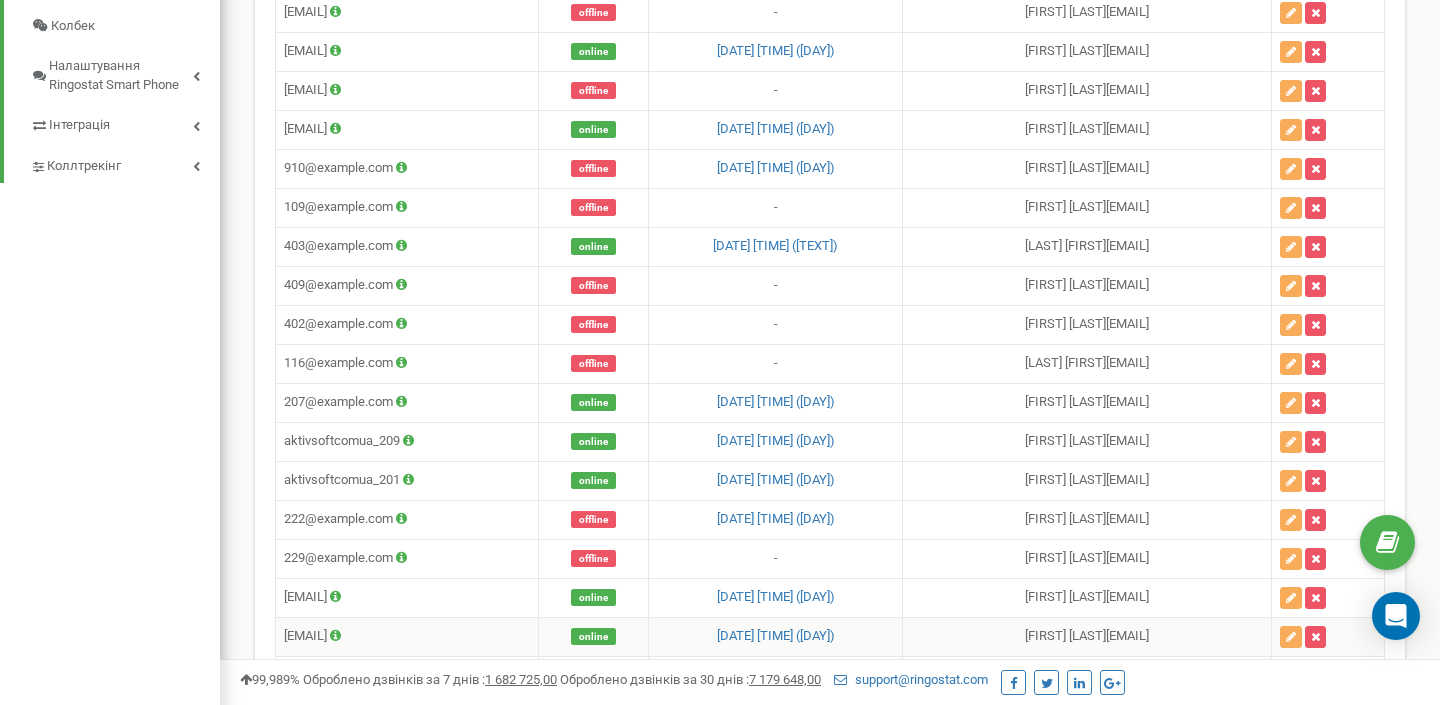click on "aktivsoftcomua_914" at bounding box center (407, 636) 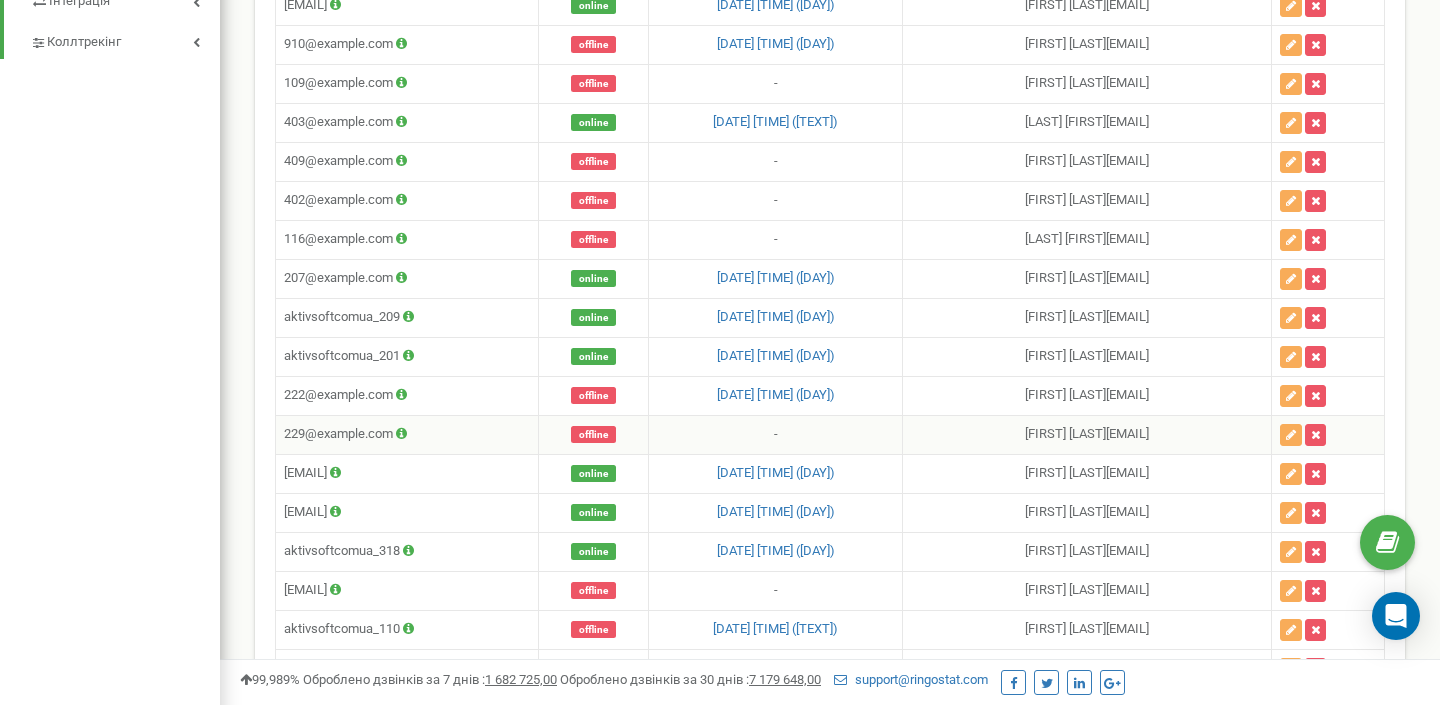 scroll, scrollTop: 1207, scrollLeft: 0, axis: vertical 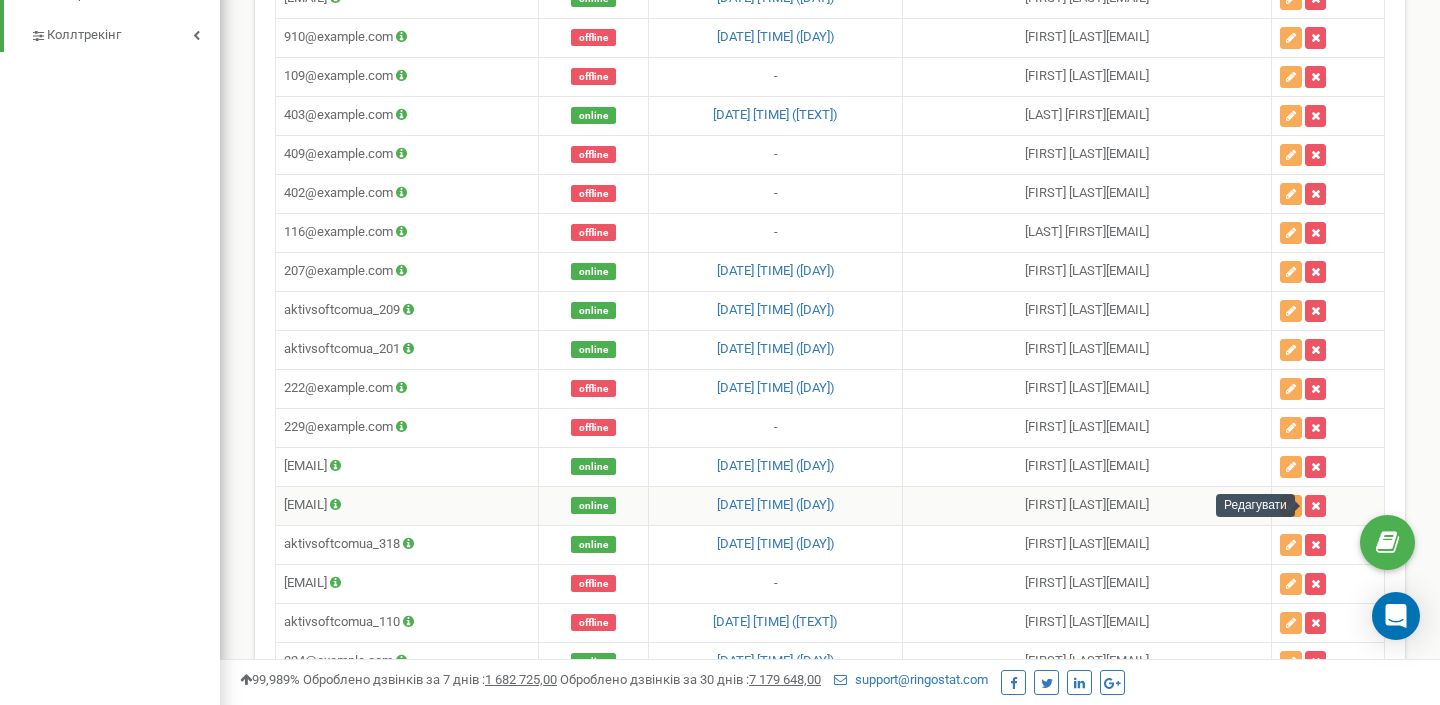click at bounding box center [1291, 506] 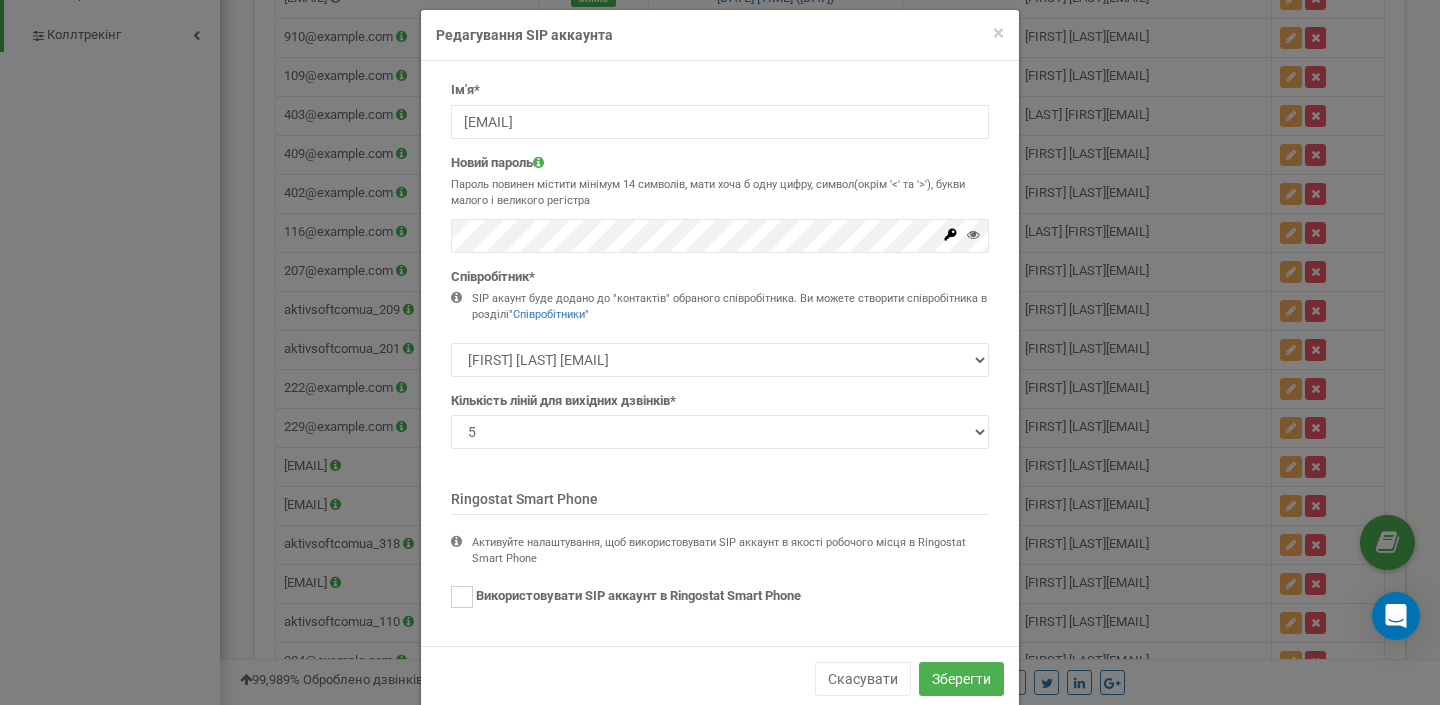 scroll, scrollTop: 12, scrollLeft: 0, axis: vertical 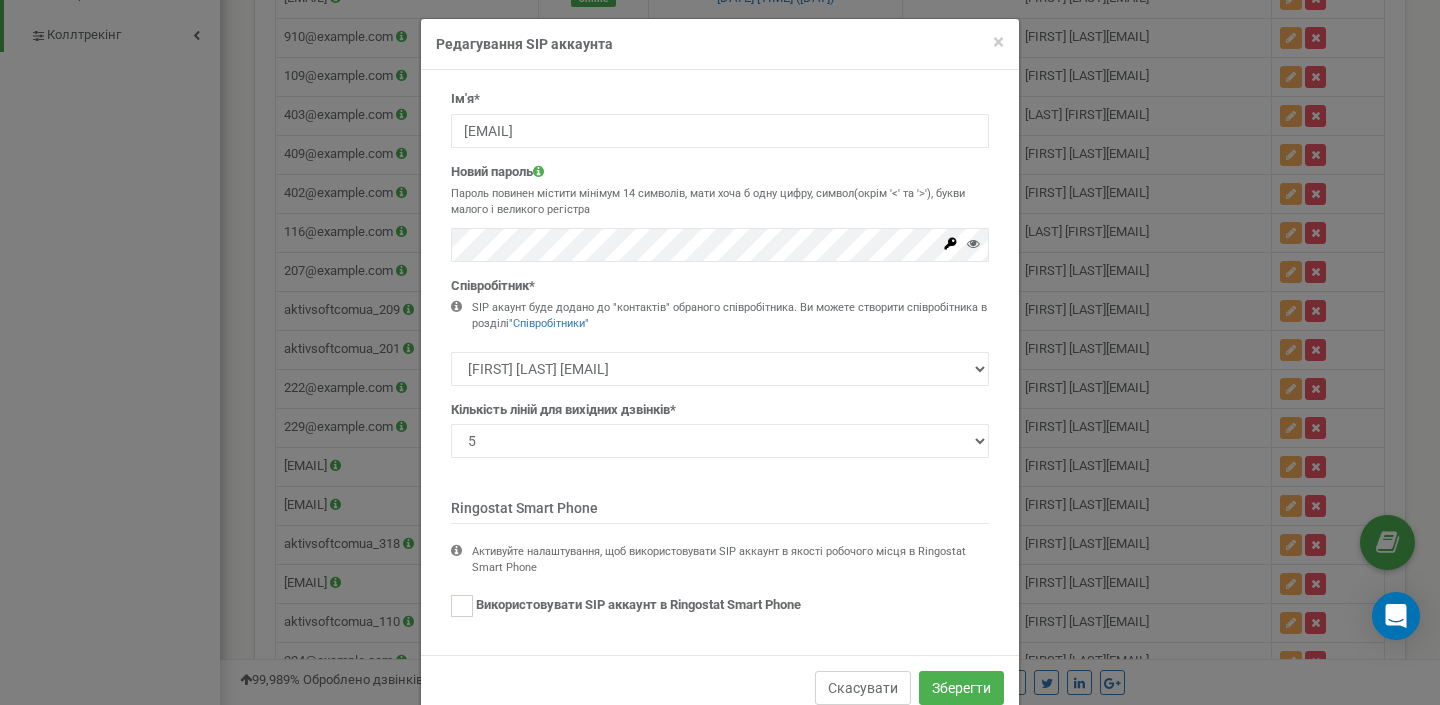 click on "Скасувати" at bounding box center [863, 688] 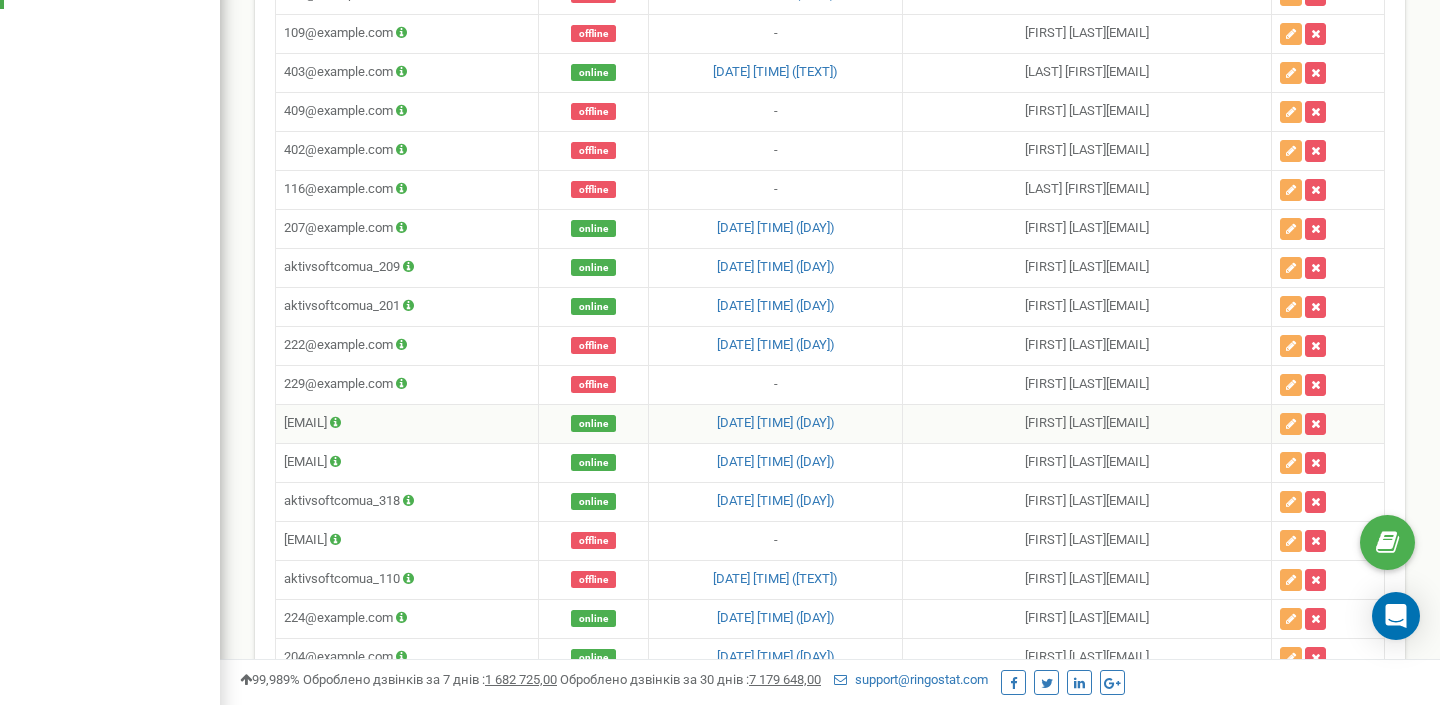 scroll, scrollTop: 1253, scrollLeft: 0, axis: vertical 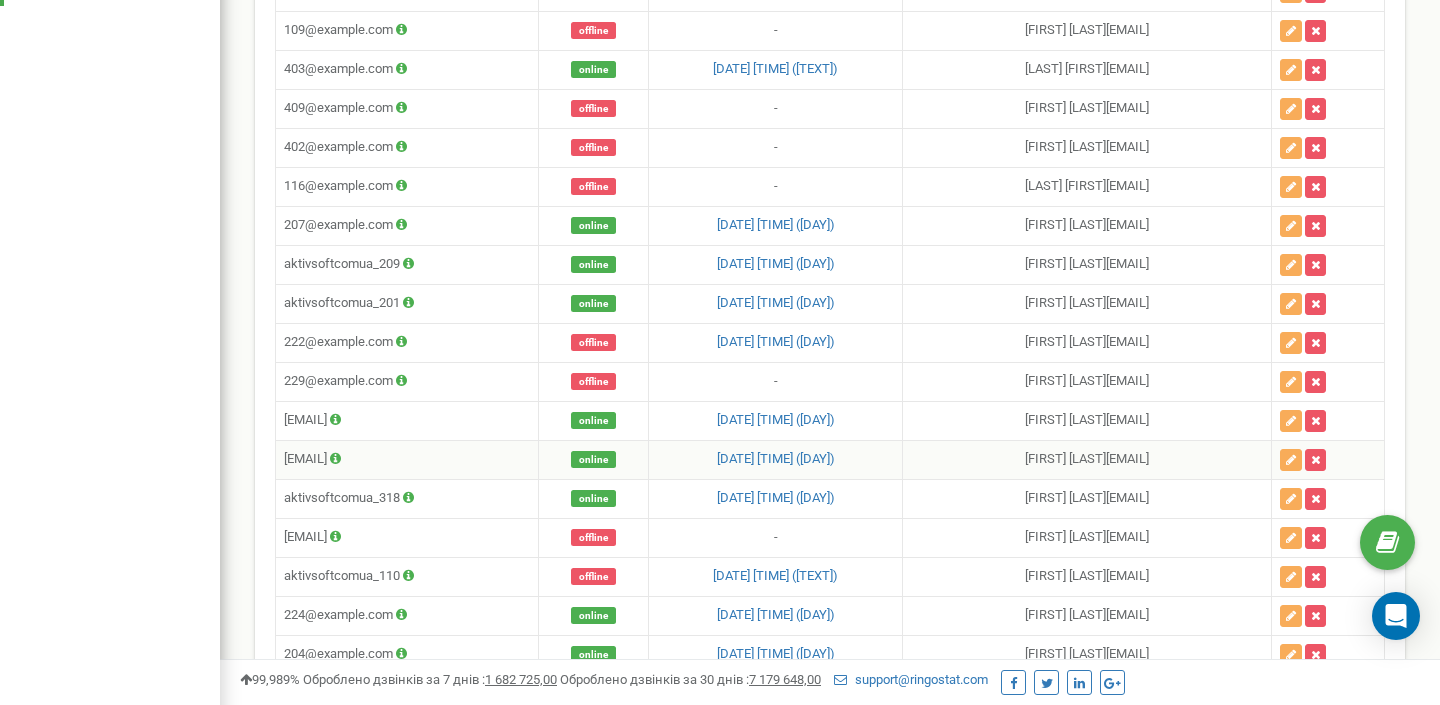 drag, startPoint x: 955, startPoint y: 459, endPoint x: 1192, endPoint y: 456, distance: 237.01898 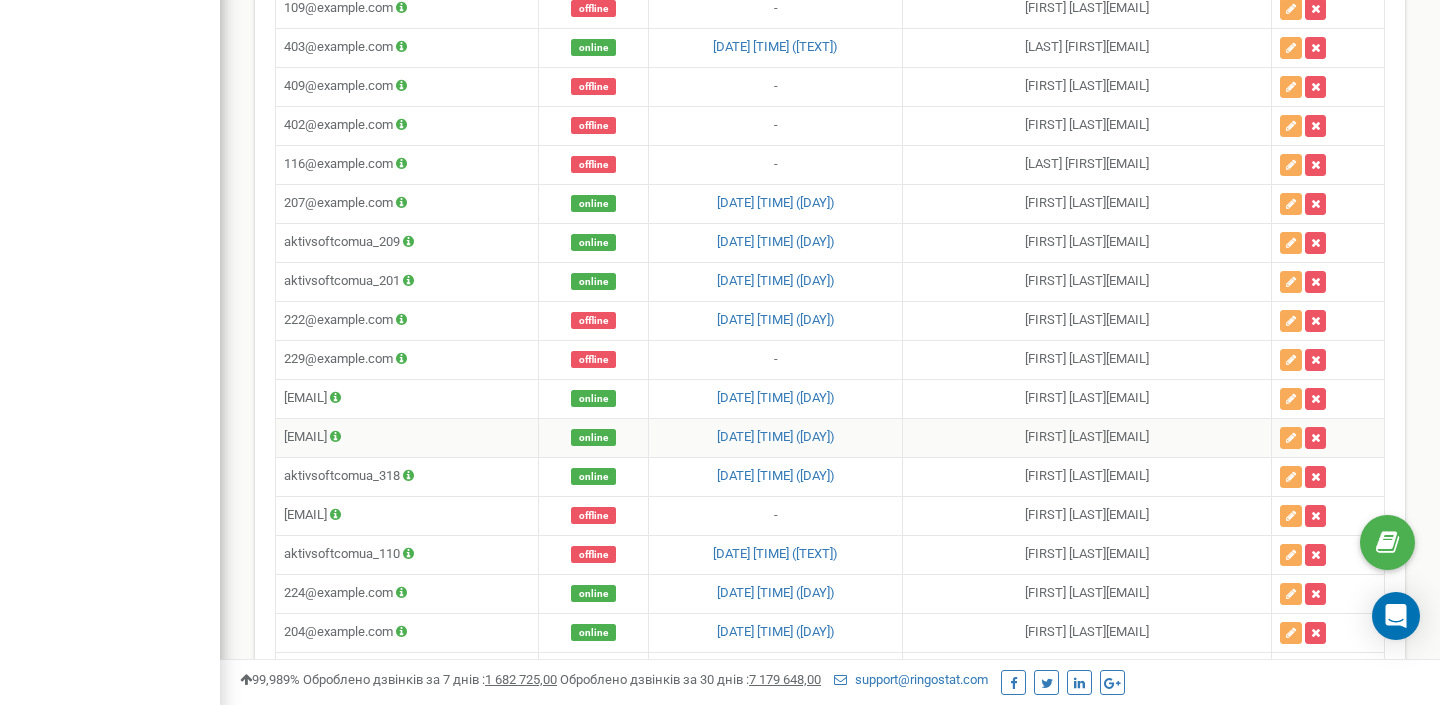 scroll, scrollTop: 1276, scrollLeft: 0, axis: vertical 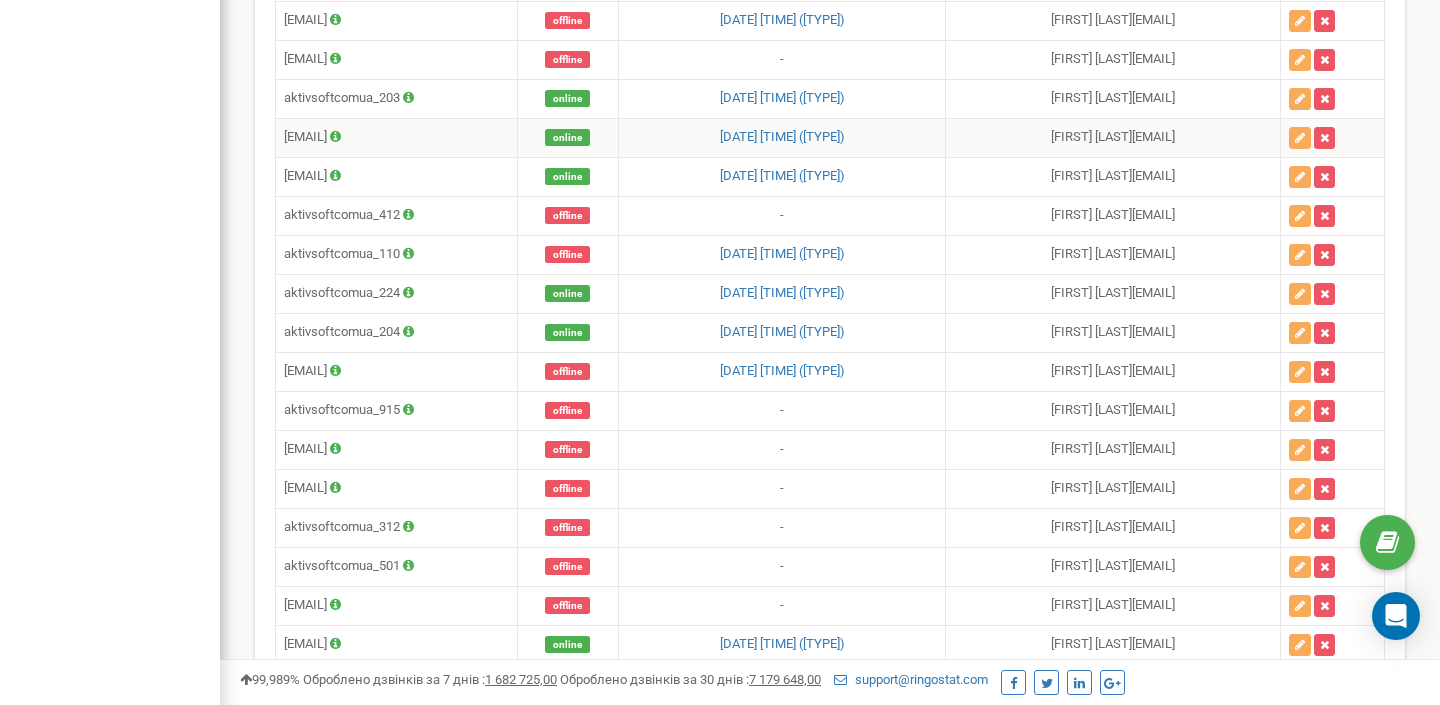 drag, startPoint x: 963, startPoint y: 136, endPoint x: 1218, endPoint y: 139, distance: 255.01764 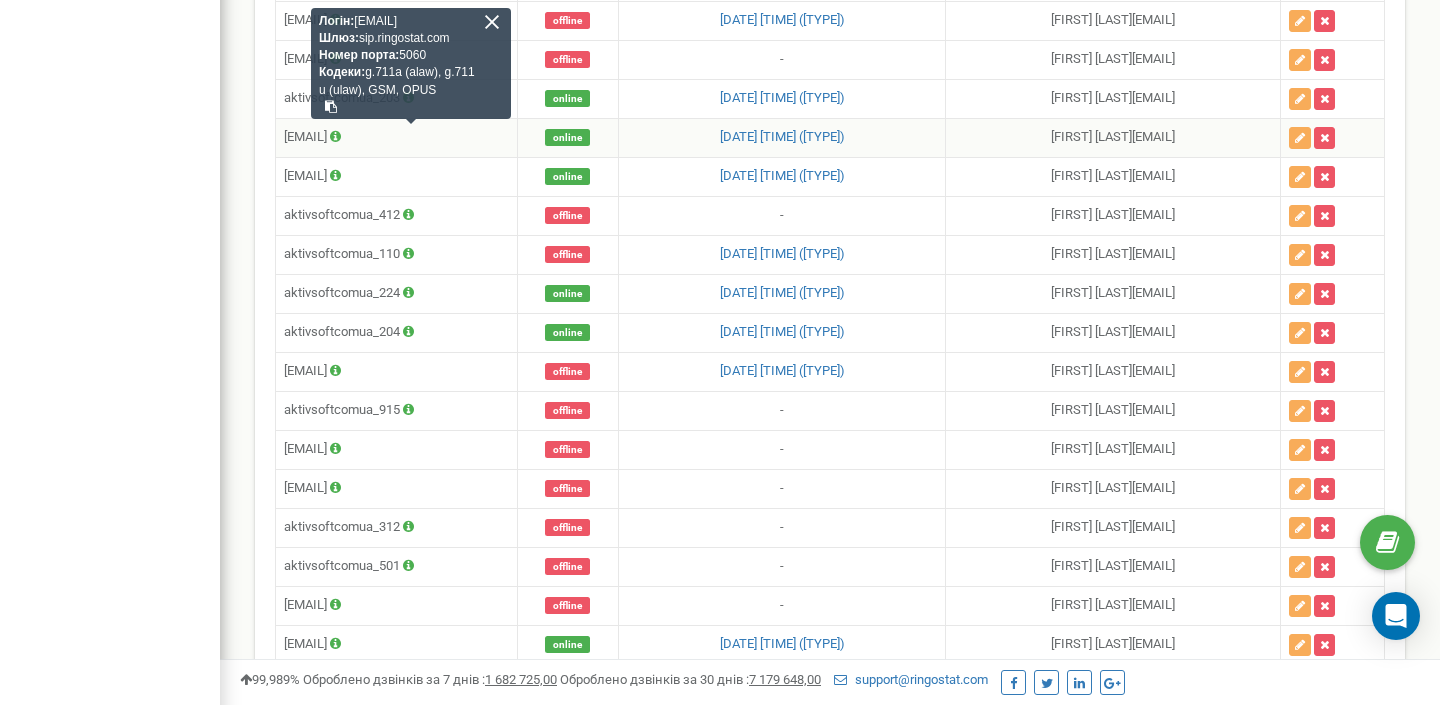 click at bounding box center [331, 107] 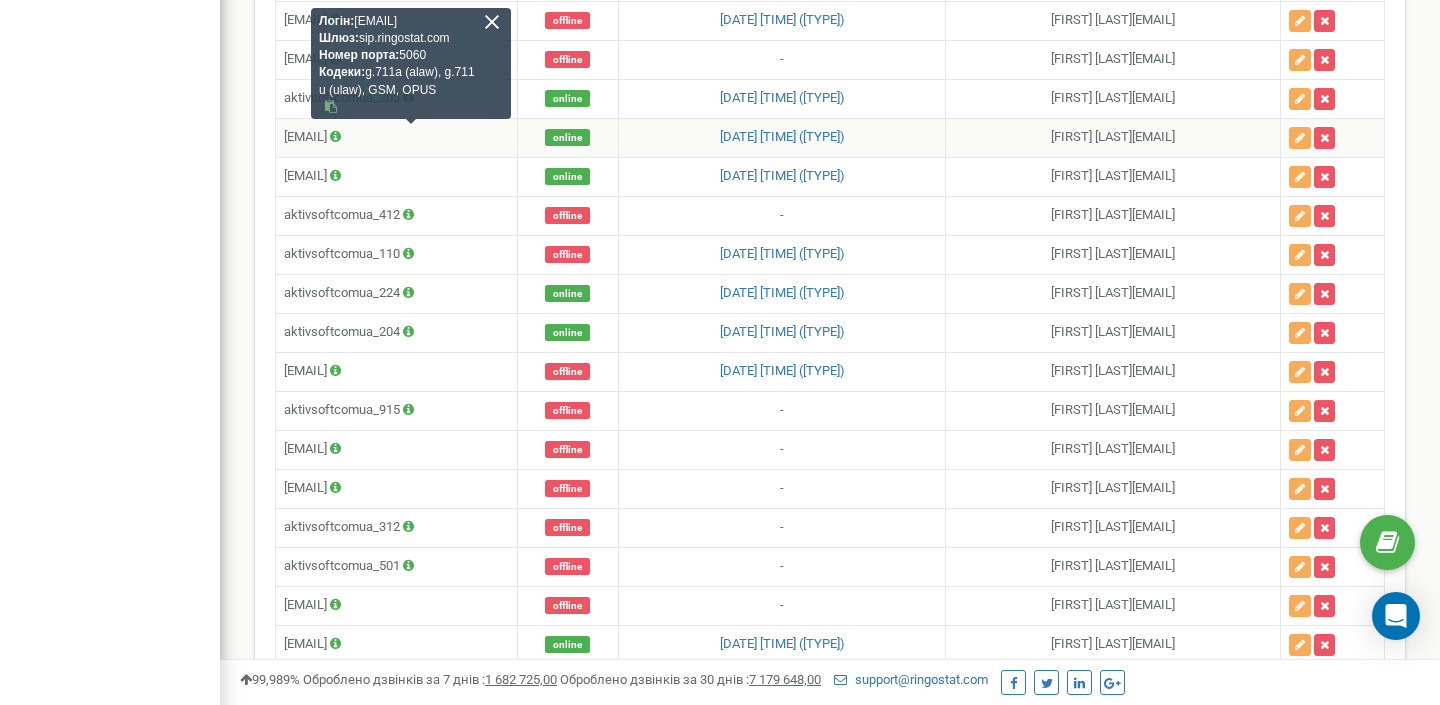 click at bounding box center [492, 22] 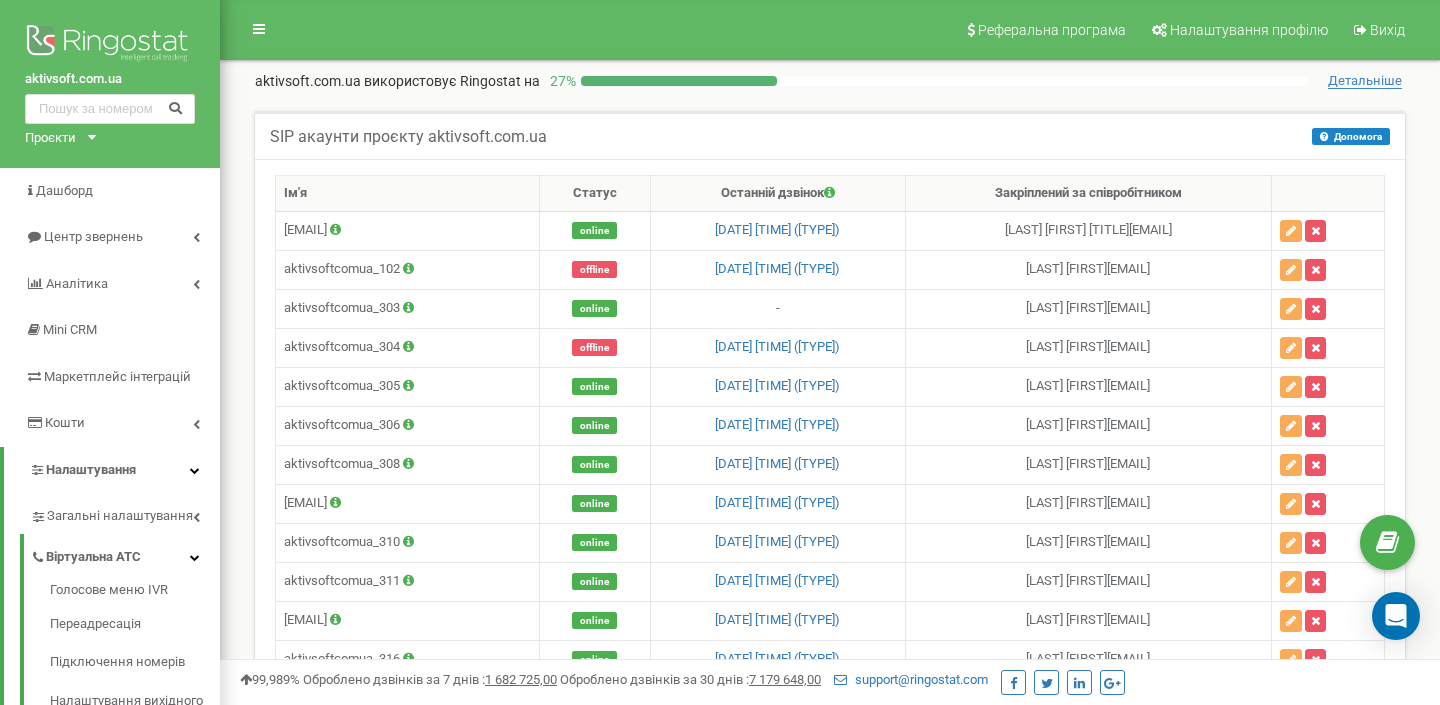 scroll, scrollTop: 1639, scrollLeft: 0, axis: vertical 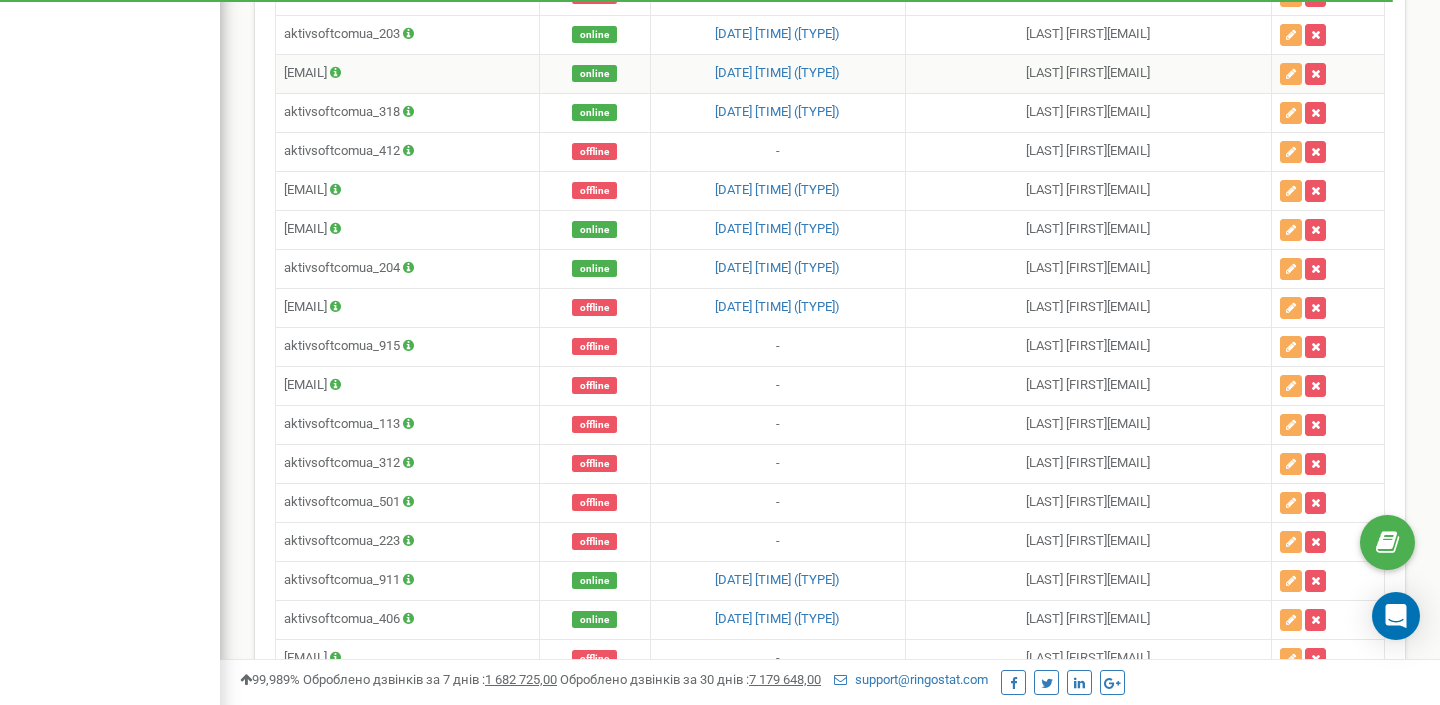 click on "Галина Косинская  914@aktivcorp.com" at bounding box center (1088, 73) 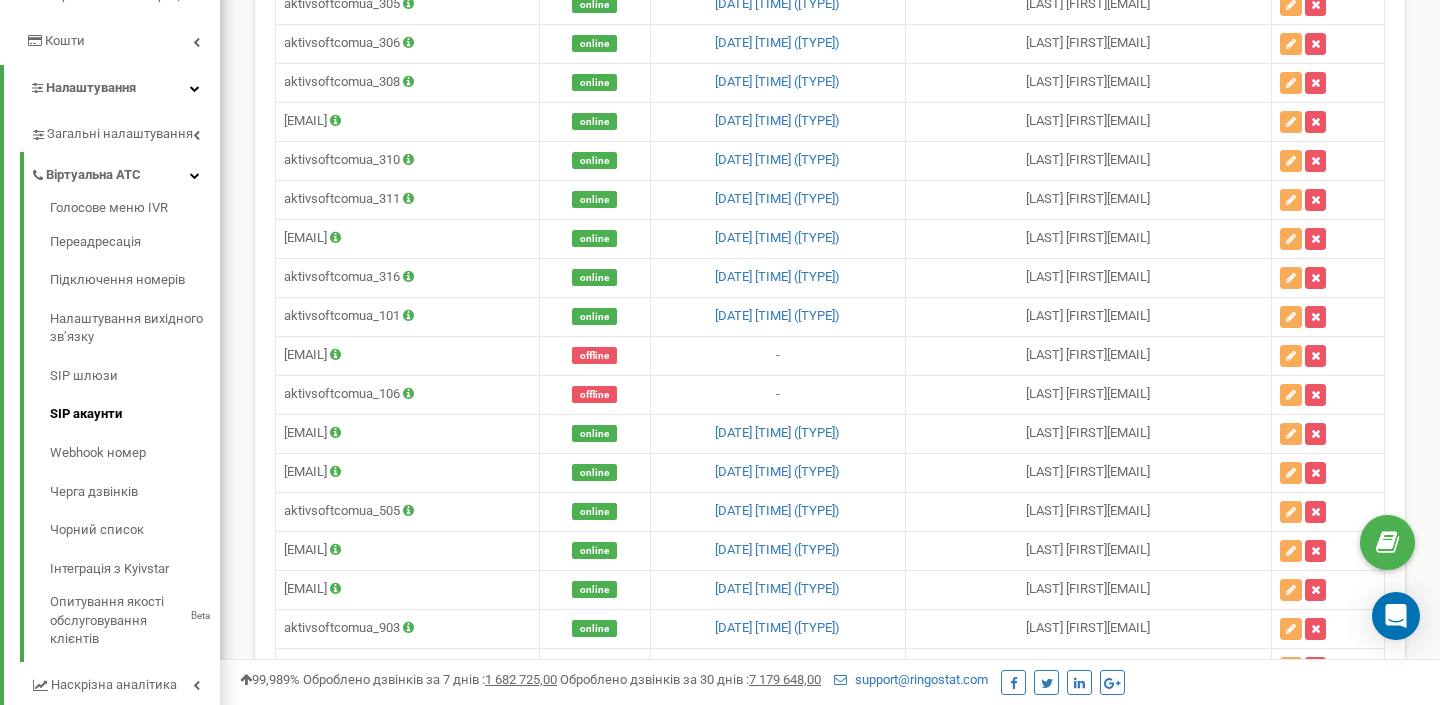 scroll, scrollTop: 379, scrollLeft: 0, axis: vertical 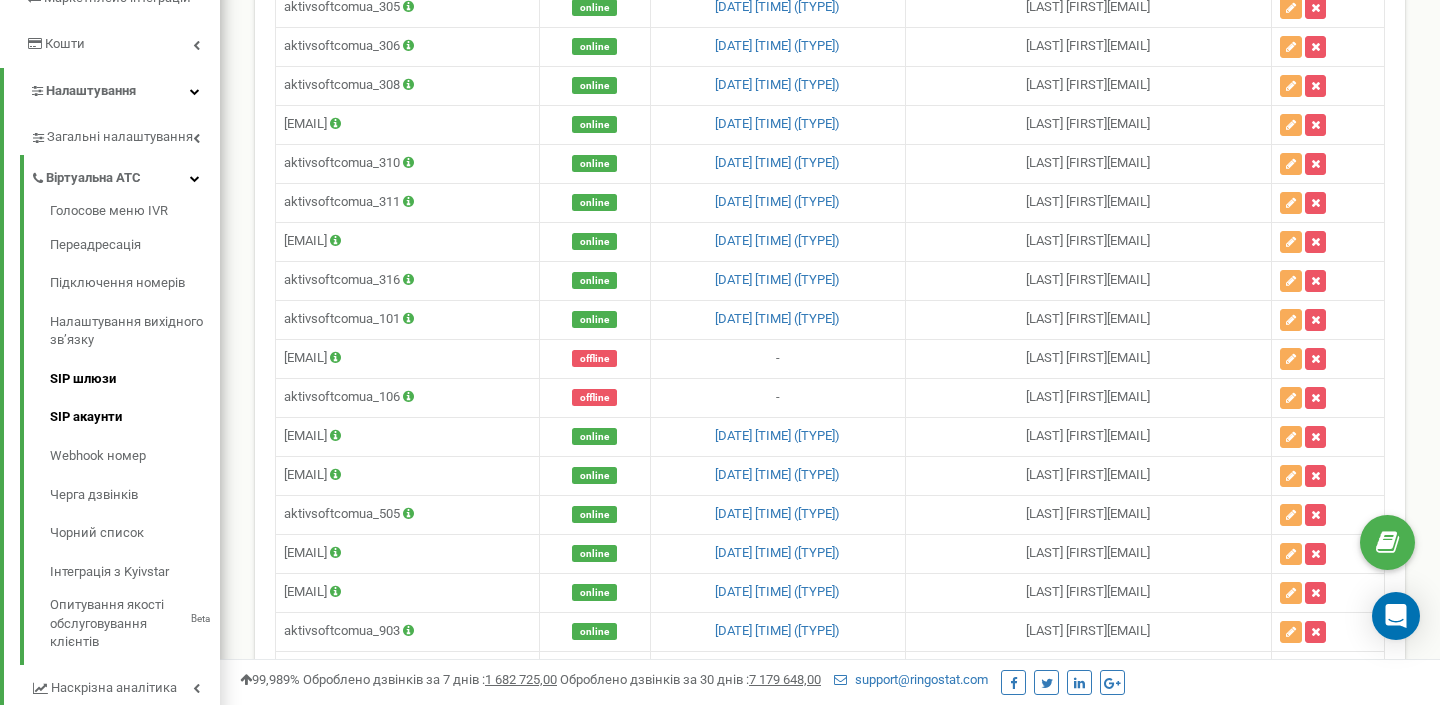 click on "SIP шлюзи" at bounding box center [135, 379] 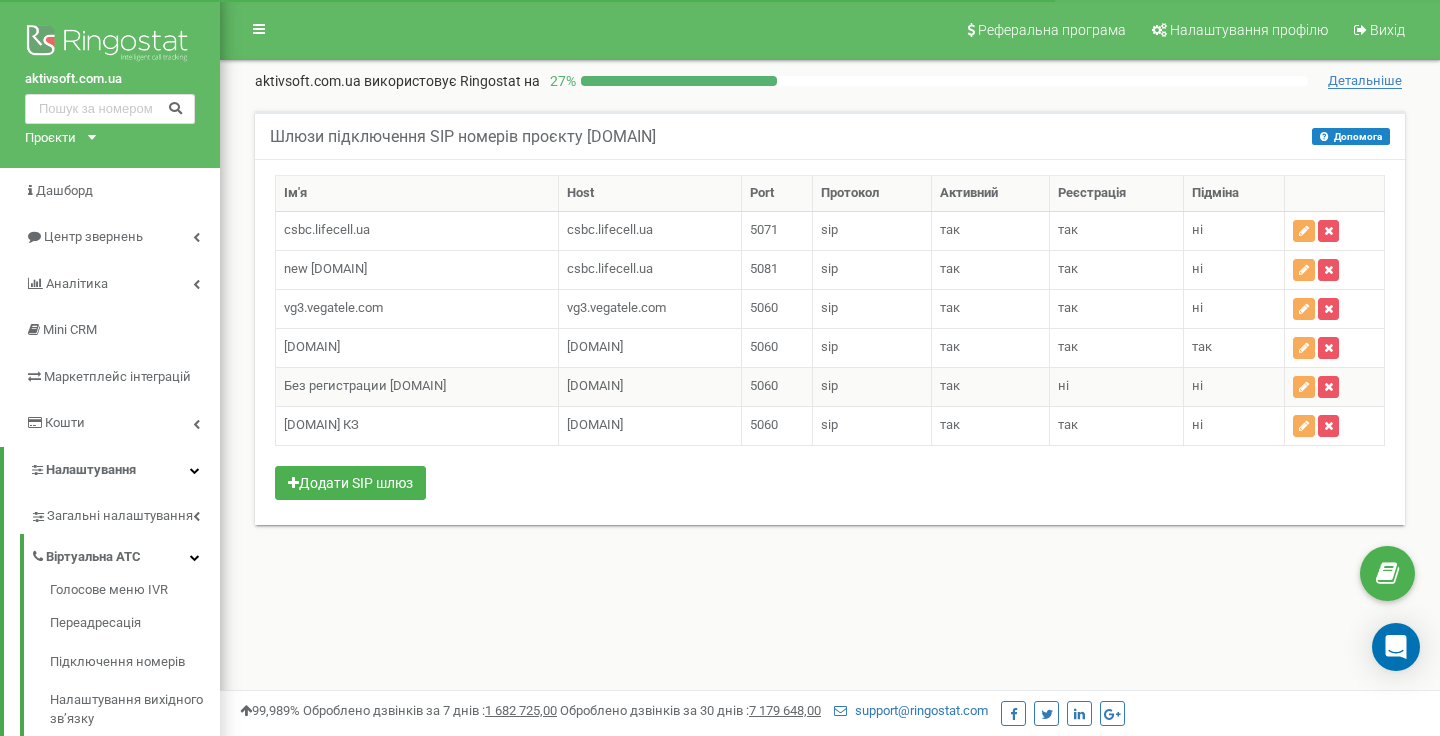 scroll, scrollTop: 0, scrollLeft: 0, axis: both 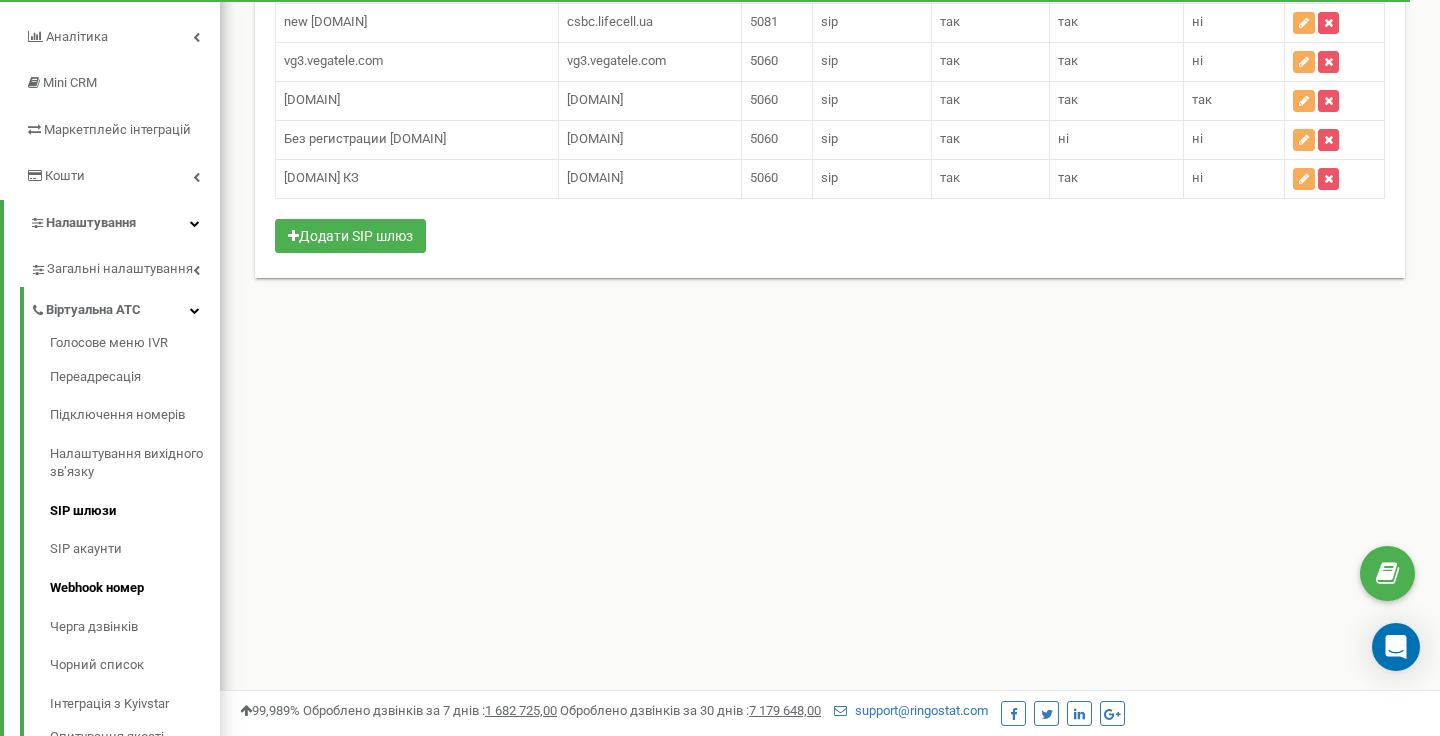 click on "Webhook номер" at bounding box center [135, 588] 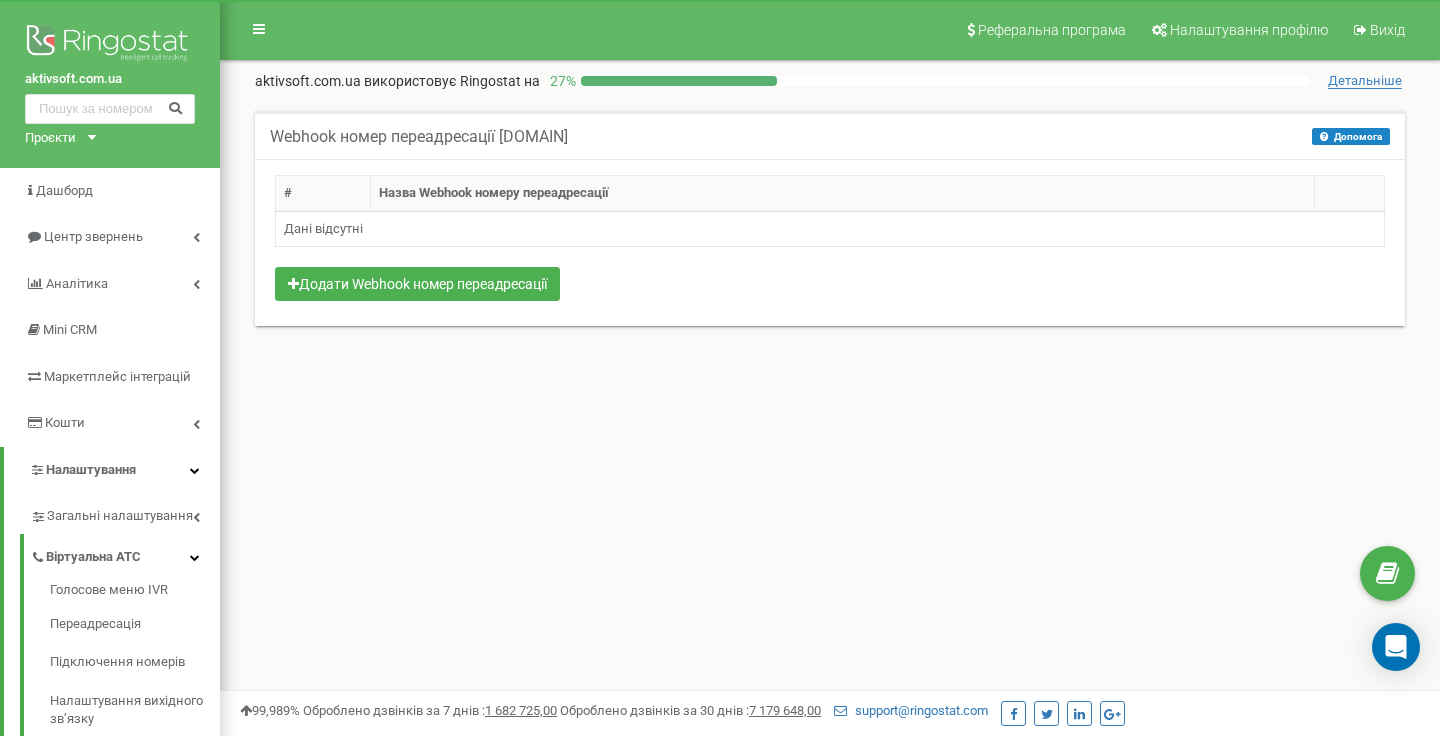scroll, scrollTop: 0, scrollLeft: 0, axis: both 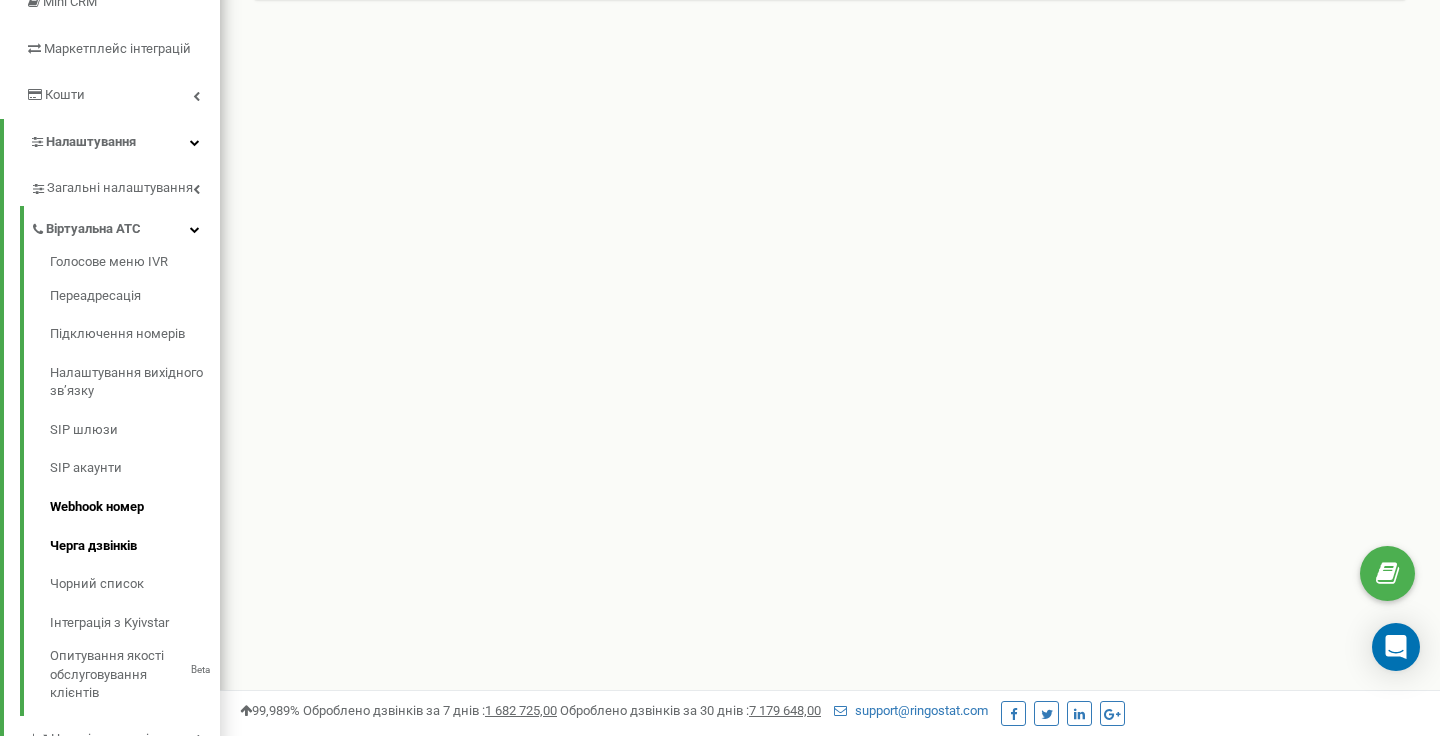 click on "Черга дзвінків" at bounding box center (135, 546) 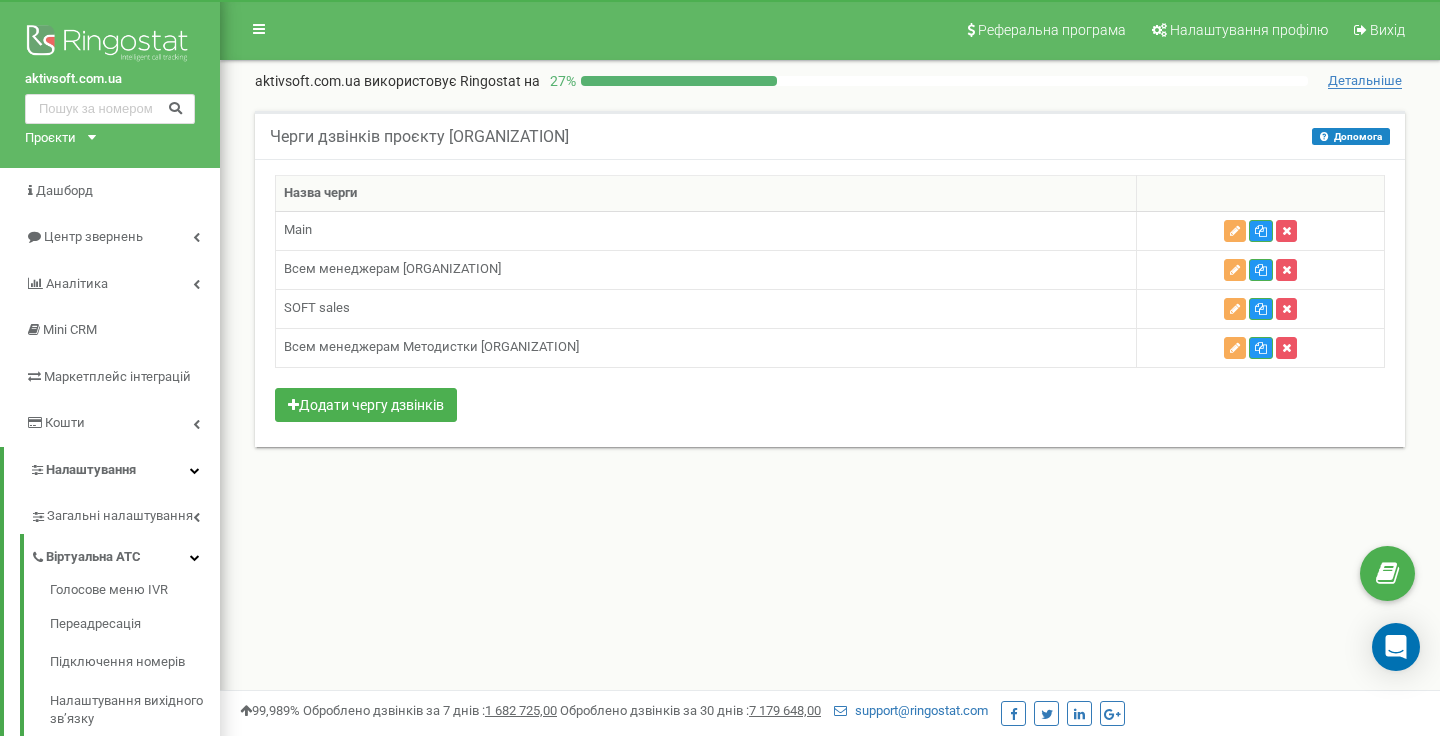 scroll, scrollTop: 0, scrollLeft: 0, axis: both 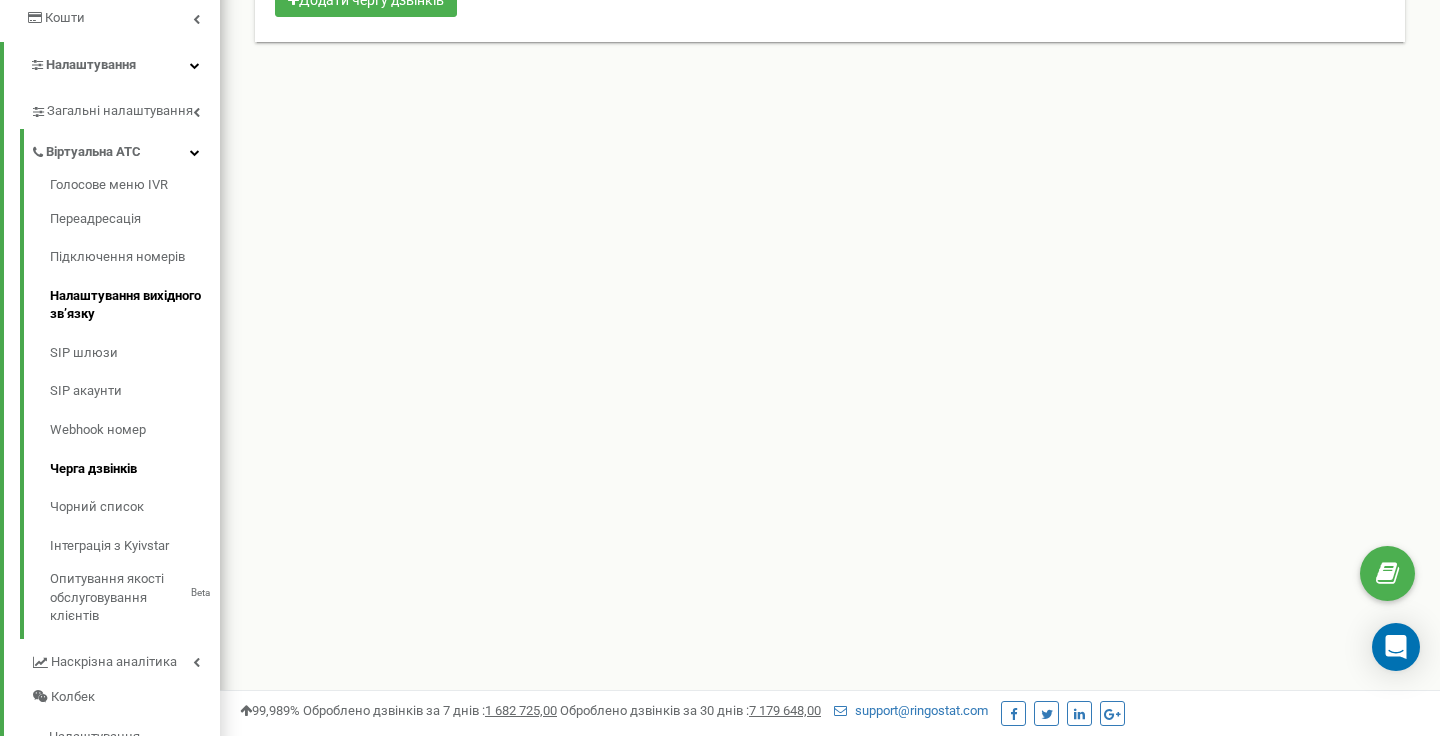 click on "Налаштування вихідного зв’язку" at bounding box center (135, 305) 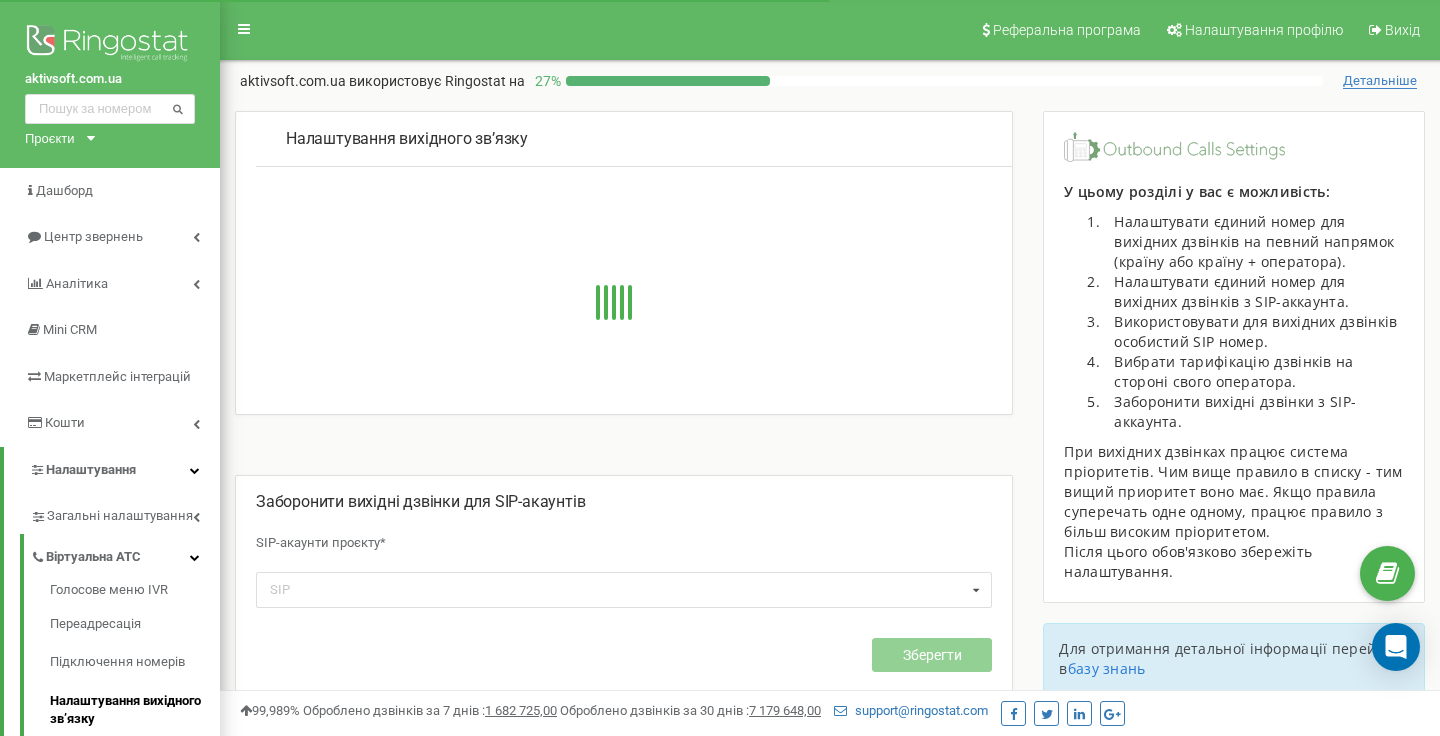 scroll, scrollTop: 0, scrollLeft: 0, axis: both 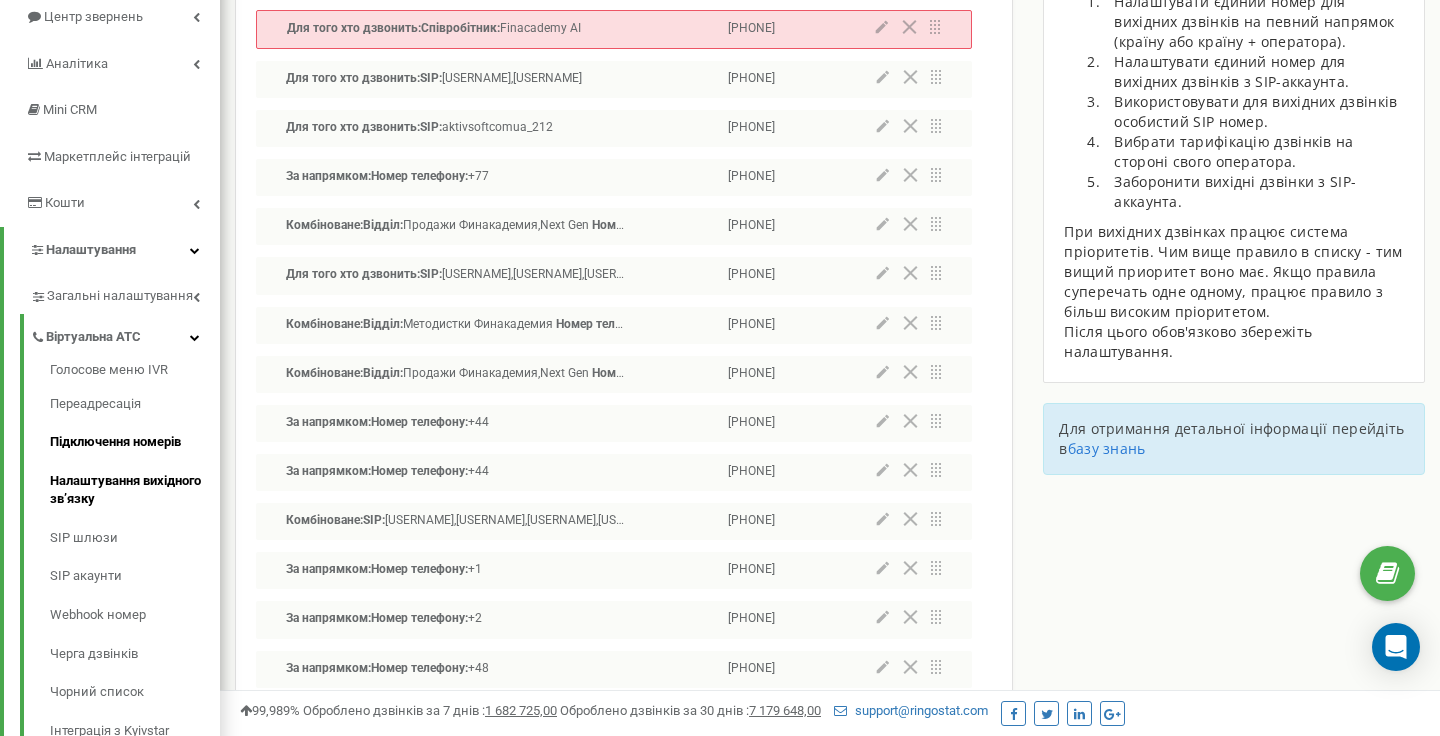 click on "Підключення номерів" at bounding box center [135, 442] 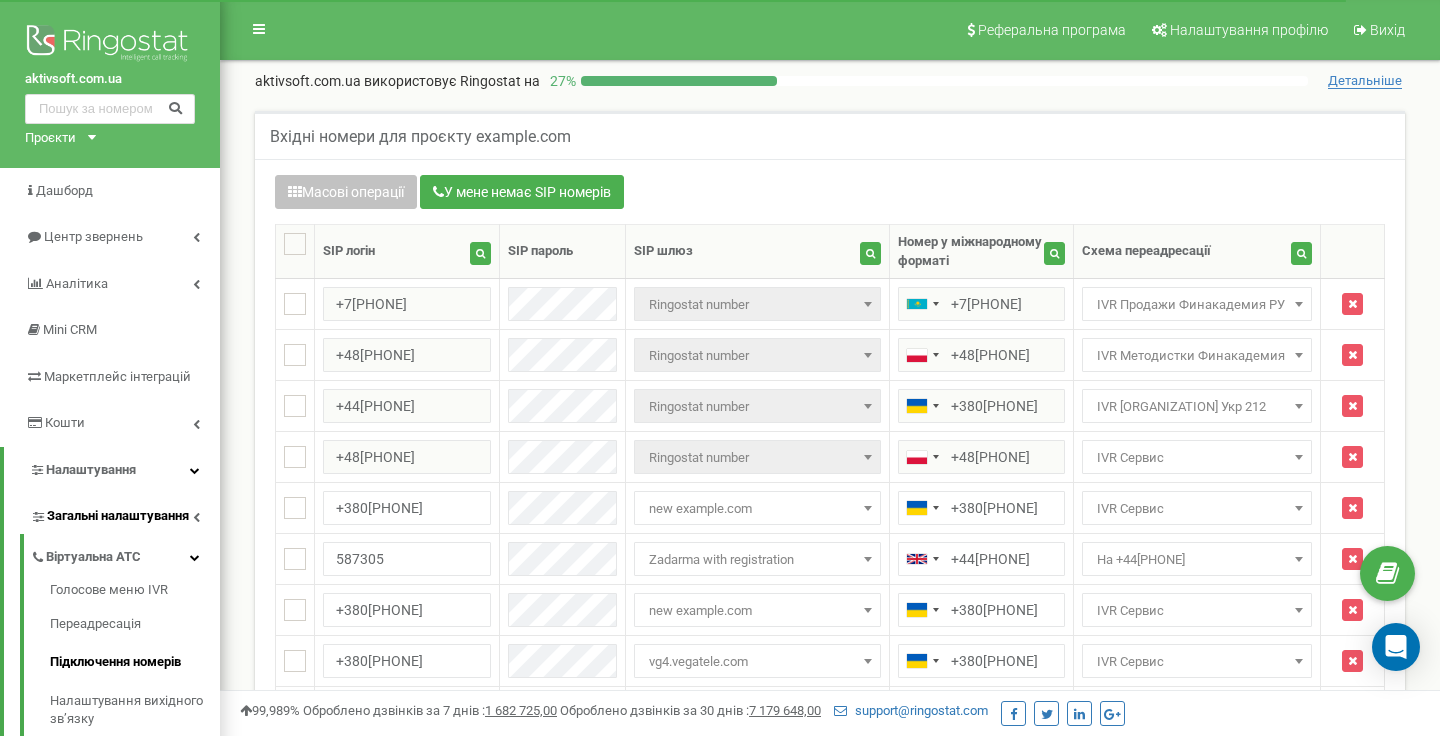 scroll, scrollTop: 0, scrollLeft: 0, axis: both 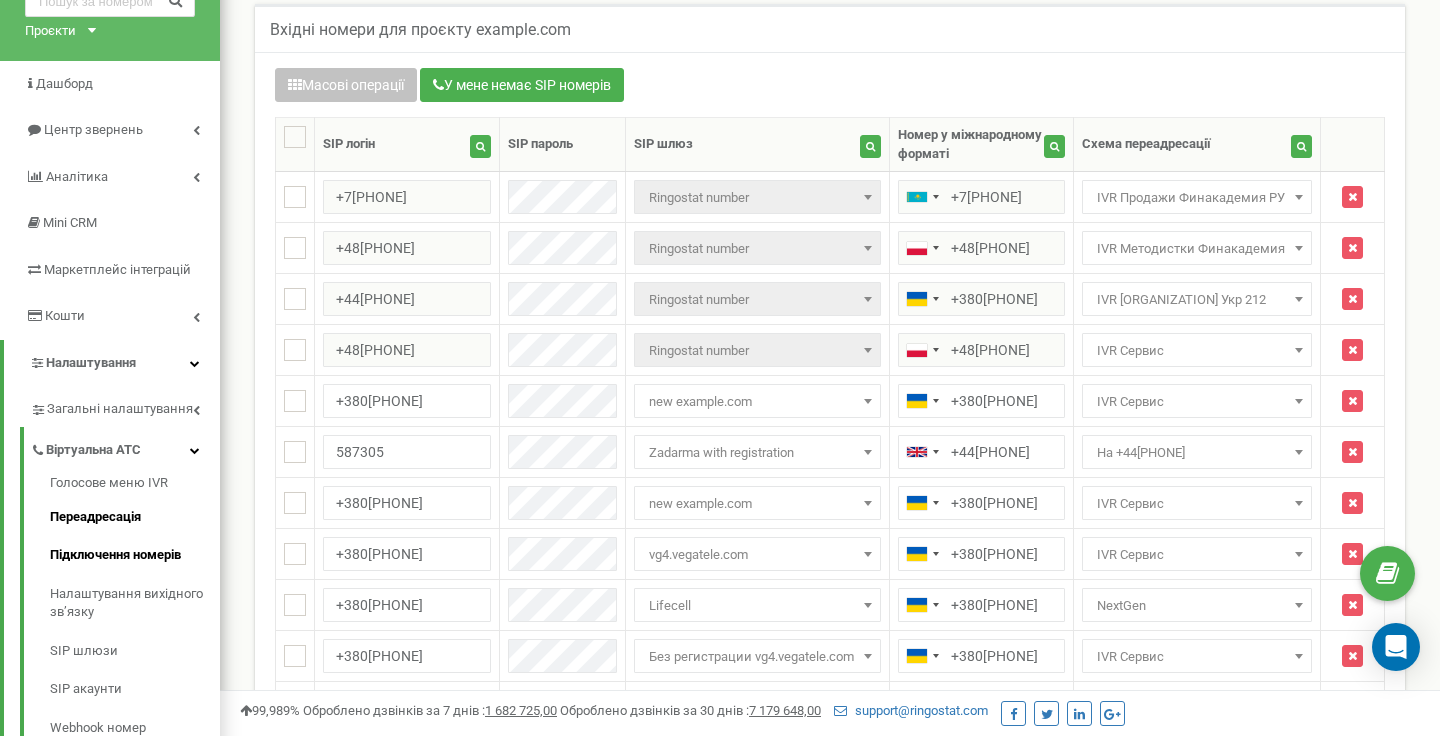 click on "Переадресація" at bounding box center (135, 517) 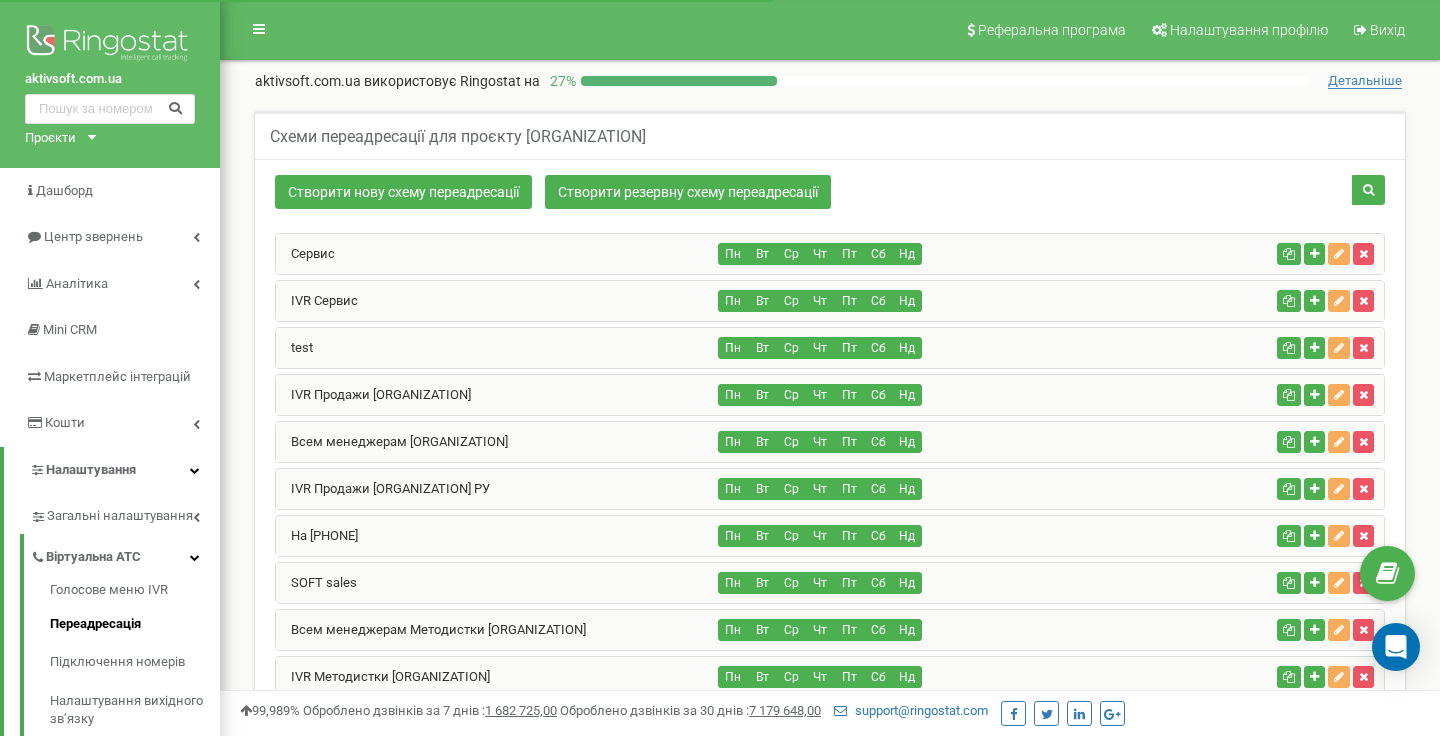 scroll, scrollTop: 70, scrollLeft: 0, axis: vertical 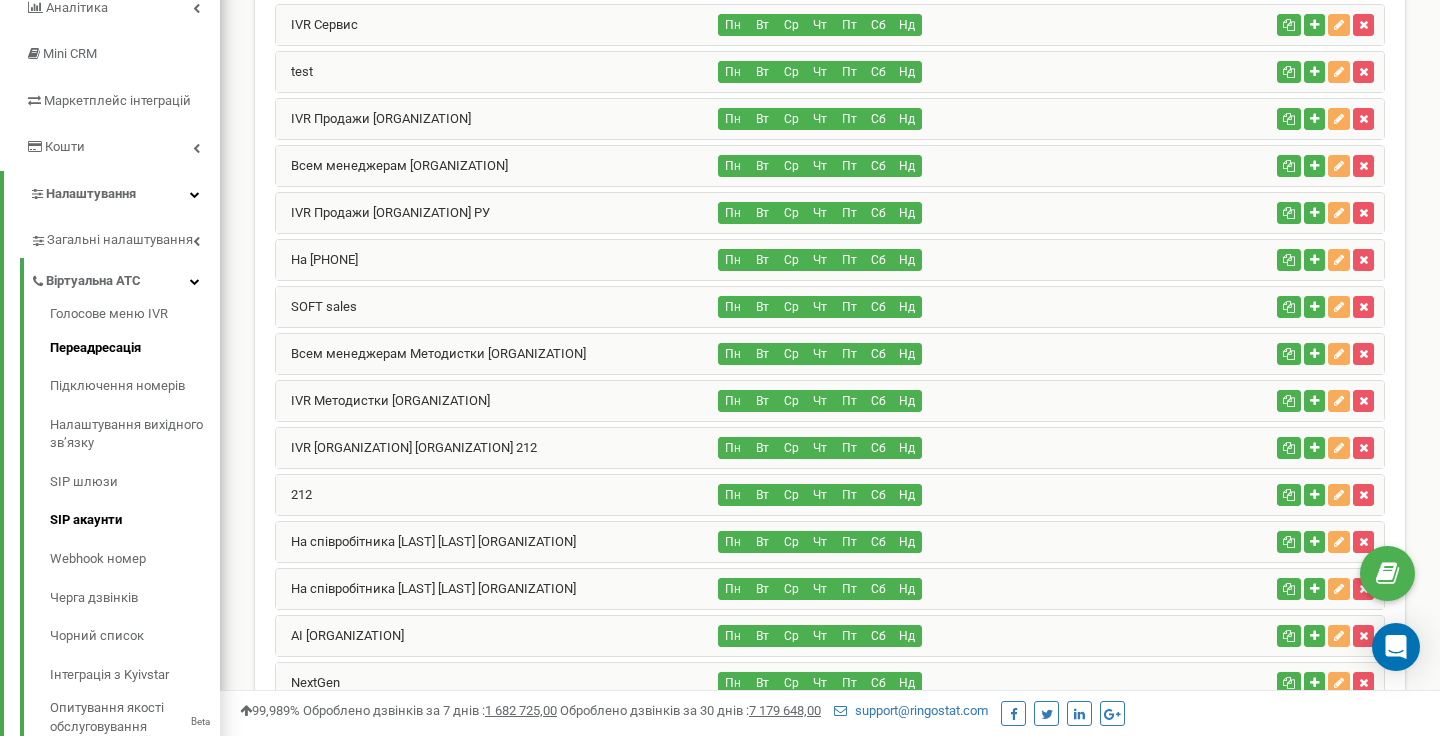 click on "SIP акаунти" at bounding box center (135, 520) 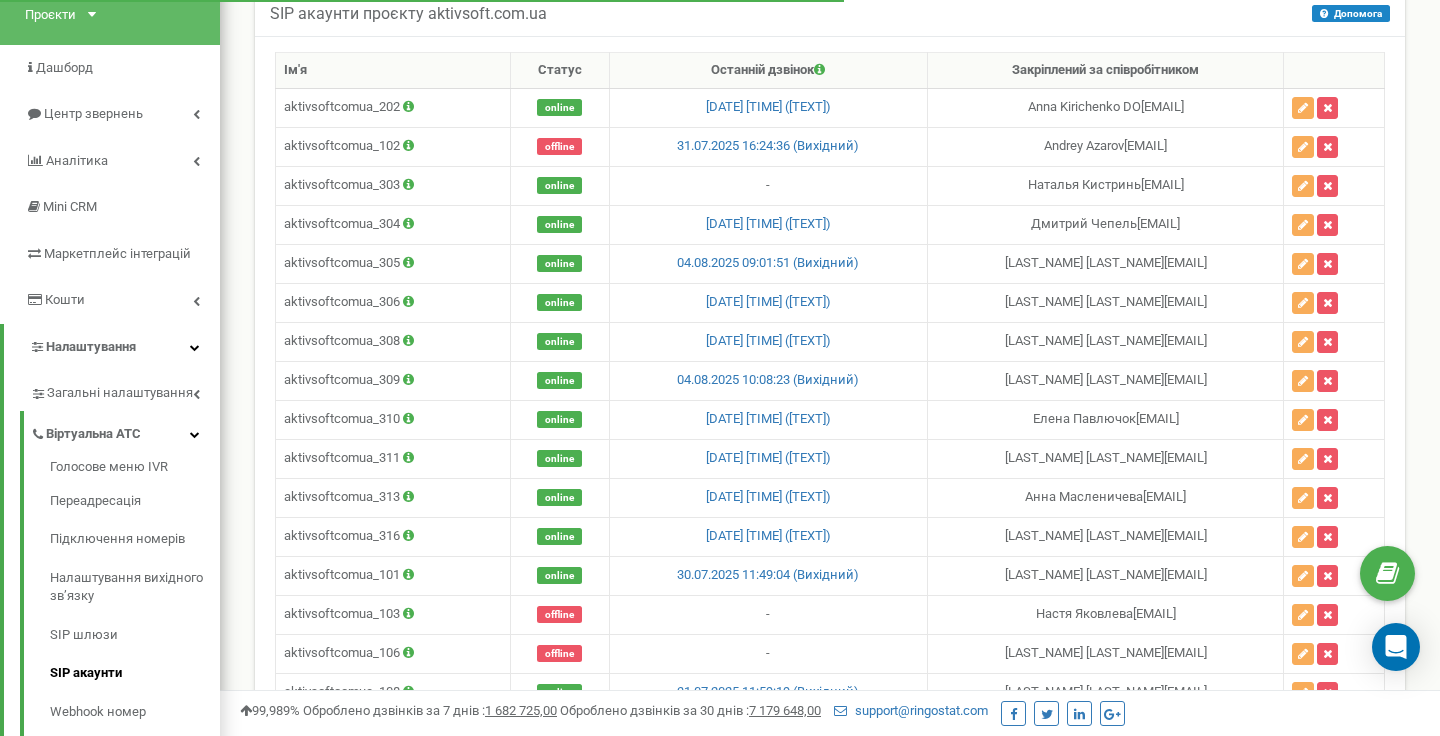 scroll, scrollTop: 366, scrollLeft: 0, axis: vertical 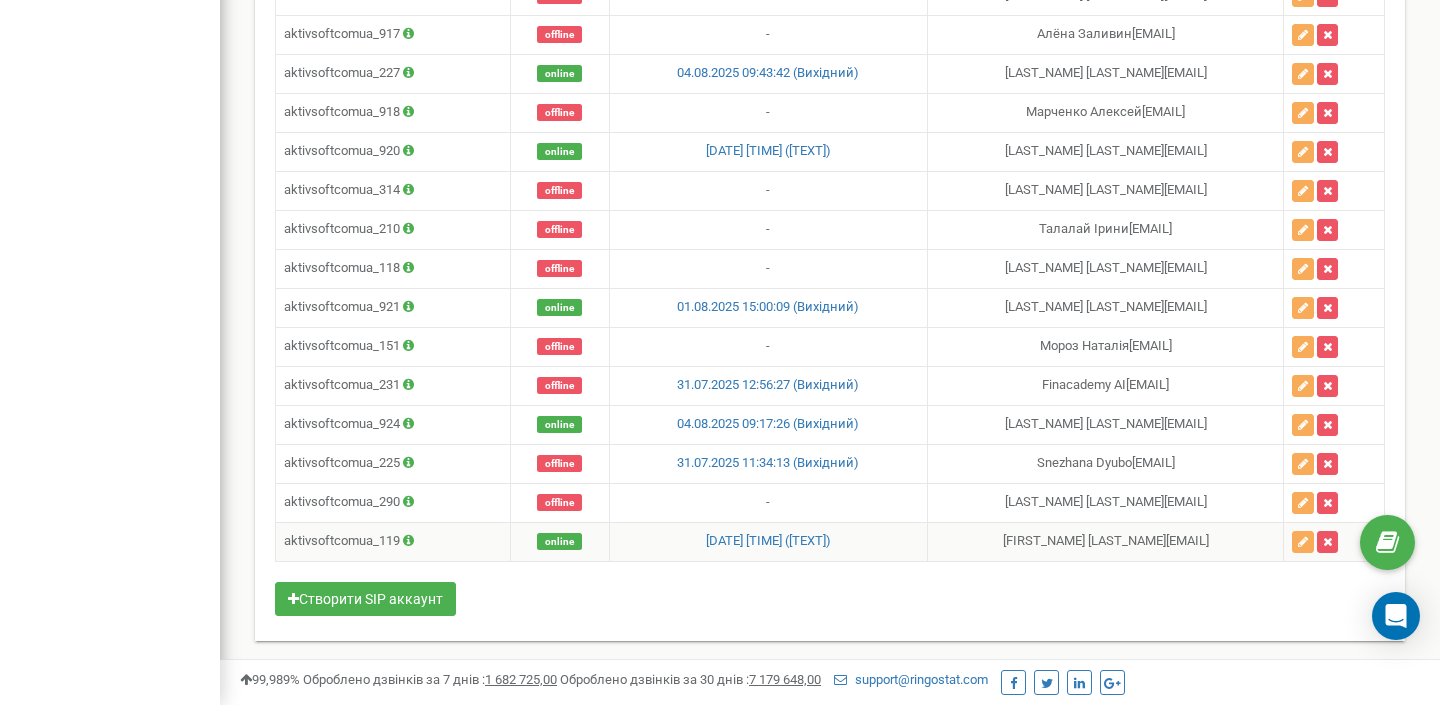 click on "aktivsoftcomua_119" at bounding box center (393, 541) 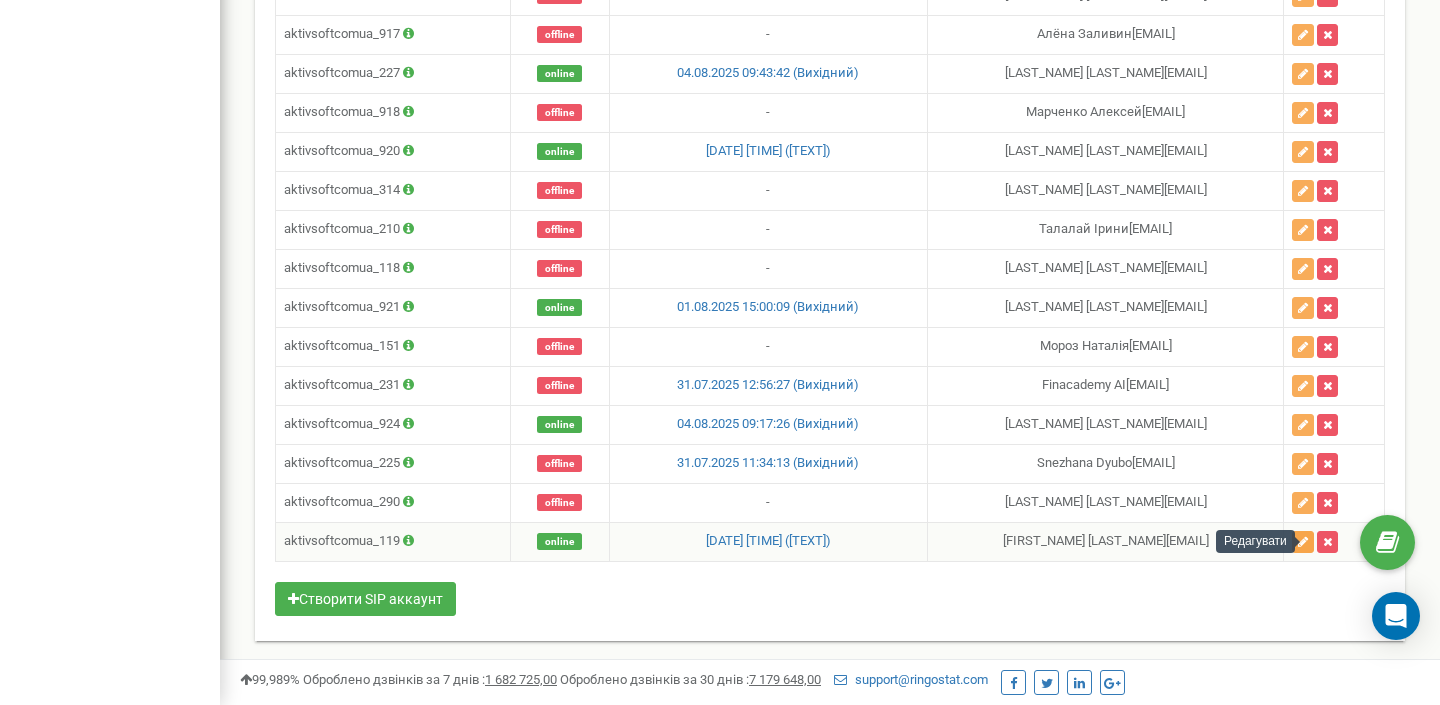 click at bounding box center (1303, 542) 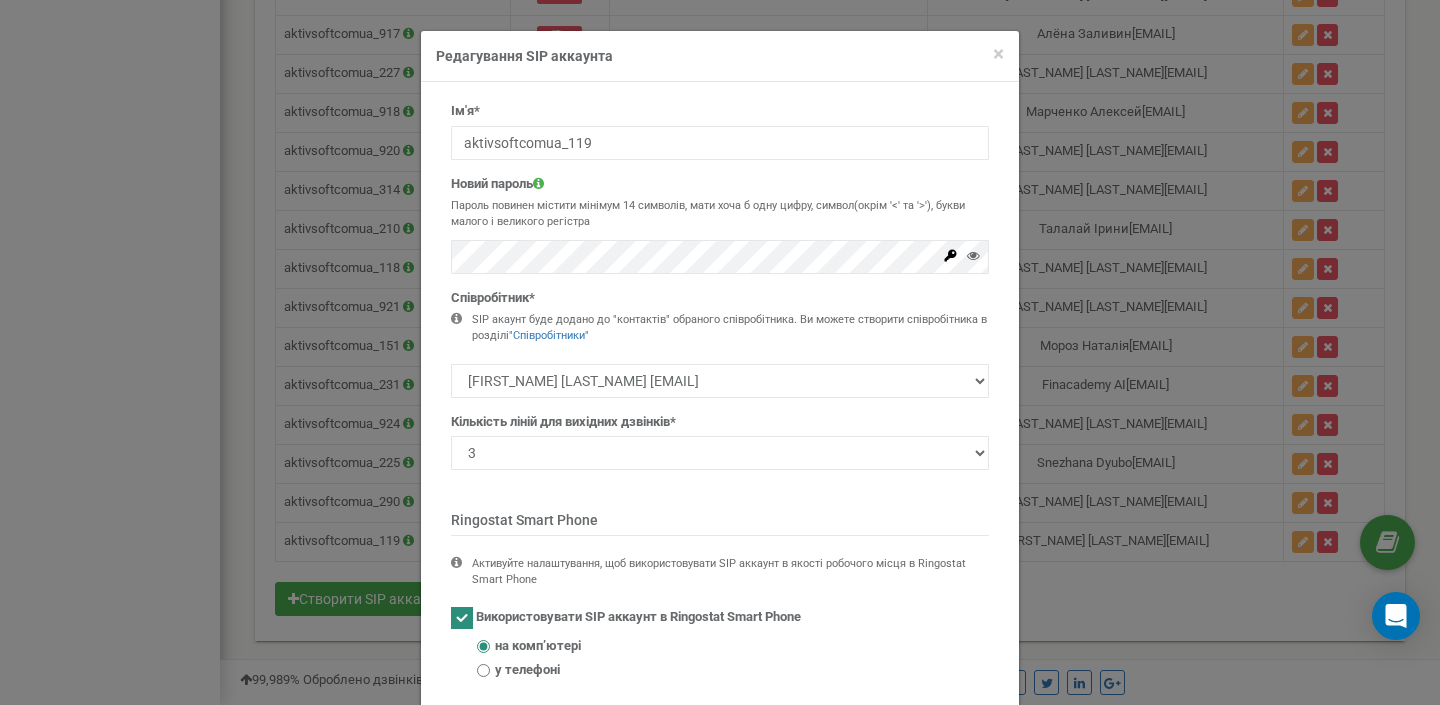 scroll, scrollTop: 0, scrollLeft: 0, axis: both 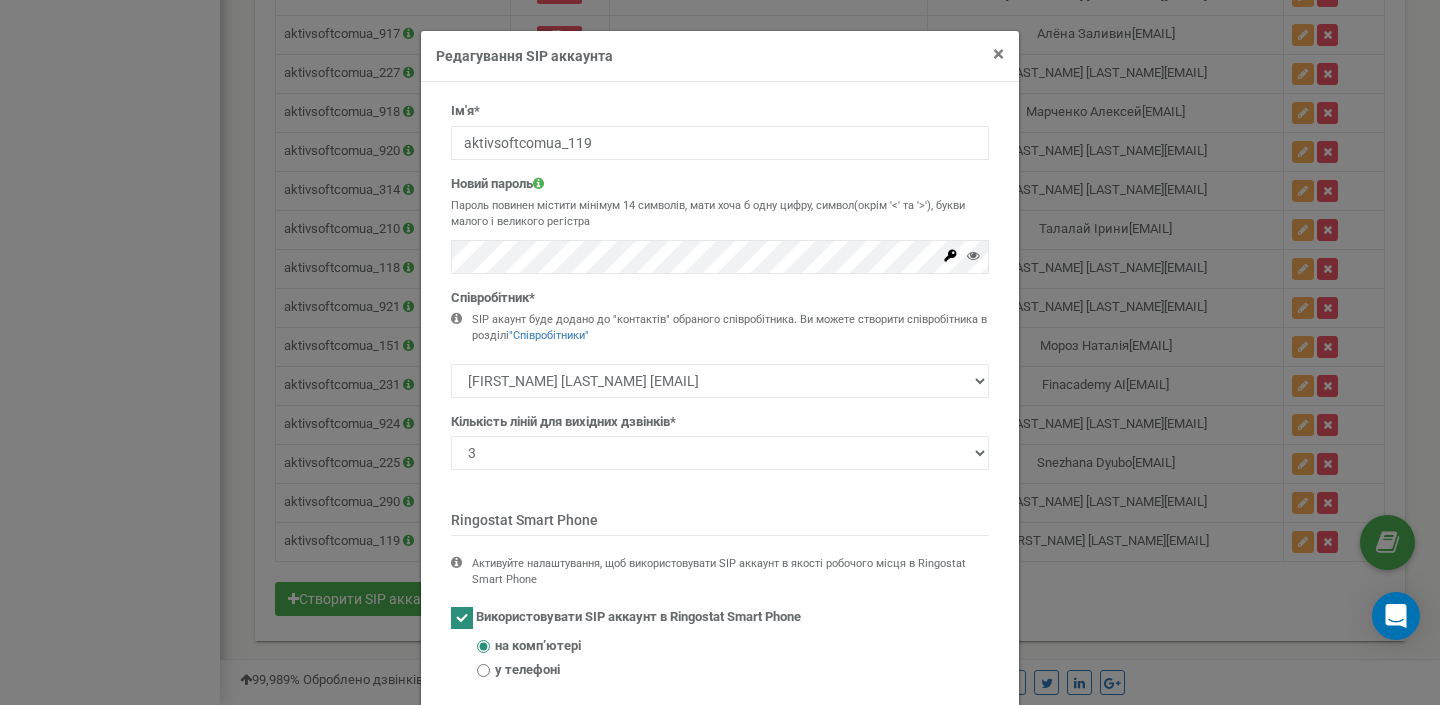 click on "×" at bounding box center (998, 54) 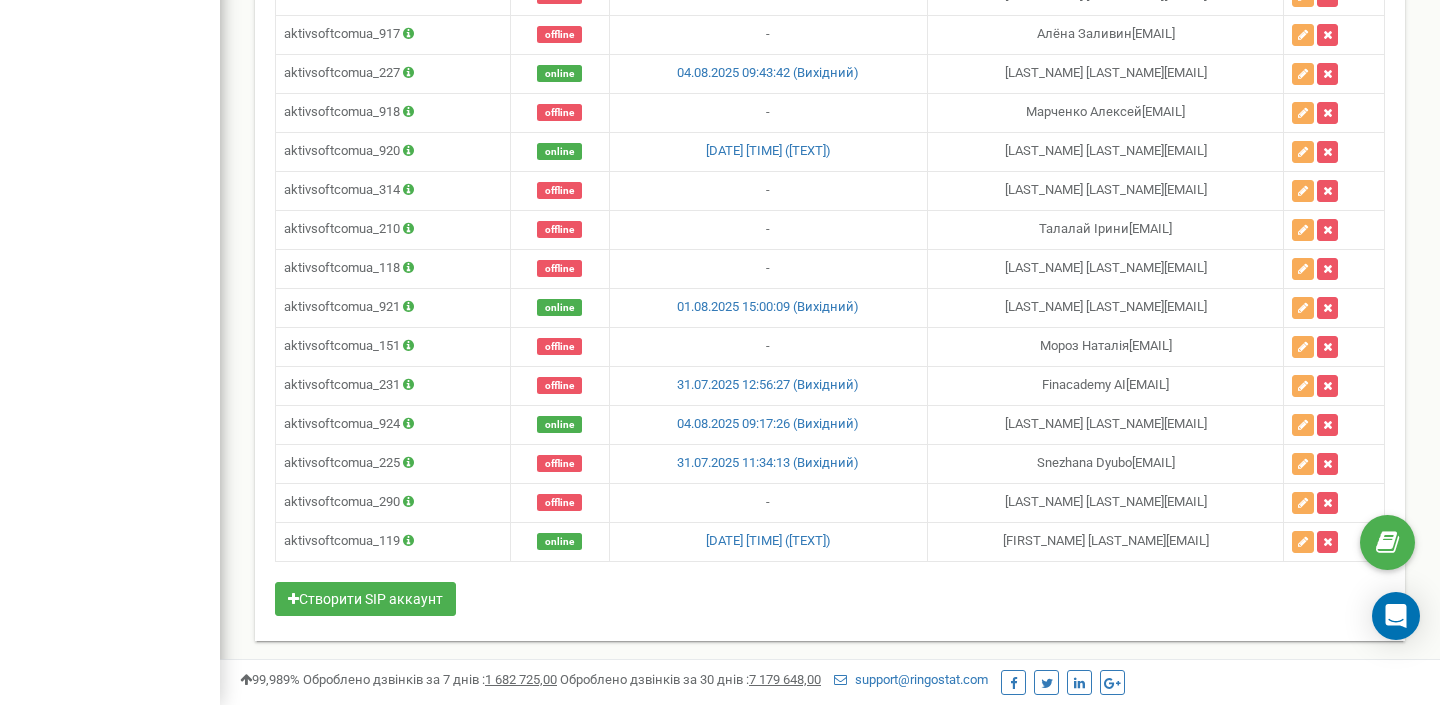 click on "[TEXT]
[TEXT]
[TEXT]
[TEXT]
[TEXT]
[TEXT]
[DATE]	[TIME] ([TEXT])
[LAST_NAME] [LAST_NAME] [EMAIL]" at bounding box center [830, -773] 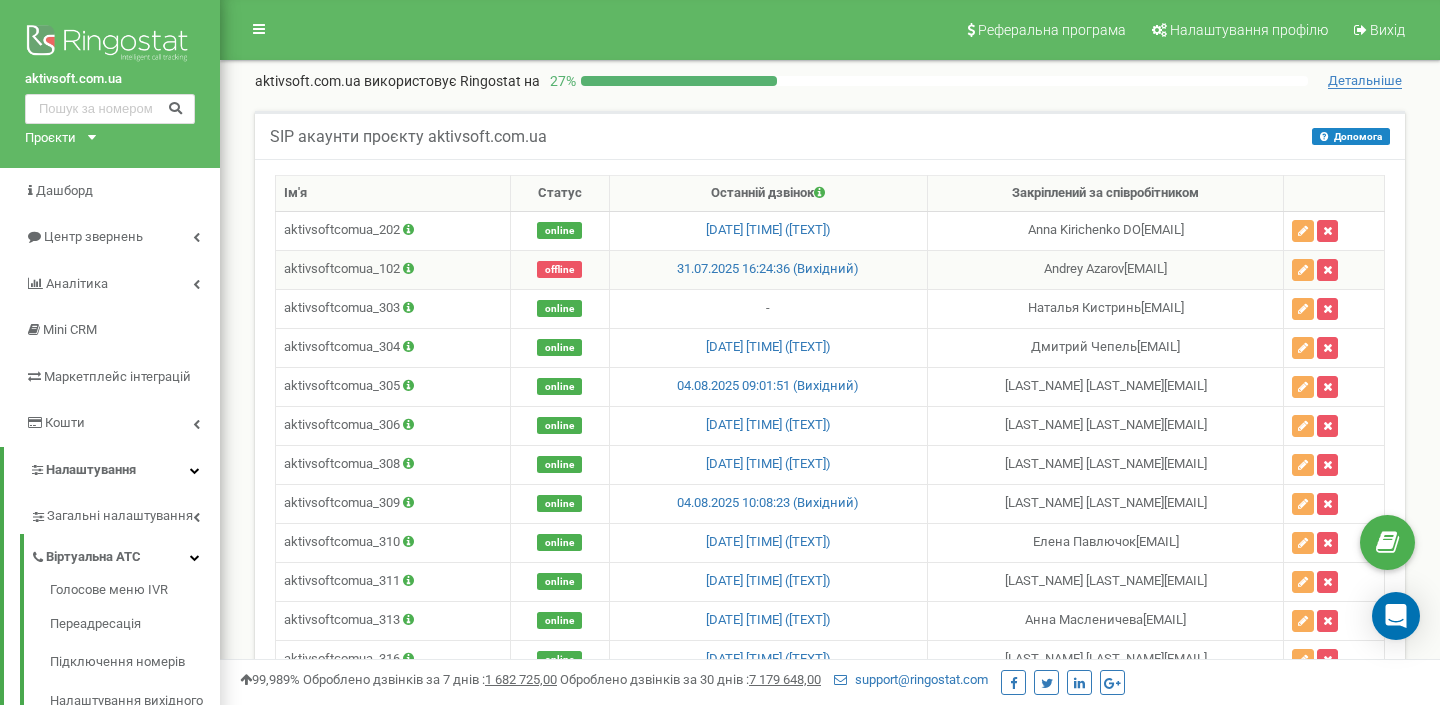 scroll, scrollTop: 0, scrollLeft: 0, axis: both 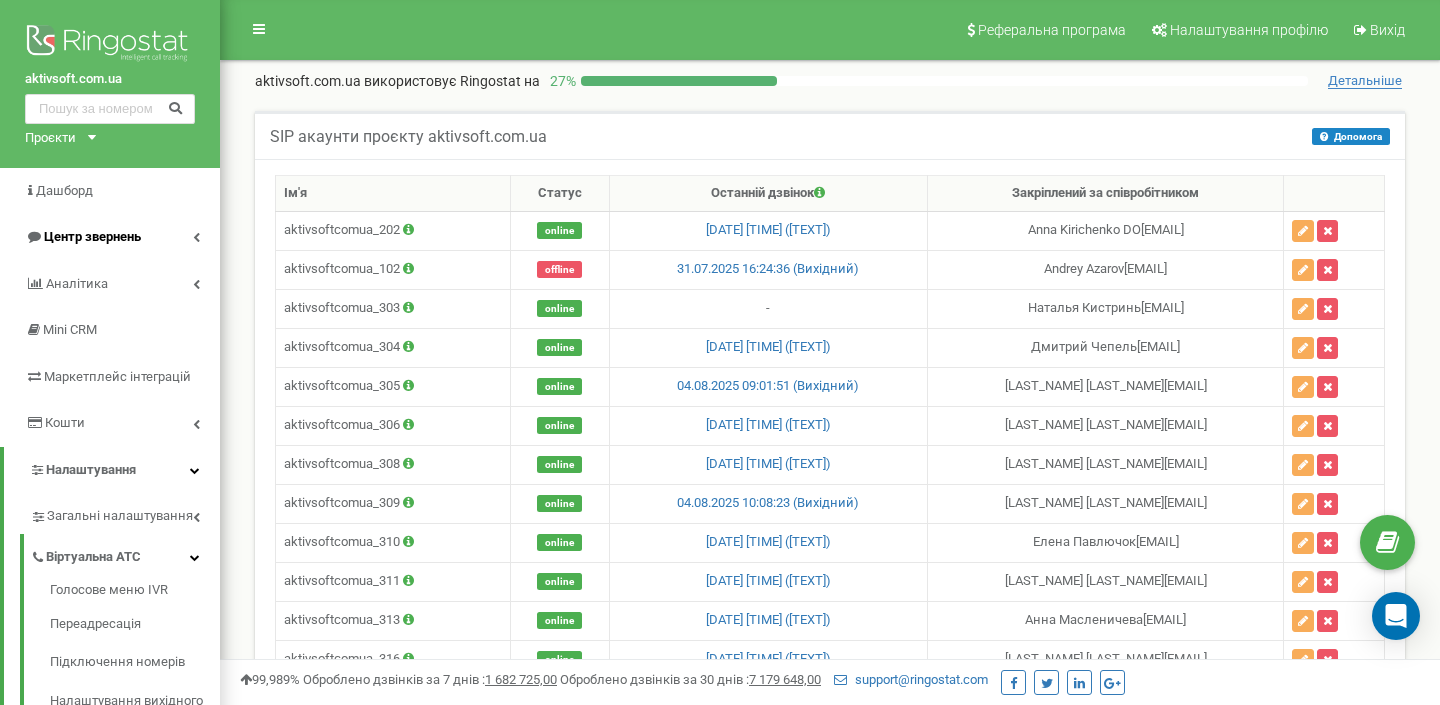 click on "Центр звернень" at bounding box center [92, 236] 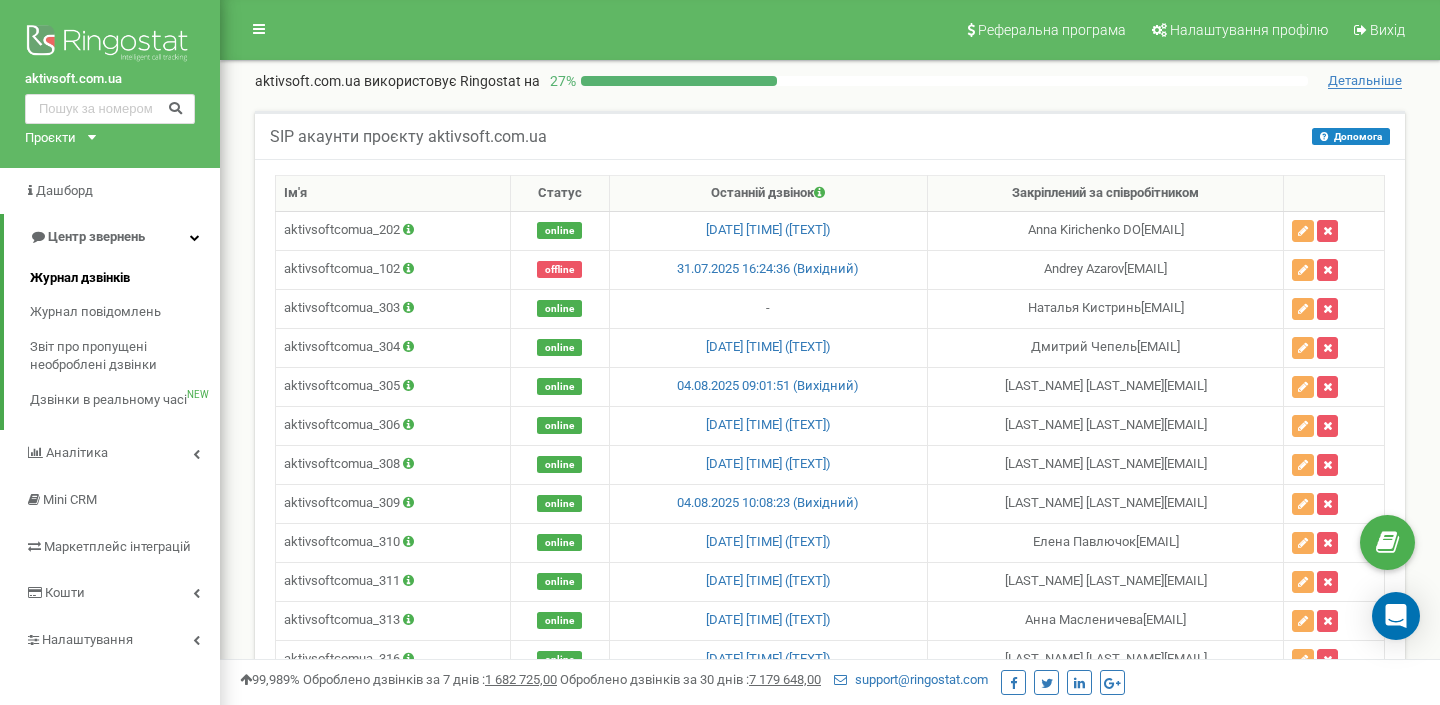 click on "Журнал дзвінків" at bounding box center (80, 278) 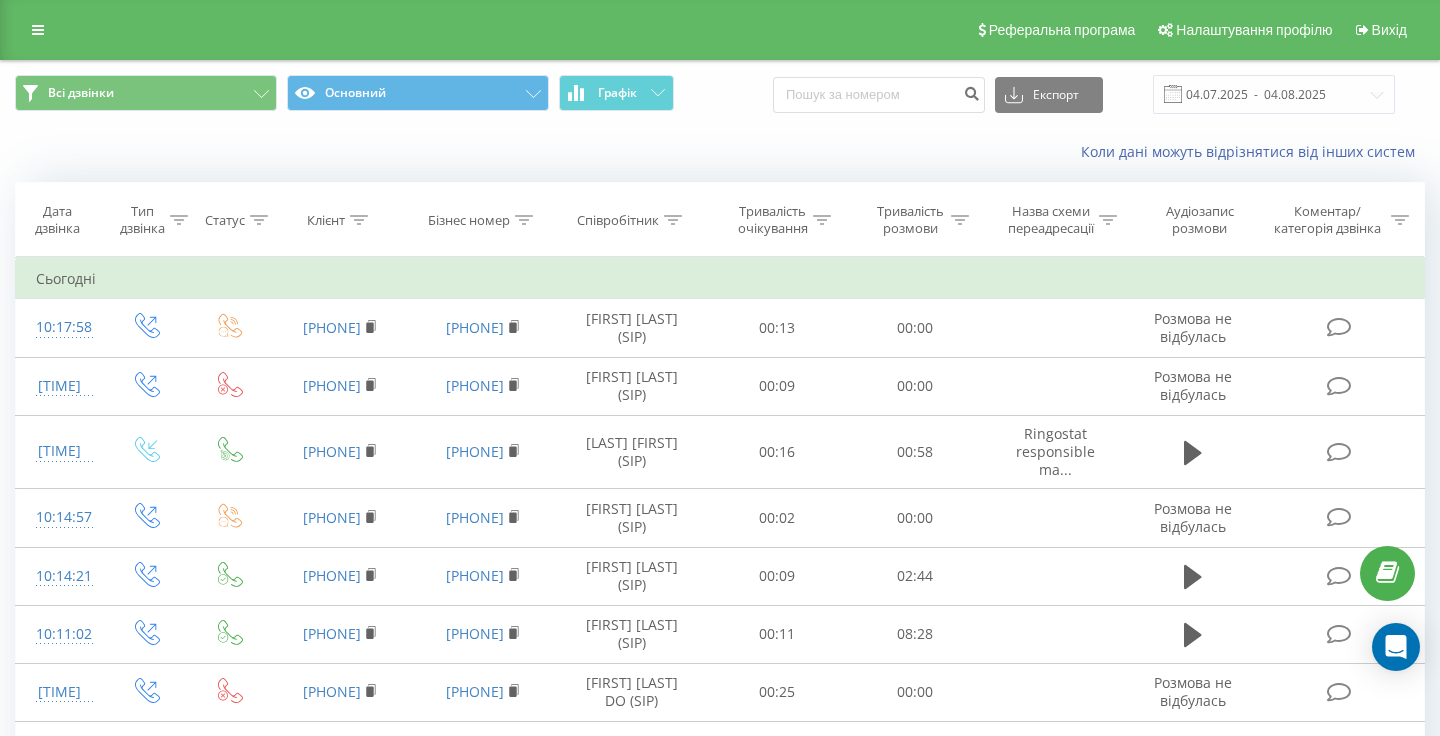 scroll, scrollTop: 0, scrollLeft: 0, axis: both 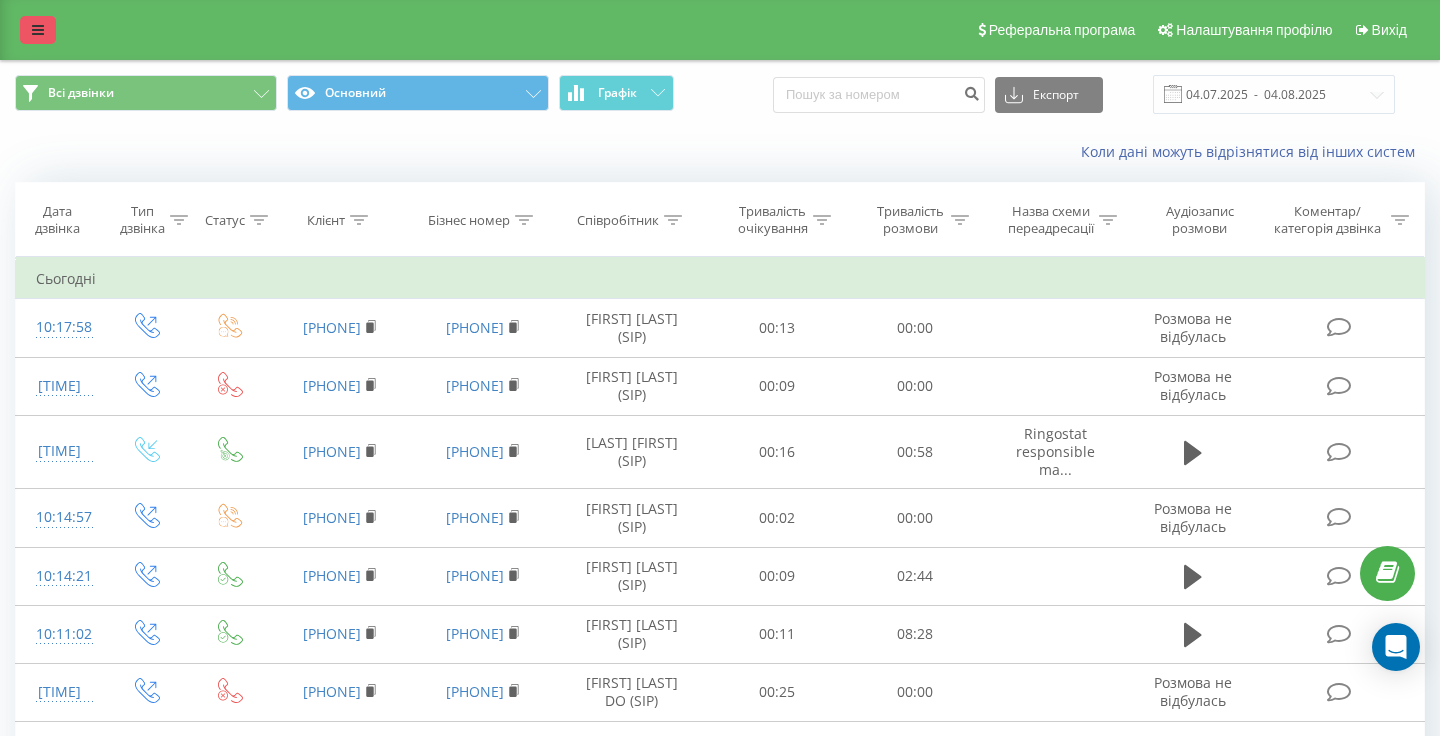 click at bounding box center (38, 30) 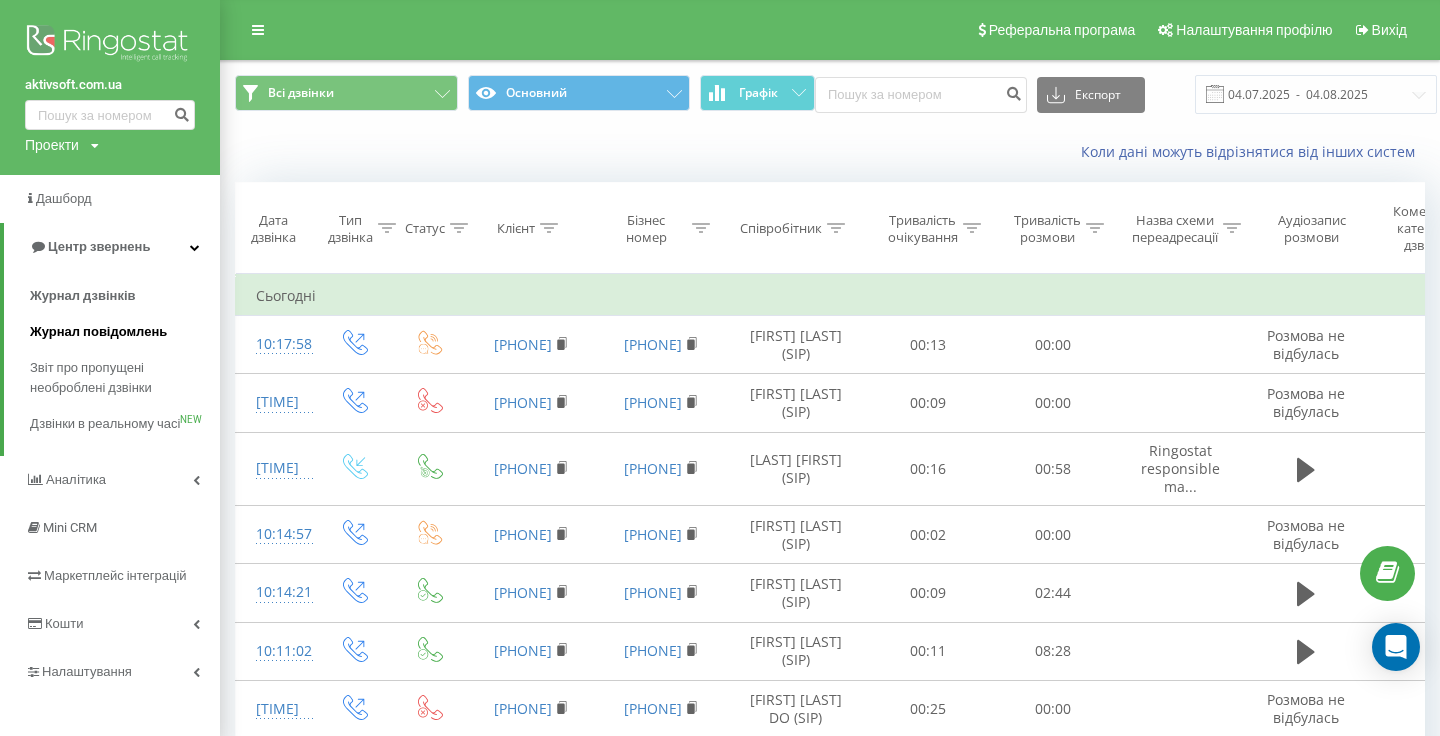 click on "Журнал повідомлень" at bounding box center (98, 332) 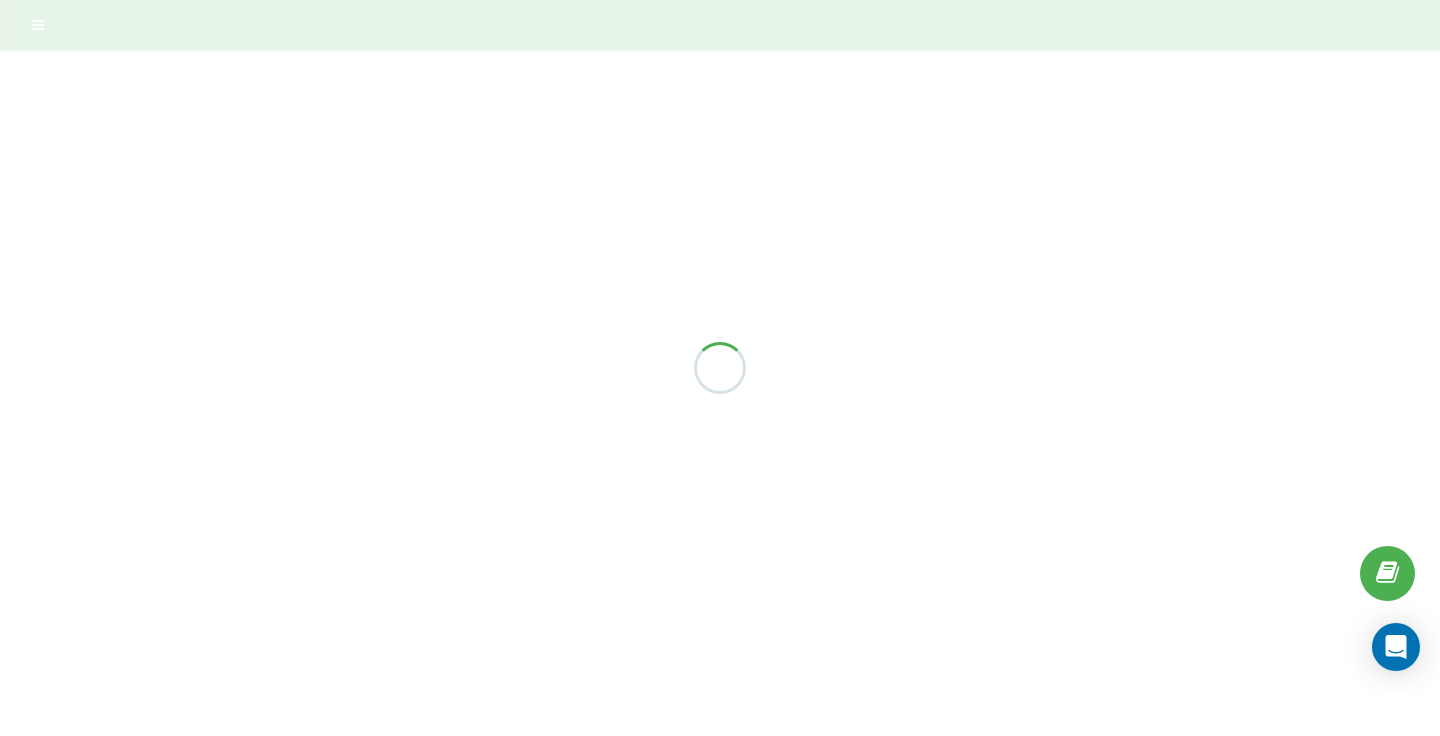 scroll, scrollTop: 0, scrollLeft: 0, axis: both 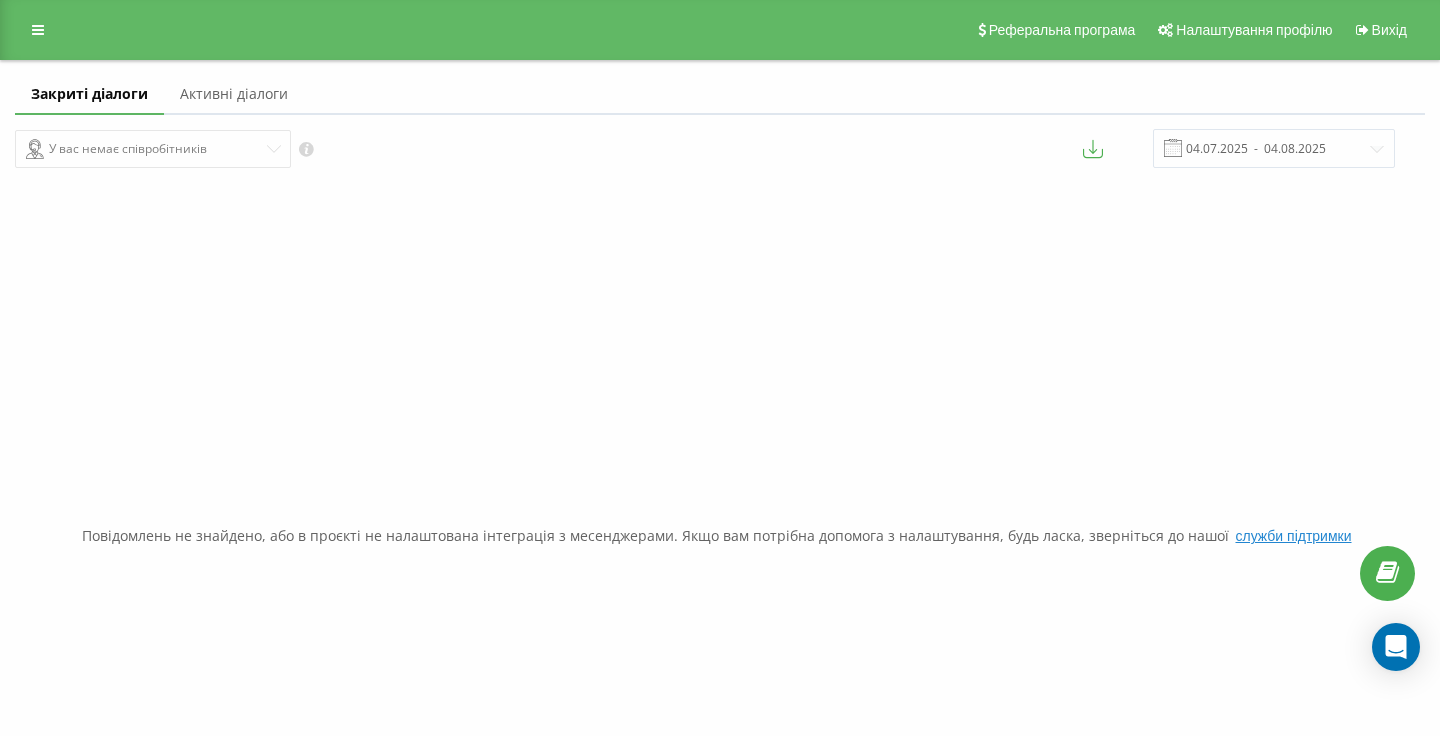 click on "Активні діалоги" at bounding box center (234, 95) 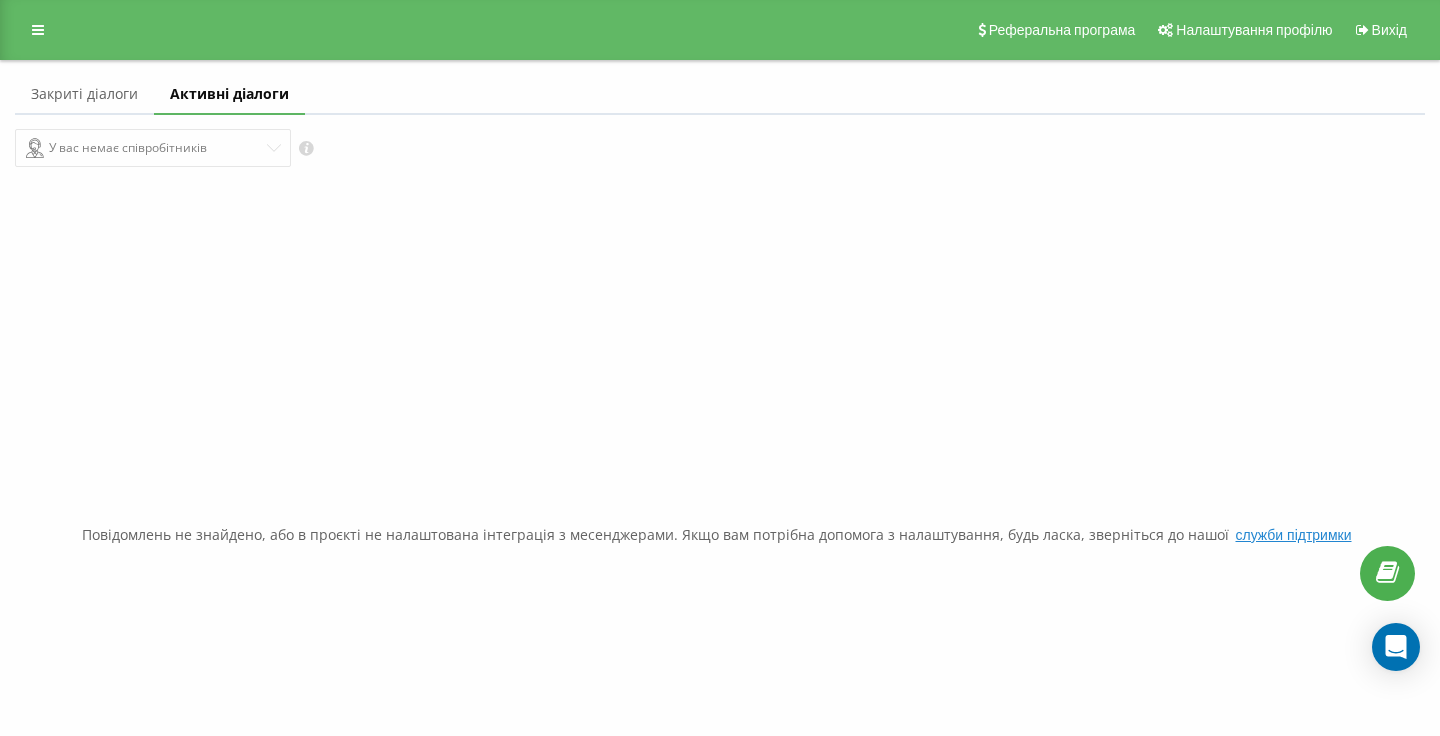 click on "Закриті діалоги" at bounding box center [84, 95] 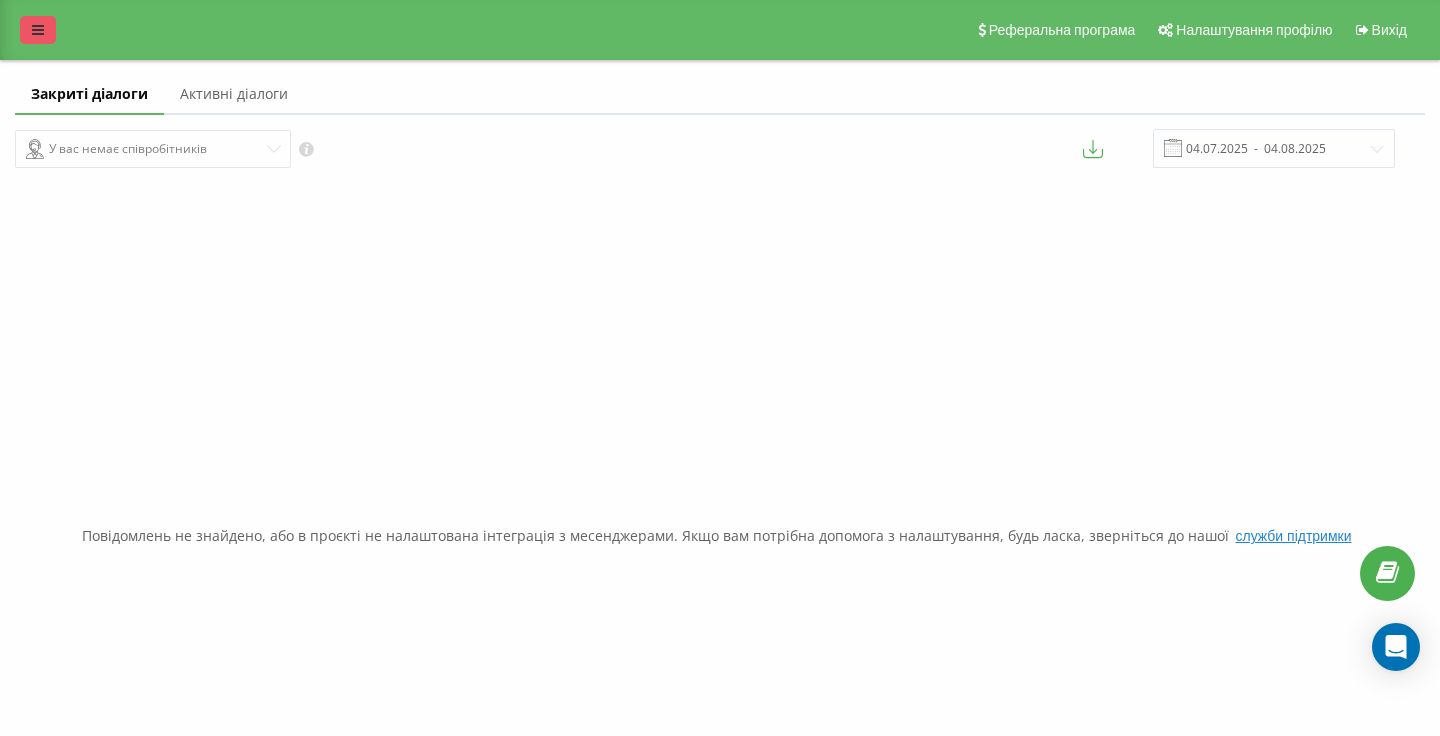 click at bounding box center (38, 30) 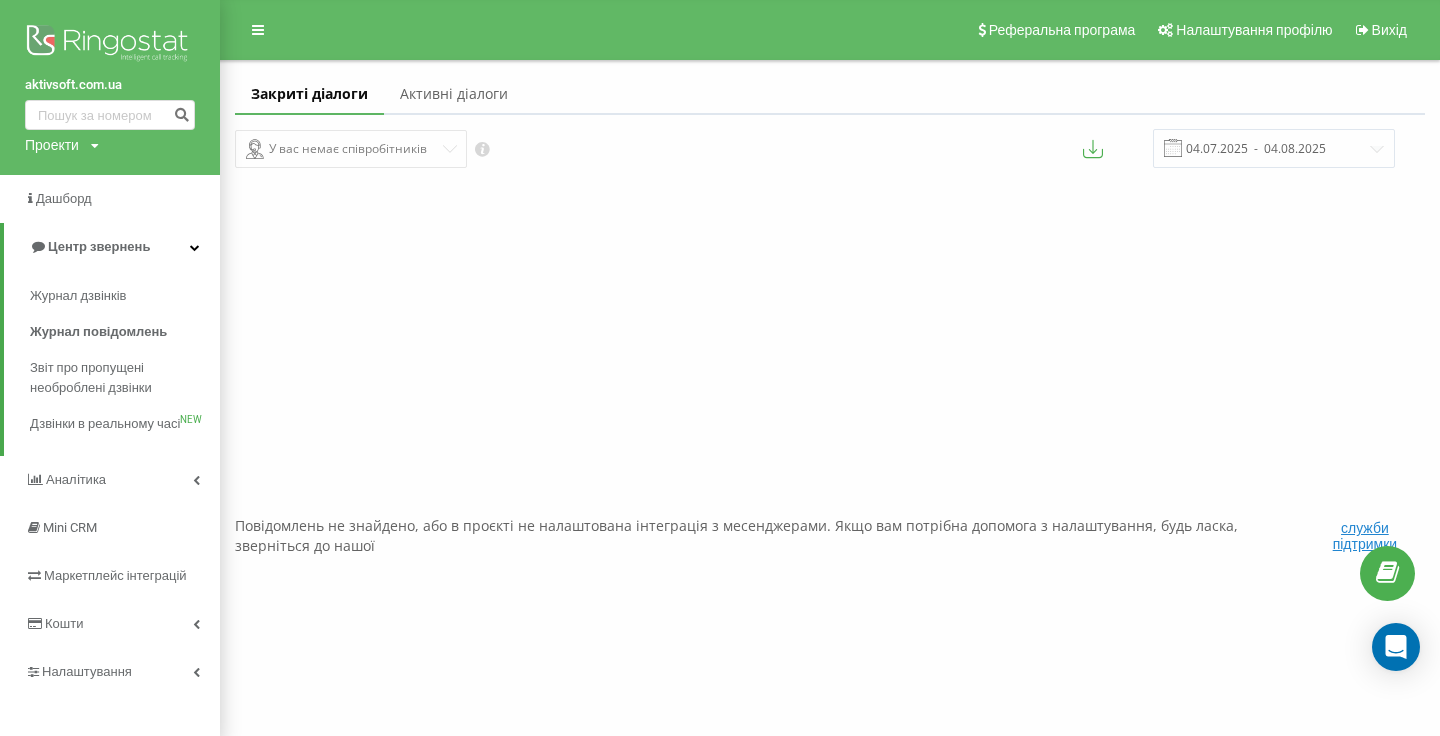 click on "Проекти" at bounding box center [52, 145] 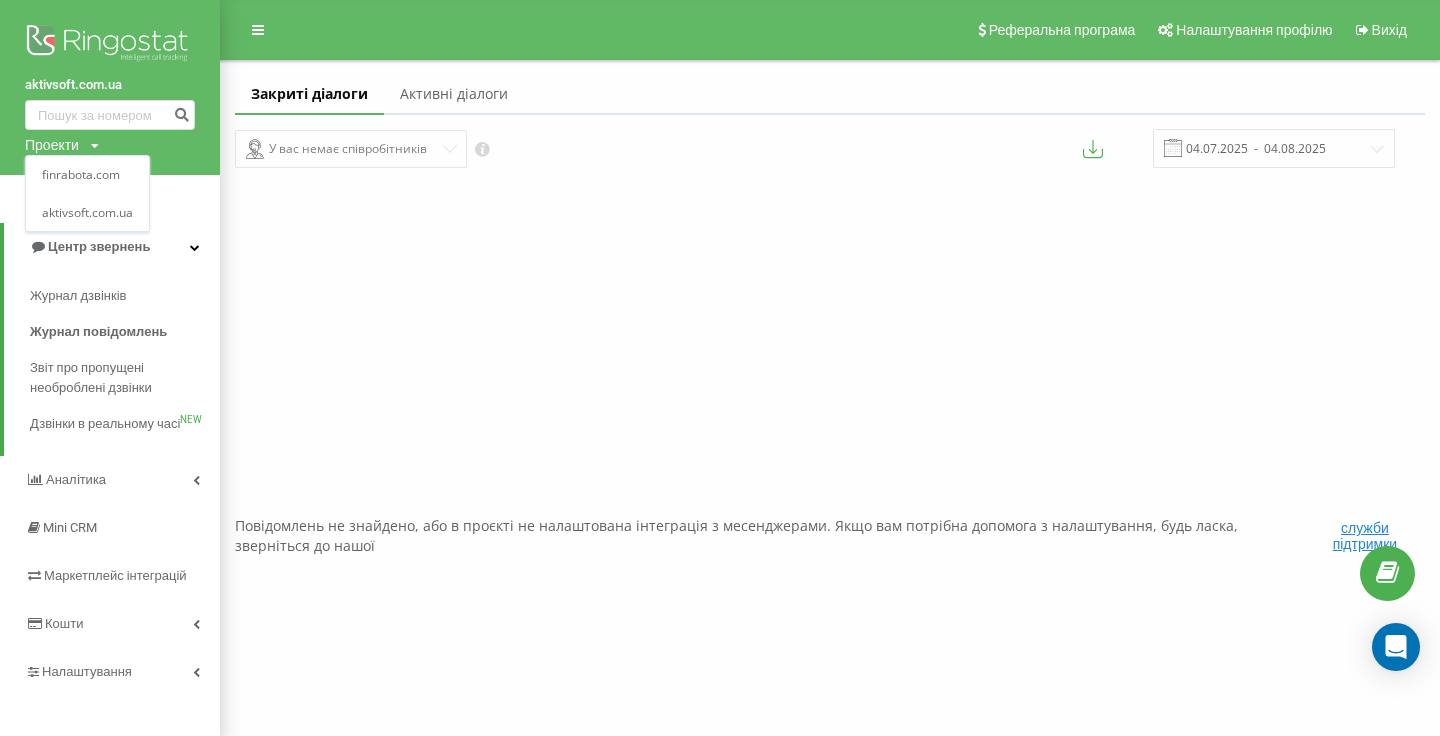 click on "Проекти" at bounding box center (52, 145) 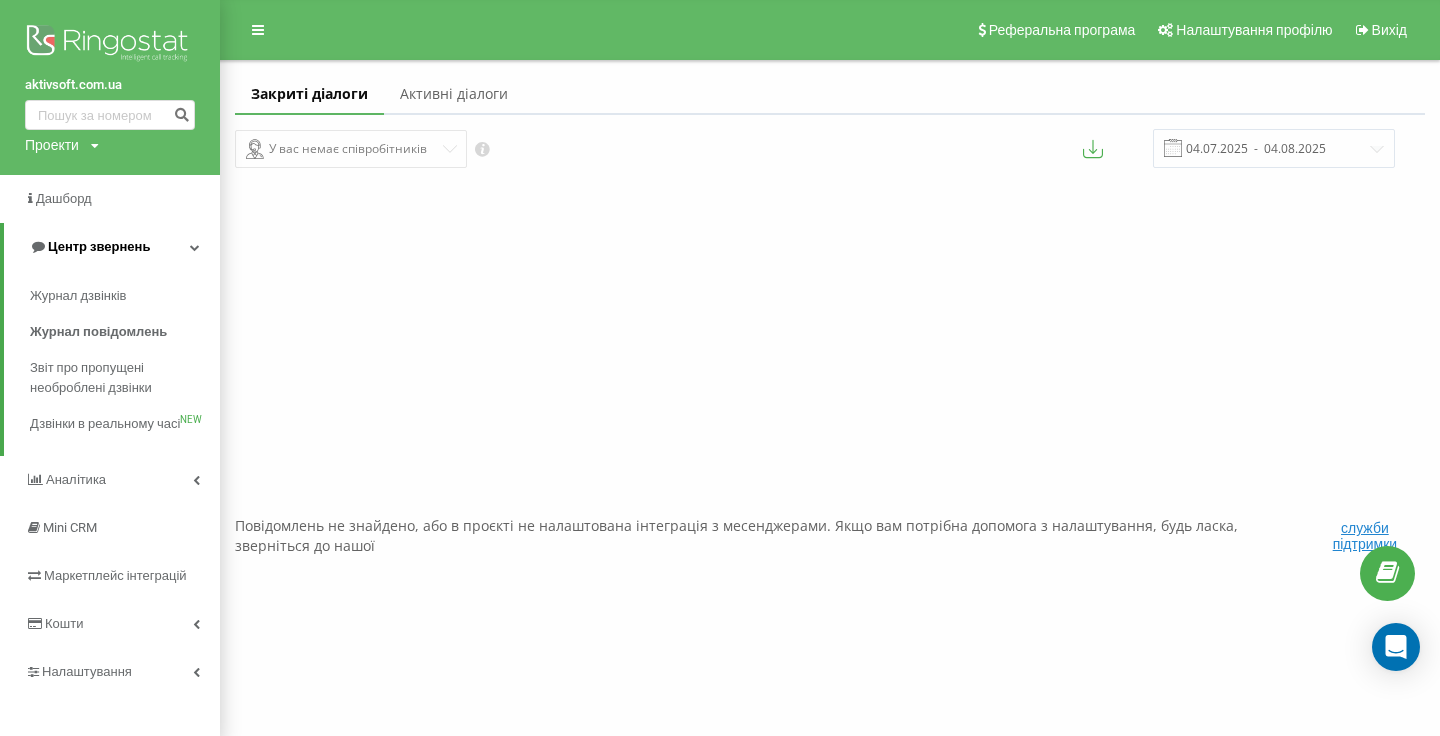 scroll, scrollTop: 0, scrollLeft: 0, axis: both 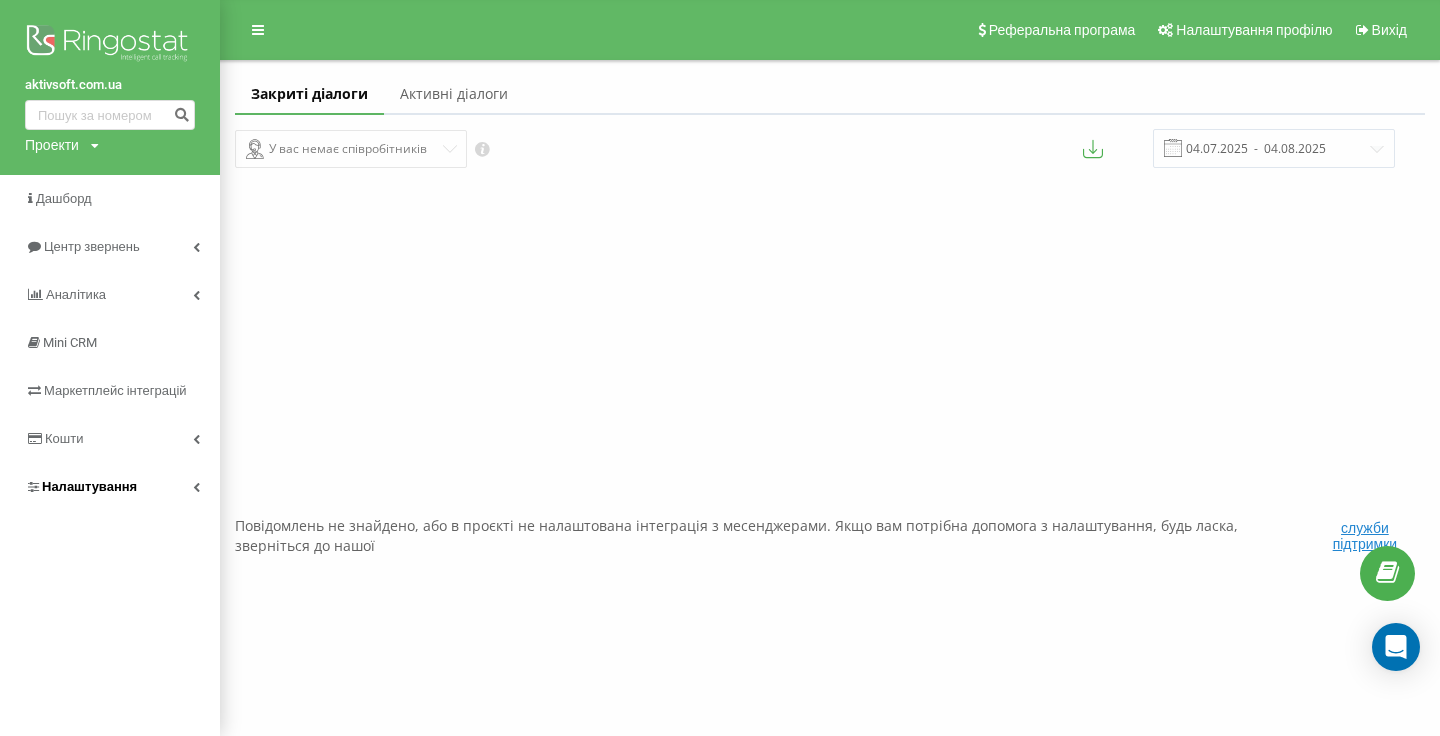 click on "Налаштування" at bounding box center (89, 486) 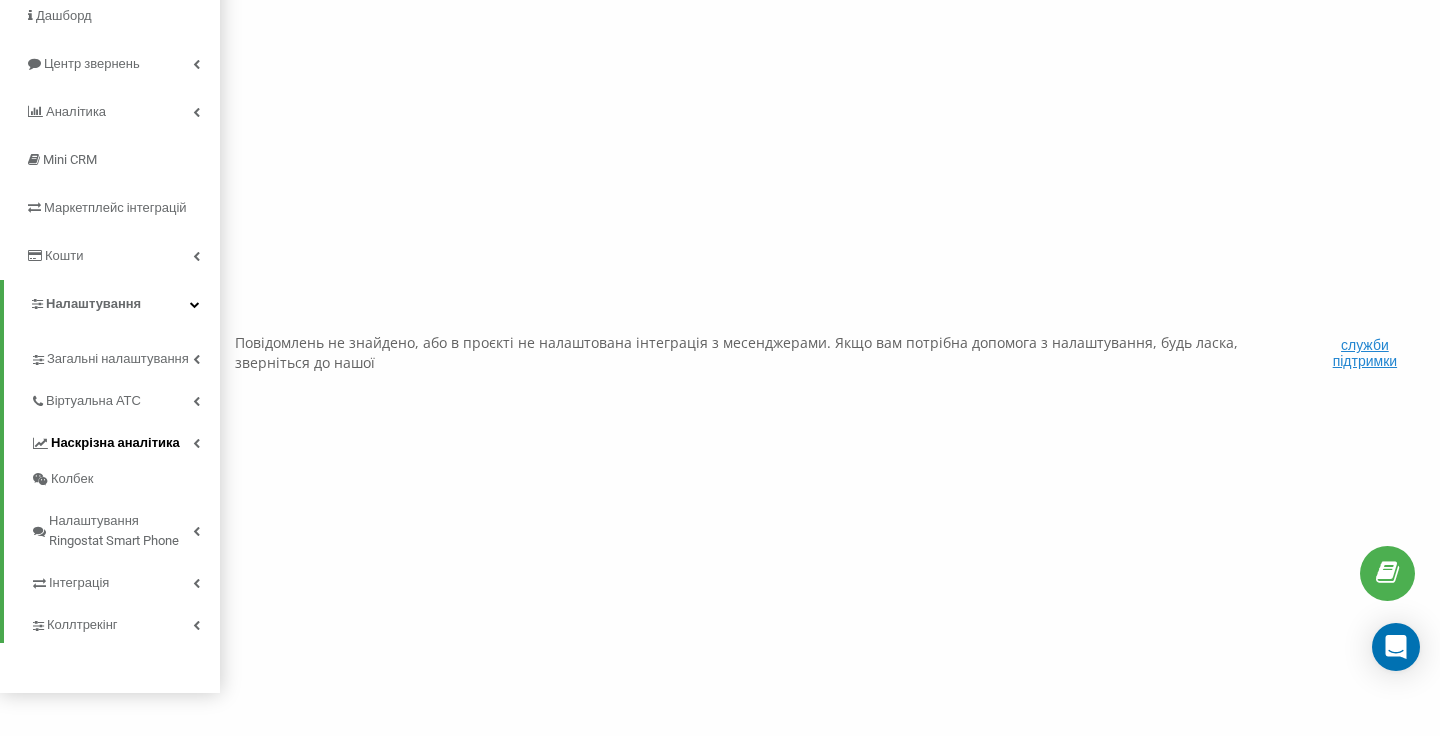 scroll, scrollTop: 203, scrollLeft: 0, axis: vertical 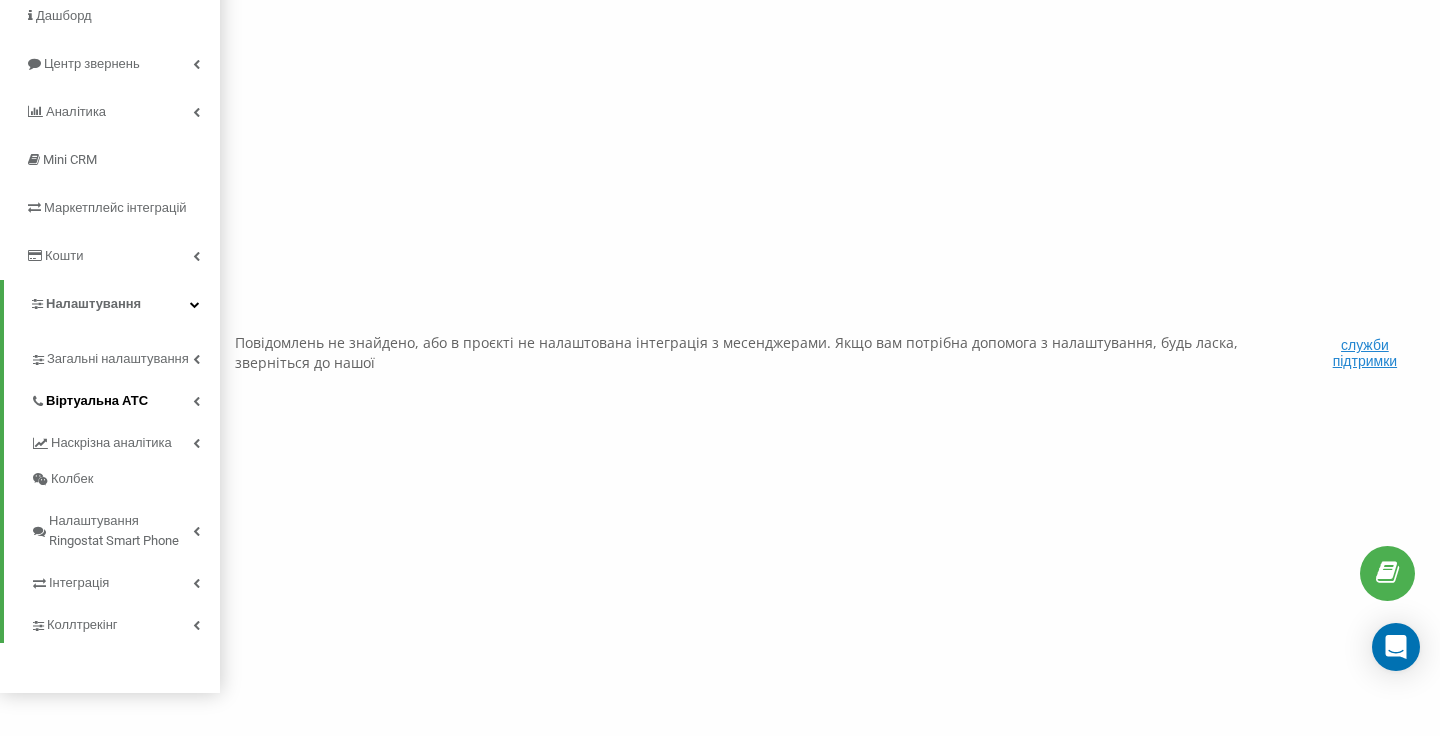 click on "Віртуальна АТС" at bounding box center [97, 401] 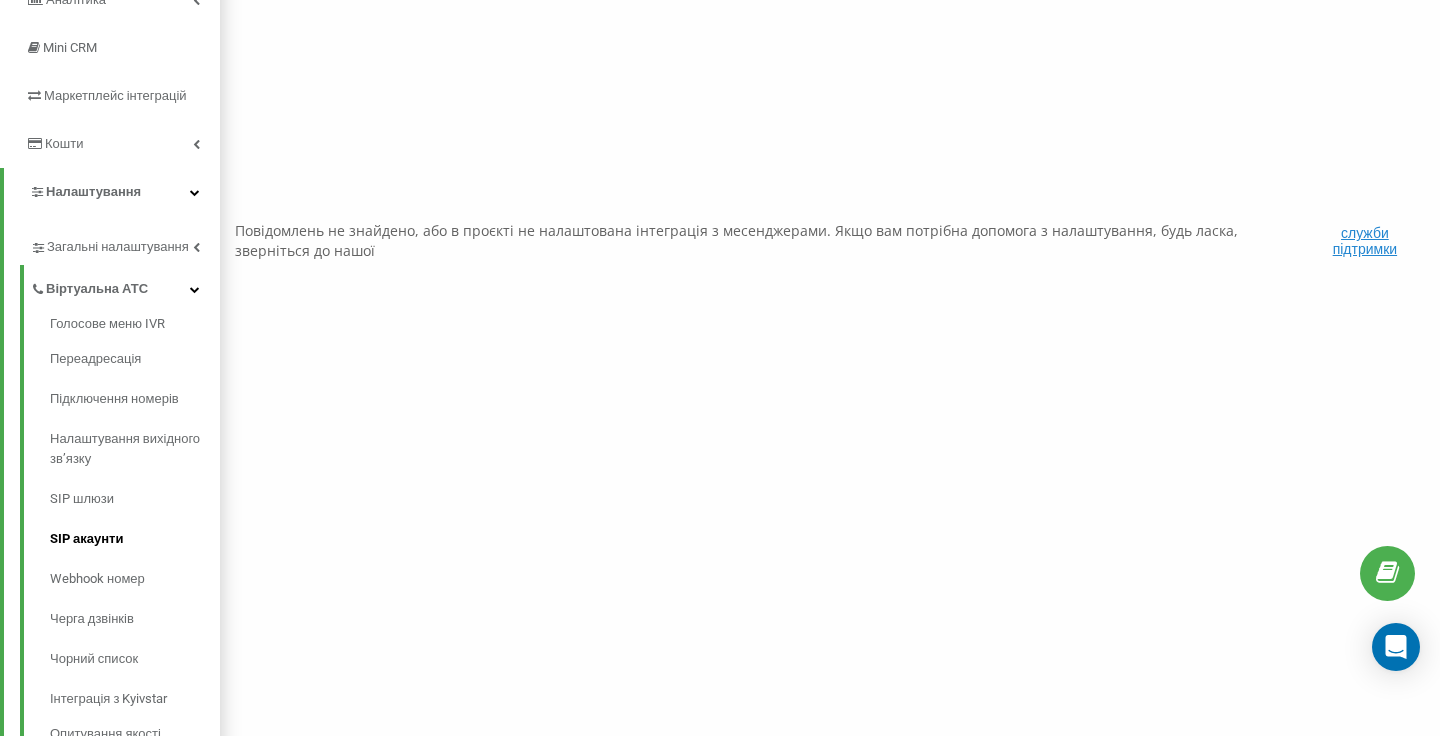 scroll, scrollTop: 303, scrollLeft: 0, axis: vertical 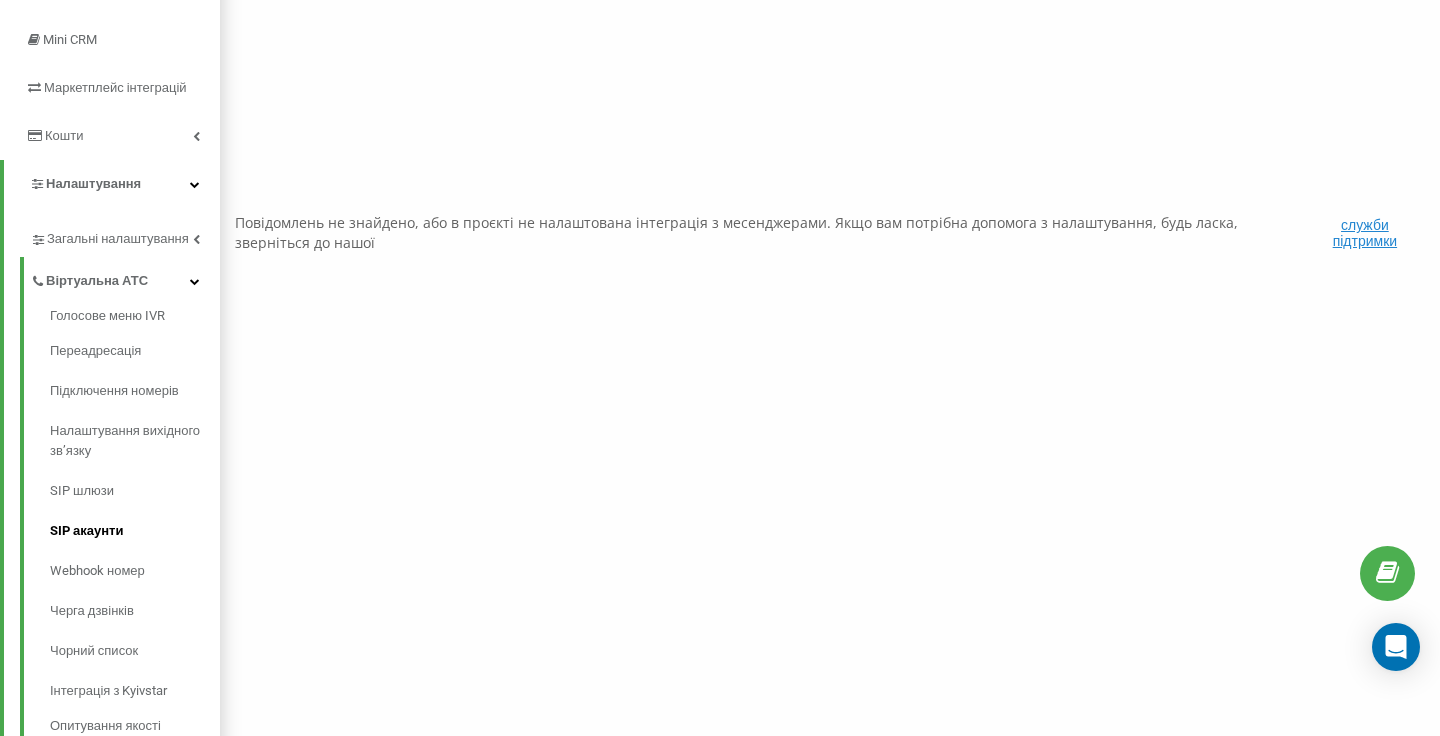 click on "SIP акаунти" at bounding box center [135, 531] 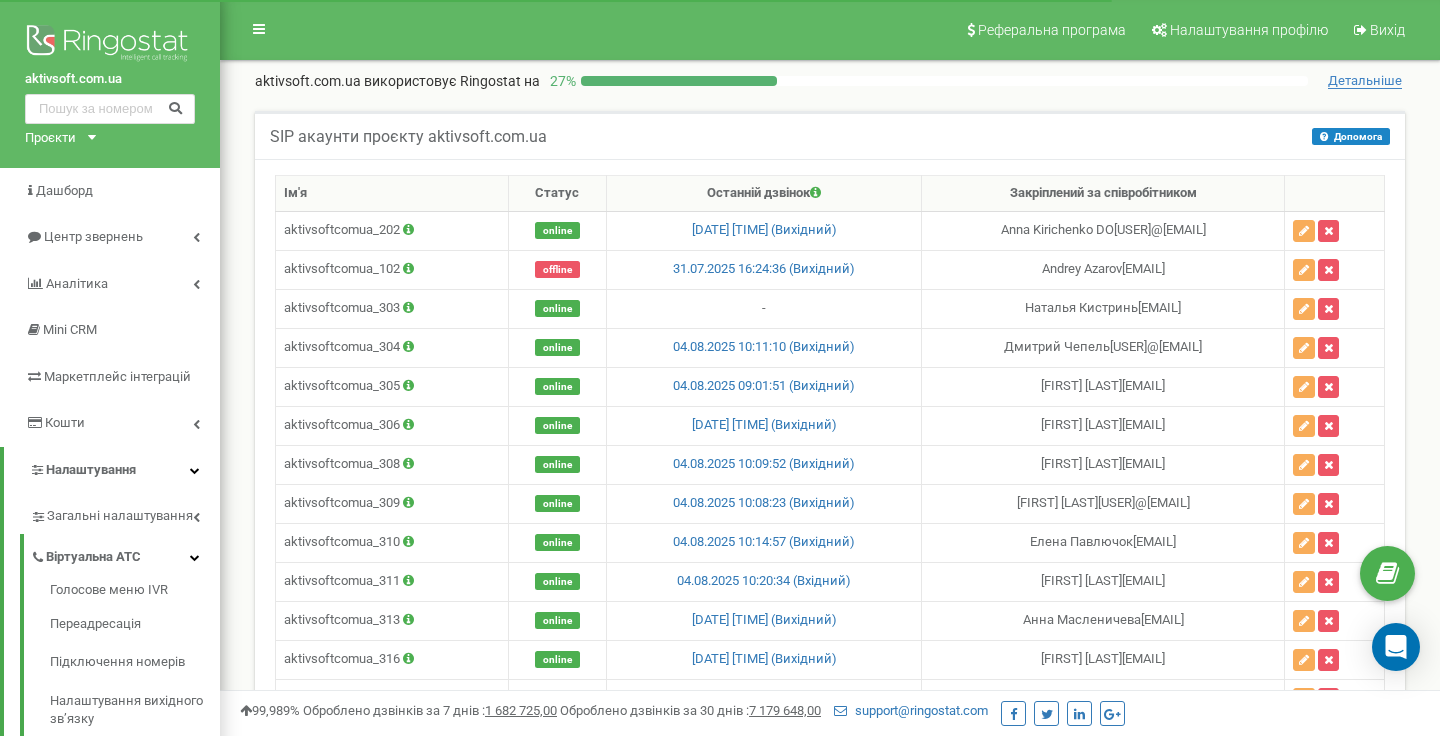 scroll, scrollTop: 0, scrollLeft: 0, axis: both 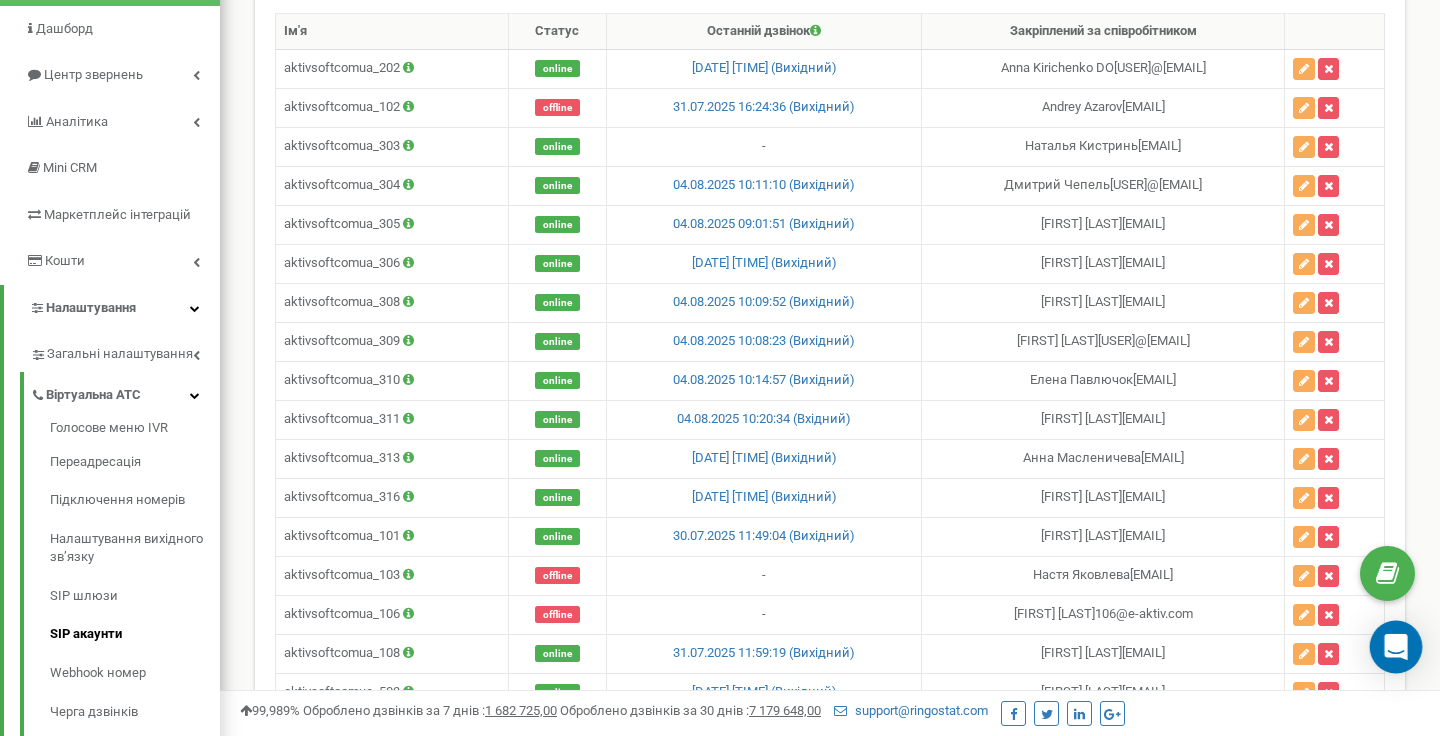 click at bounding box center (1396, 647) 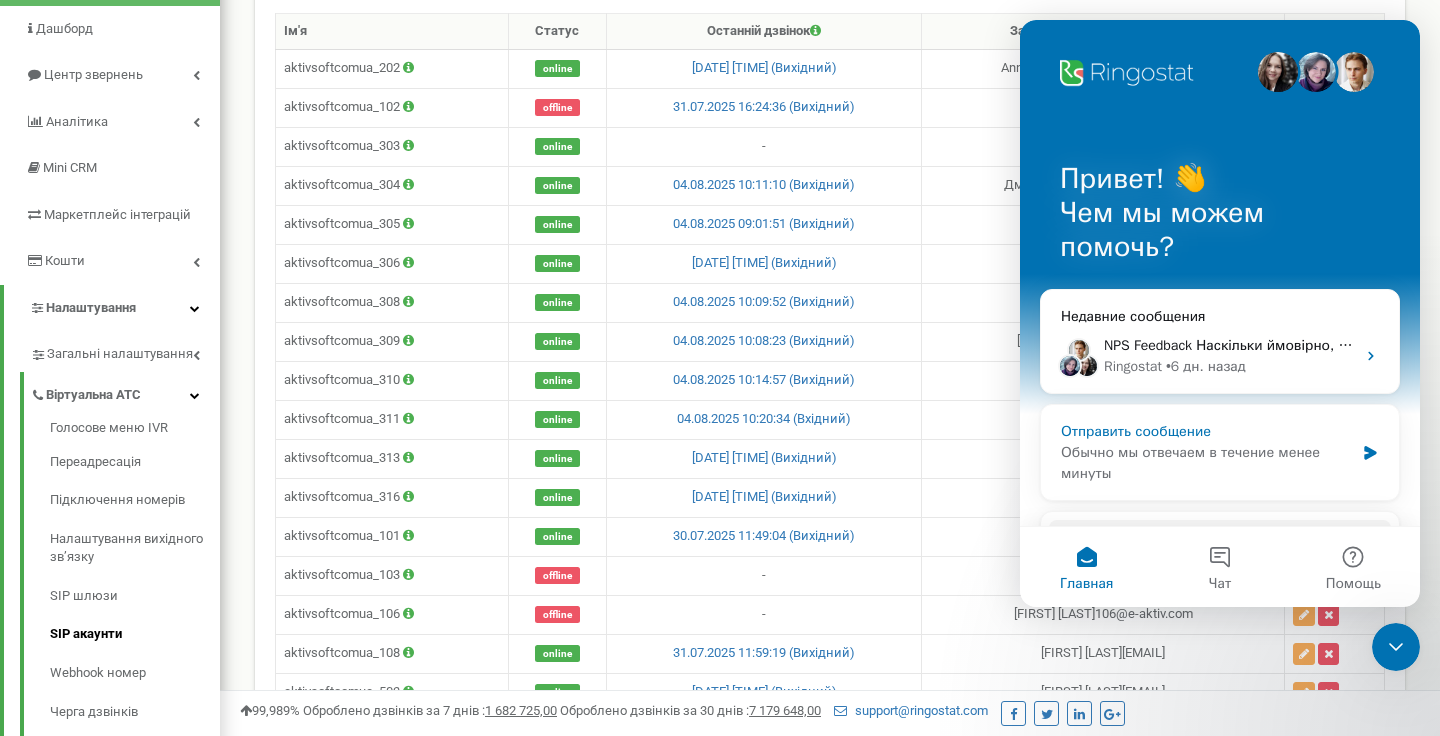 scroll, scrollTop: 0, scrollLeft: 0, axis: both 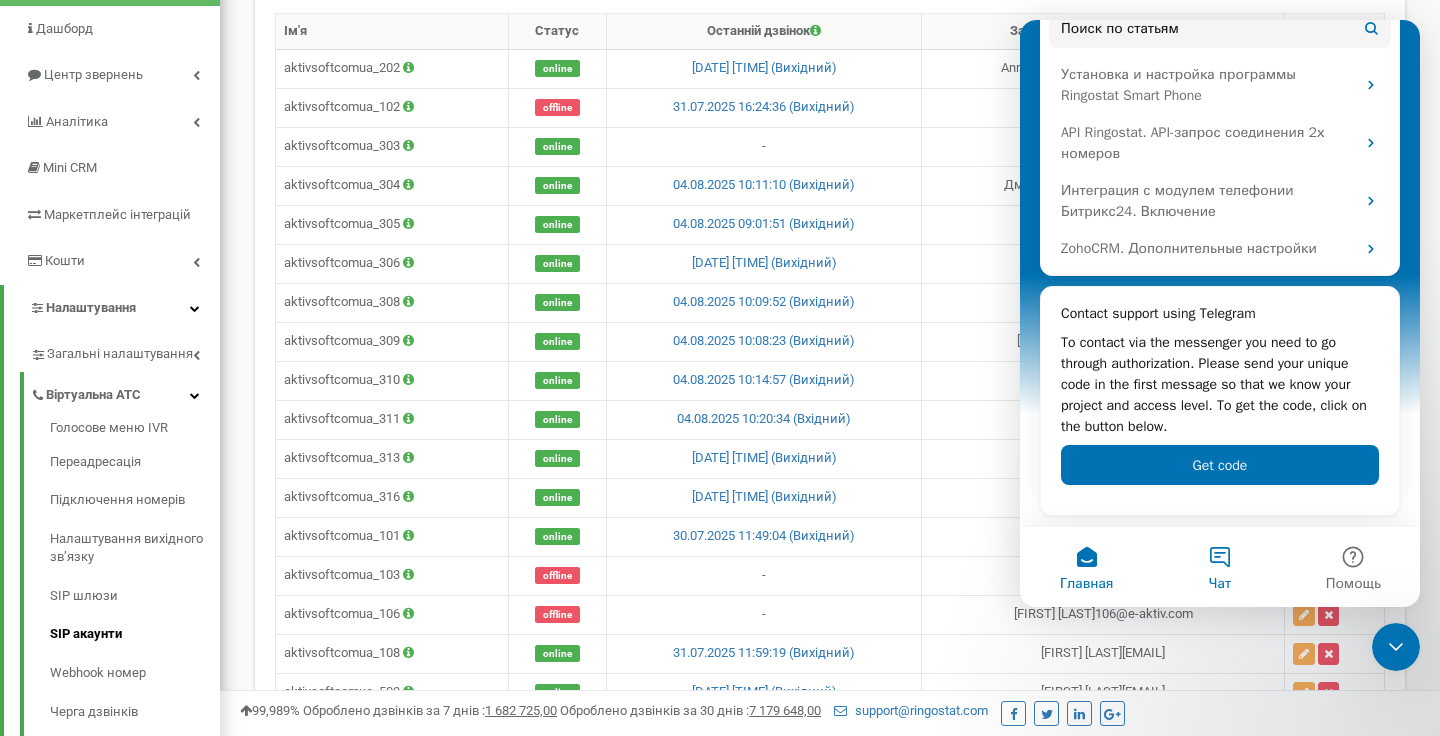 click on "Чат" at bounding box center (1219, 567) 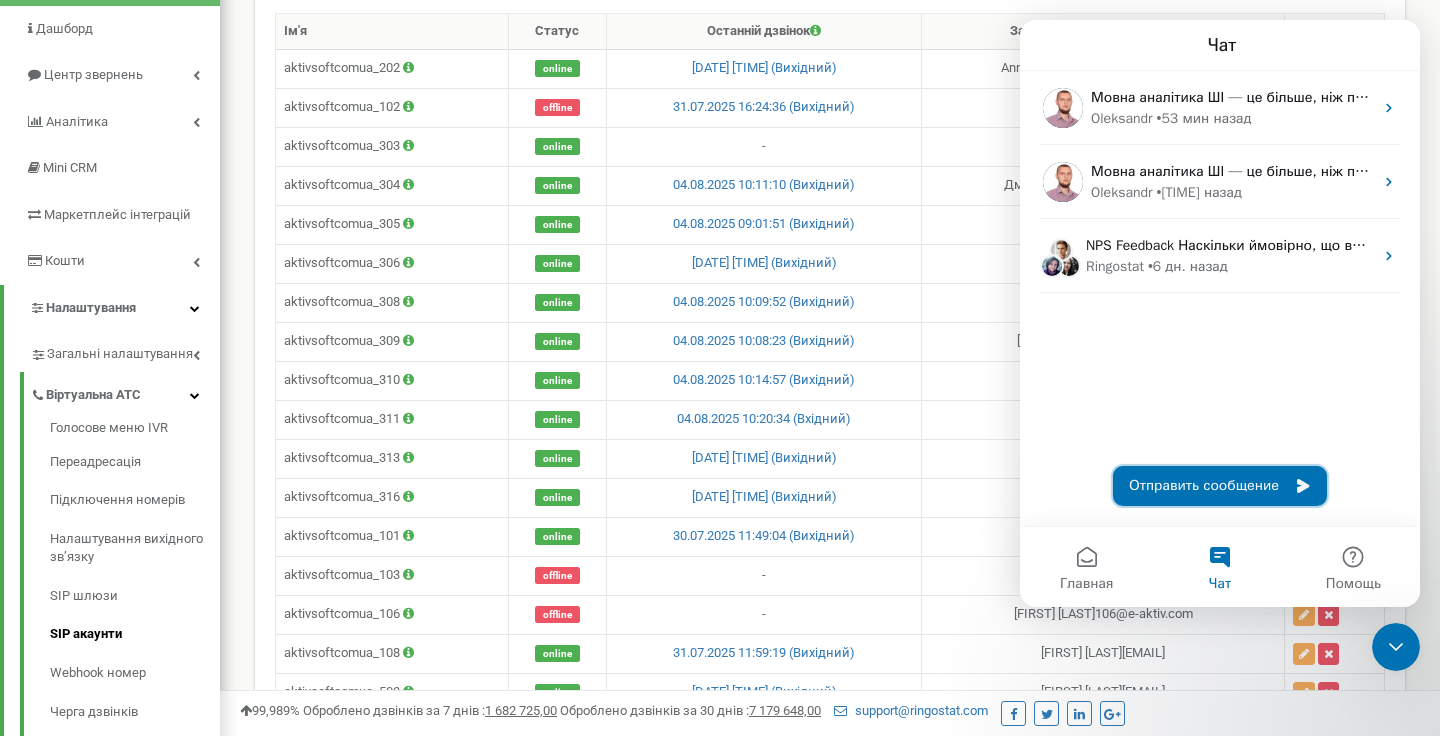 click on "Отправить сообщение" at bounding box center (1220, 486) 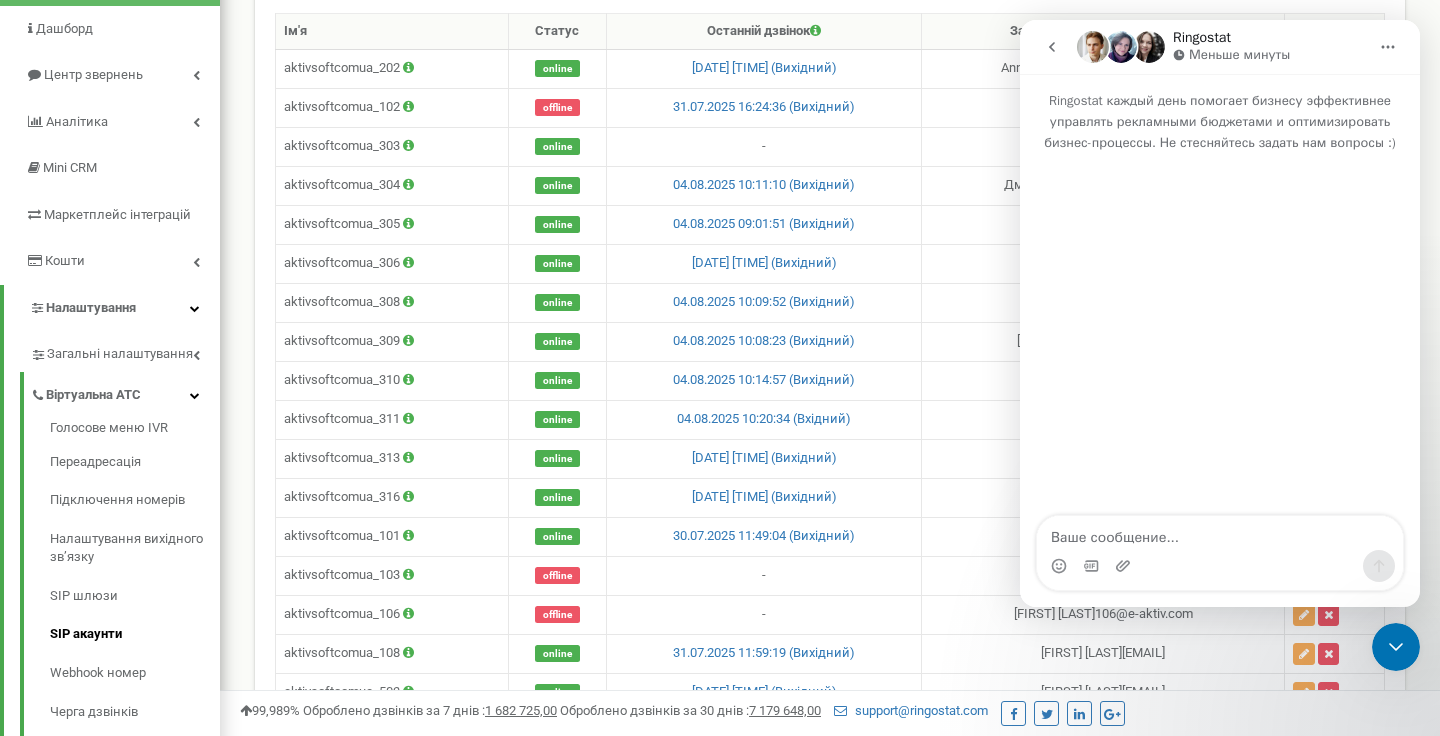 click at bounding box center (1220, 533) 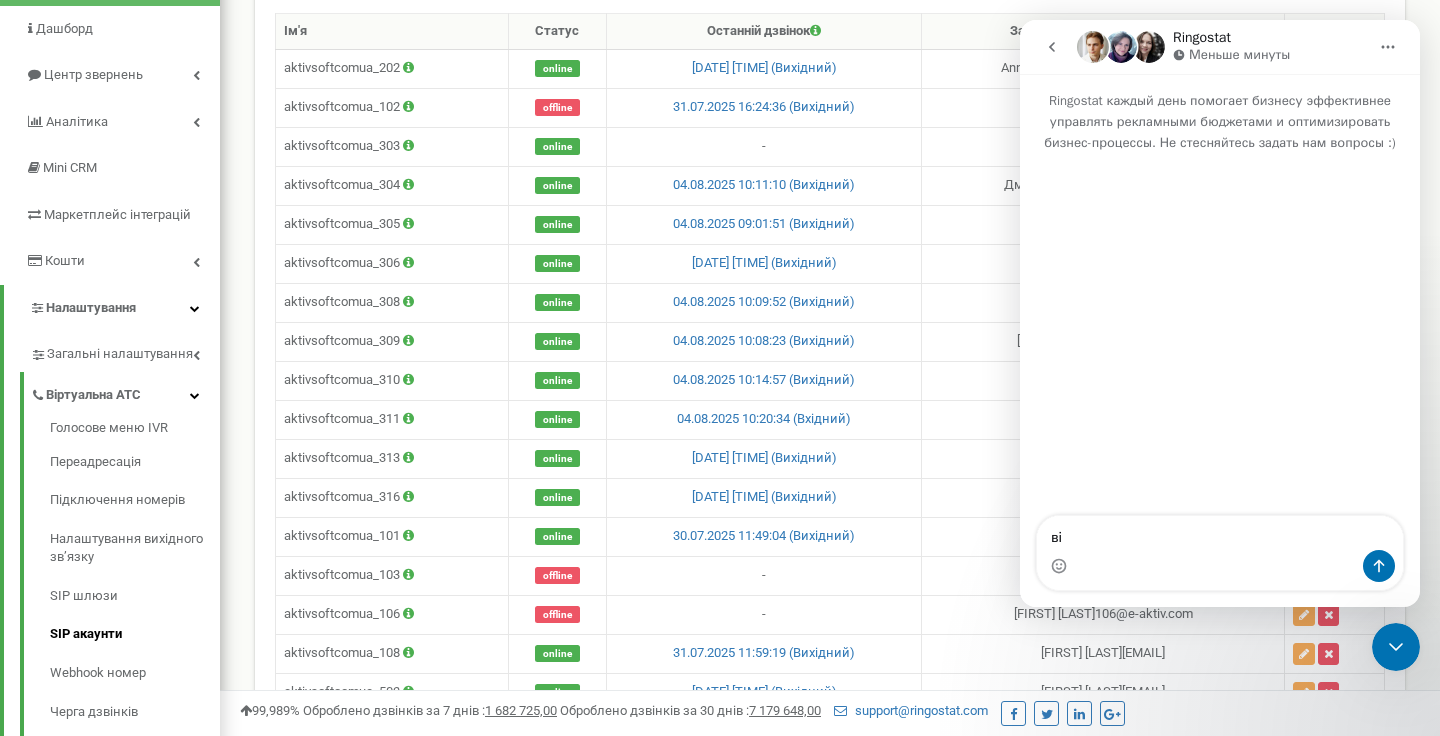 type on "в" 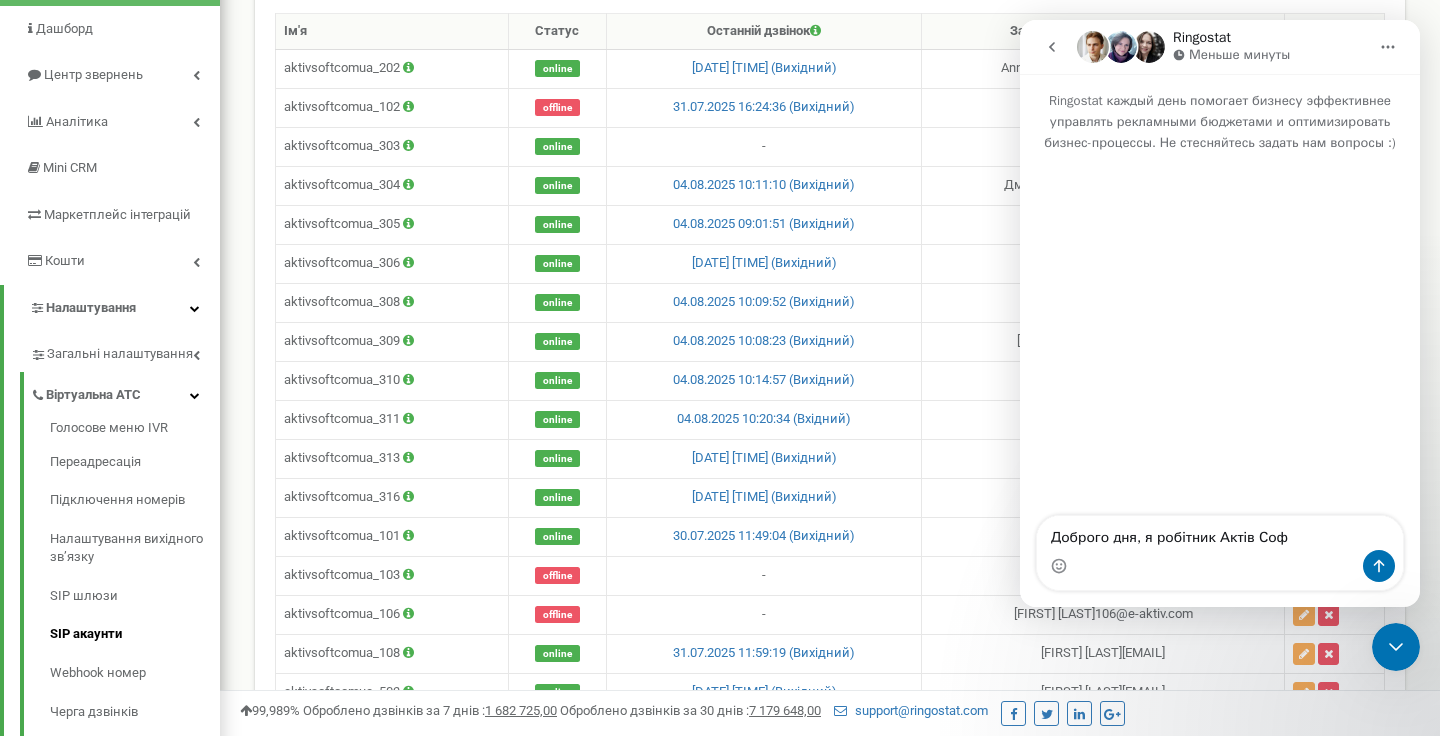 type on "Доброго дня, я робітник Актів Софт" 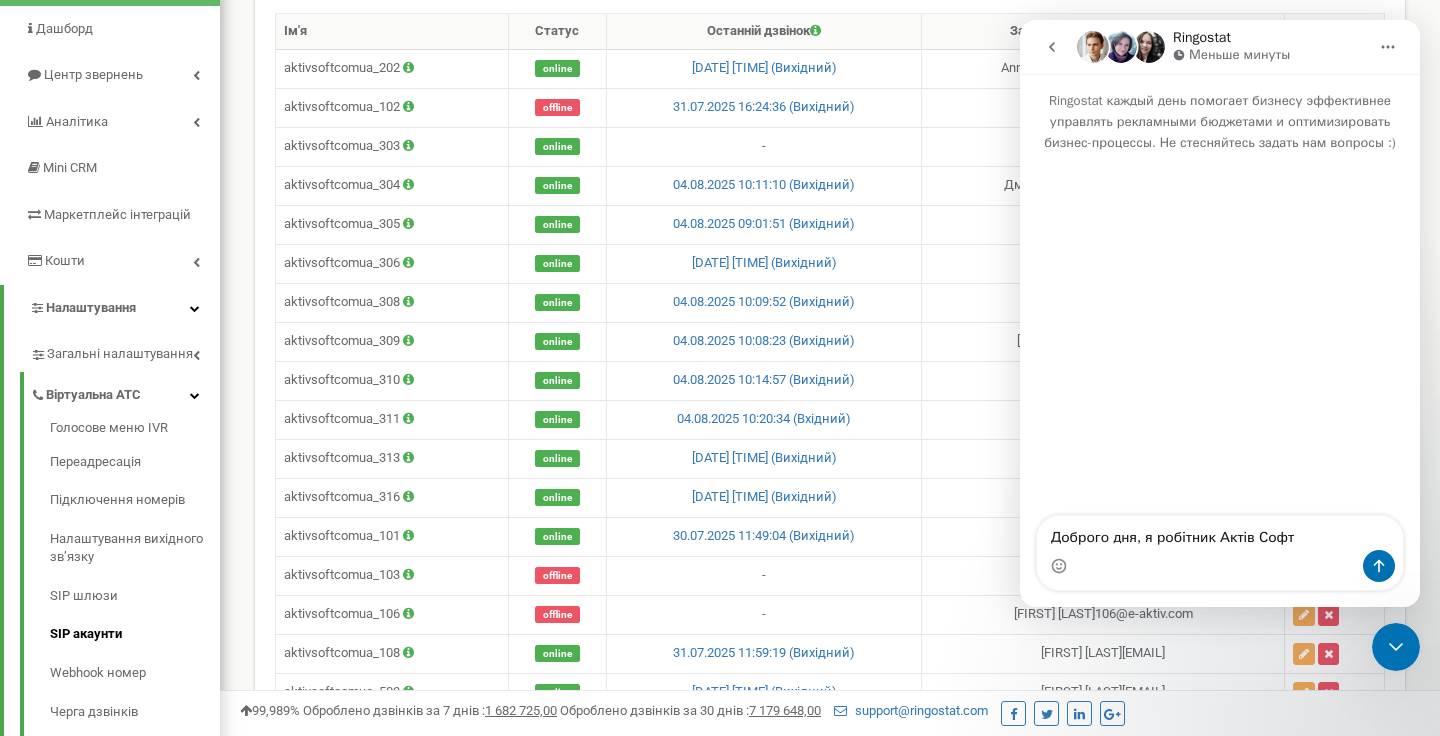 type 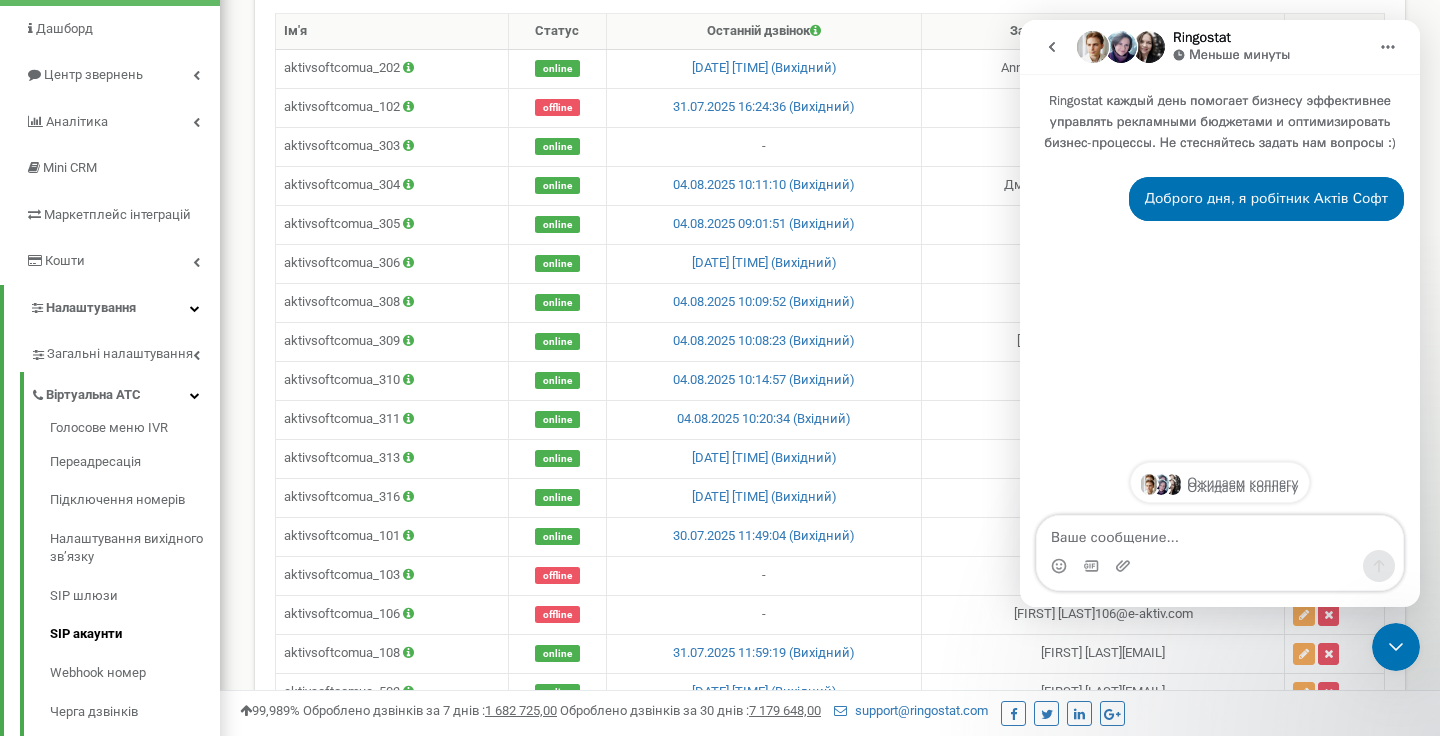 scroll, scrollTop: 0, scrollLeft: 0, axis: both 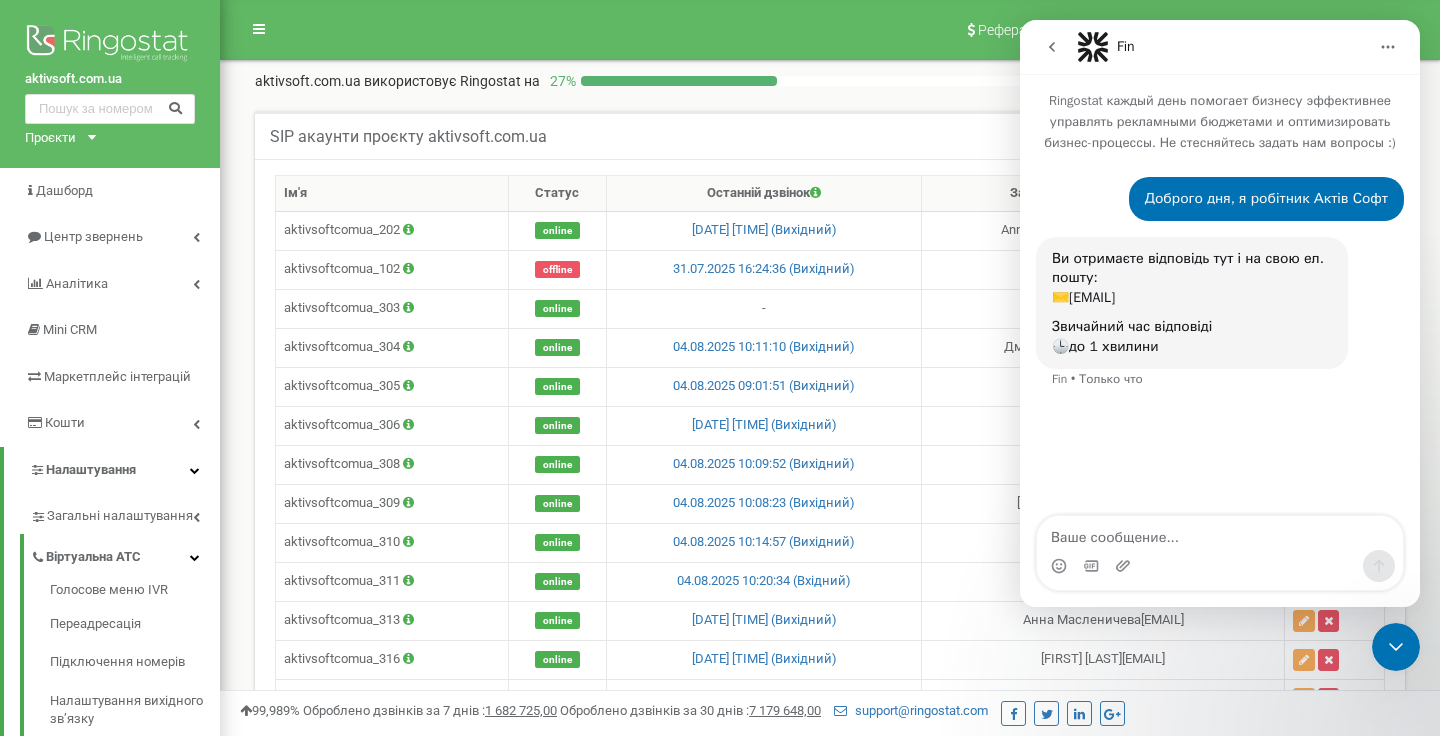 click at bounding box center (1220, 533) 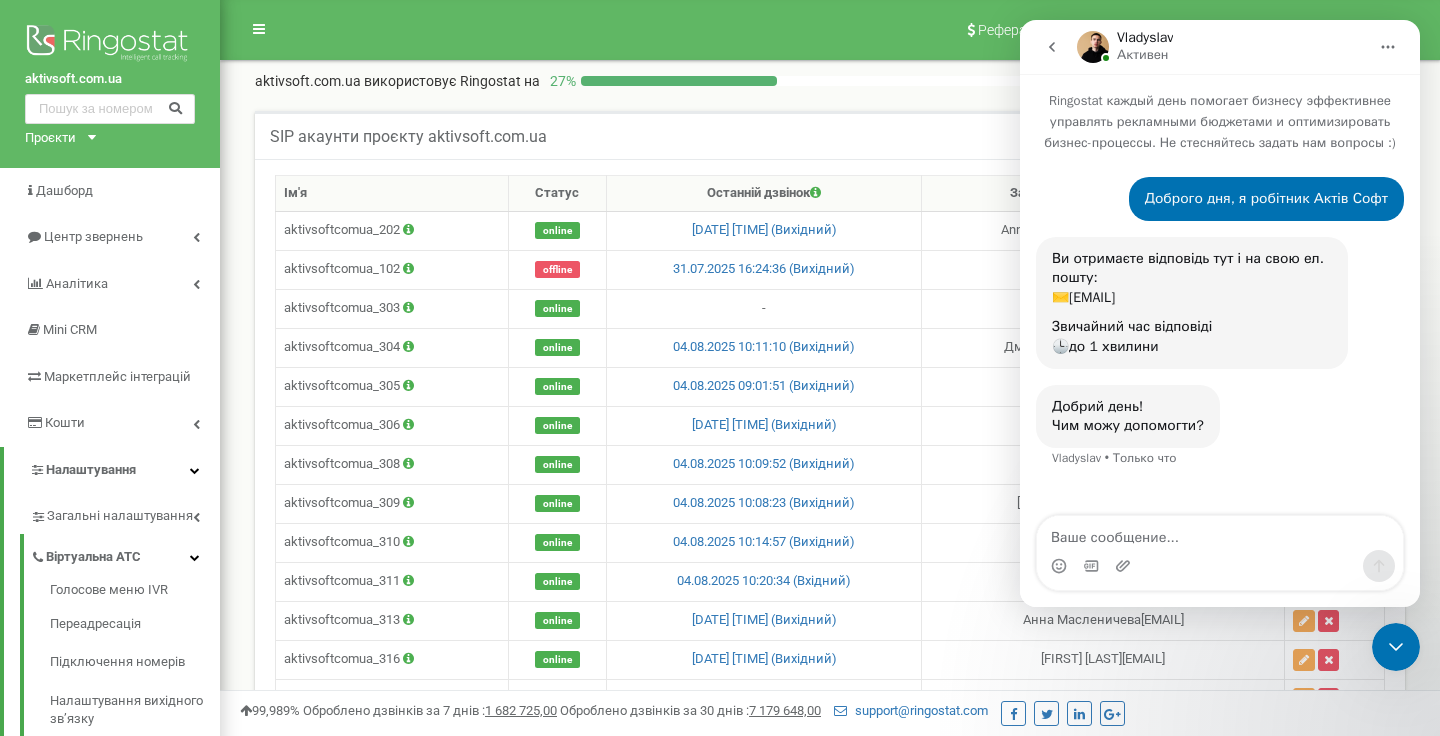 click at bounding box center (1220, 533) 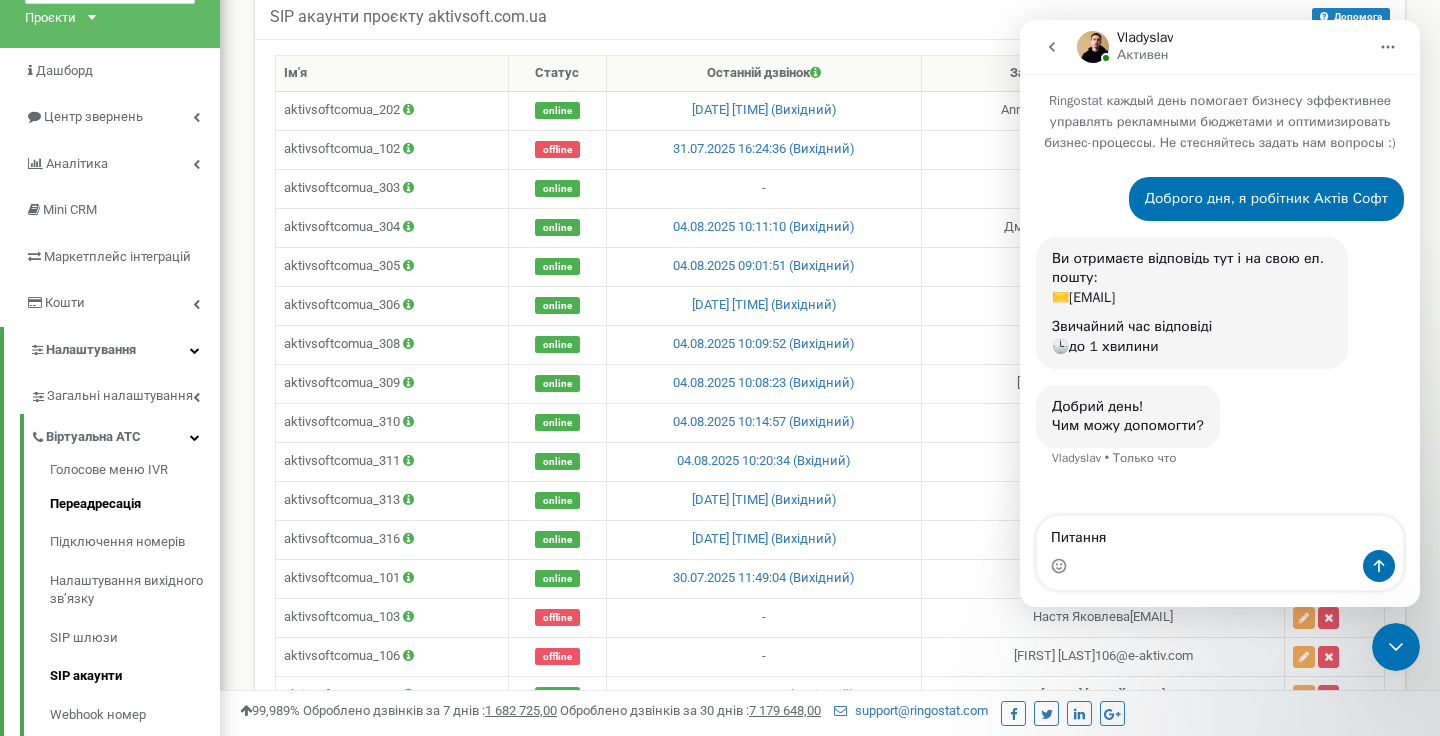 scroll, scrollTop: 130, scrollLeft: 0, axis: vertical 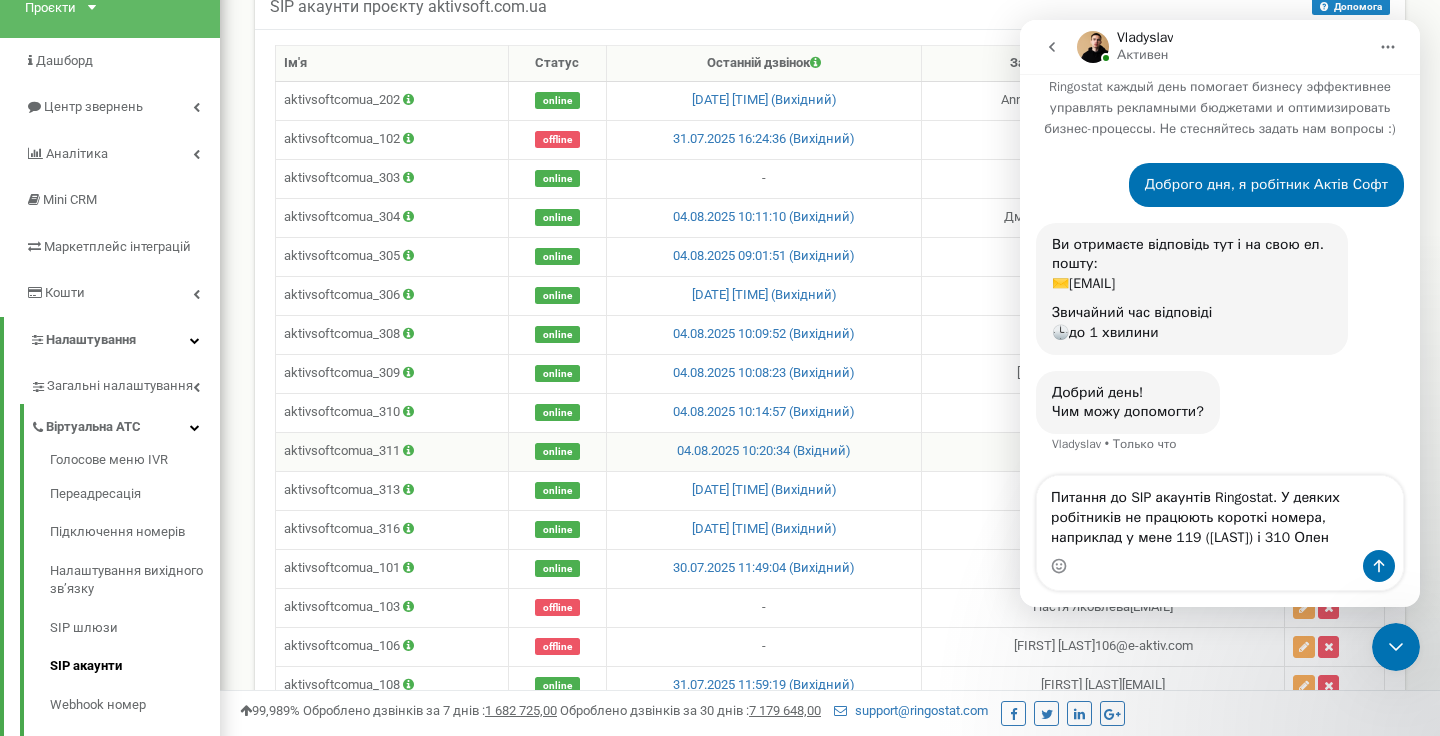 type on "Питання до SIP акаунтів Ringostat. У деяких робітників не працюють короткі номера, наприклад у мене 119 (Мукась Олександр) і 310 Олена" 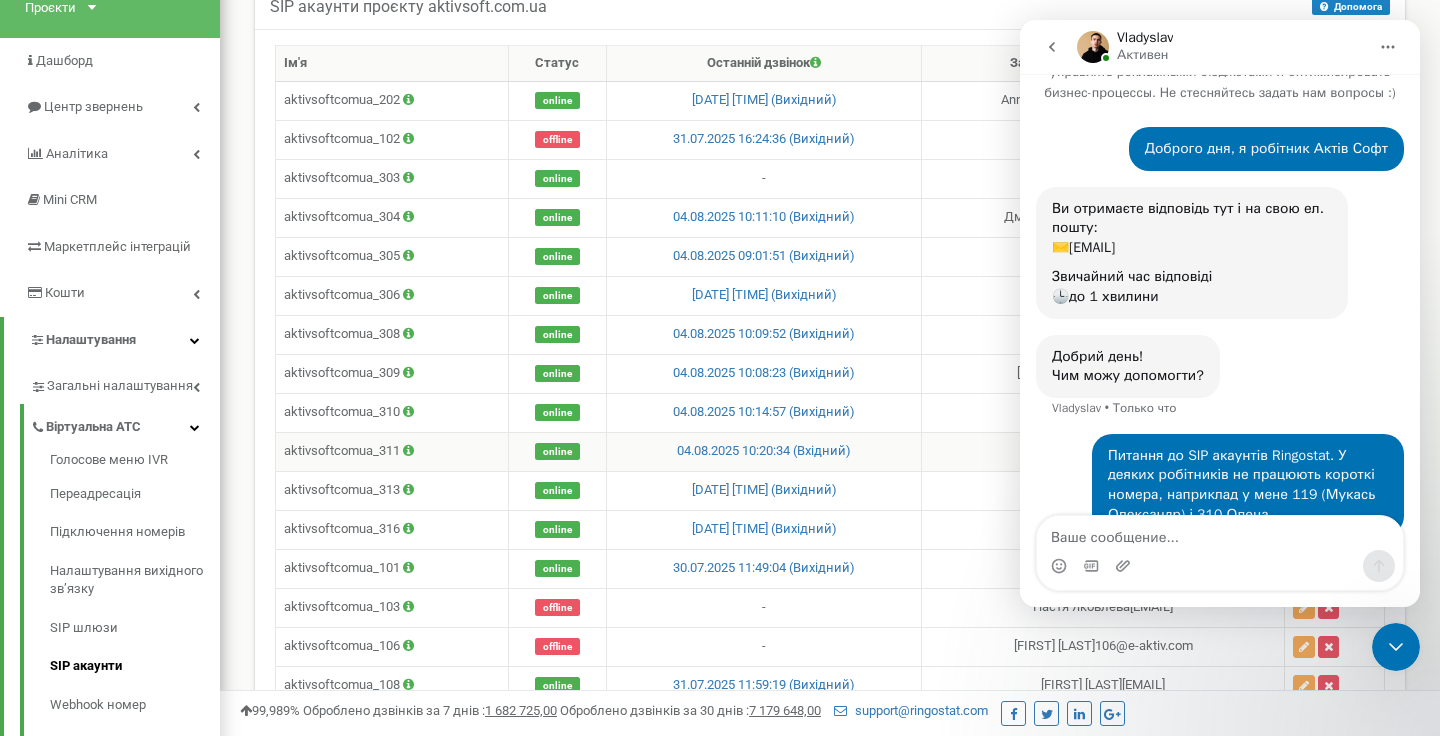 scroll, scrollTop: 106, scrollLeft: 0, axis: vertical 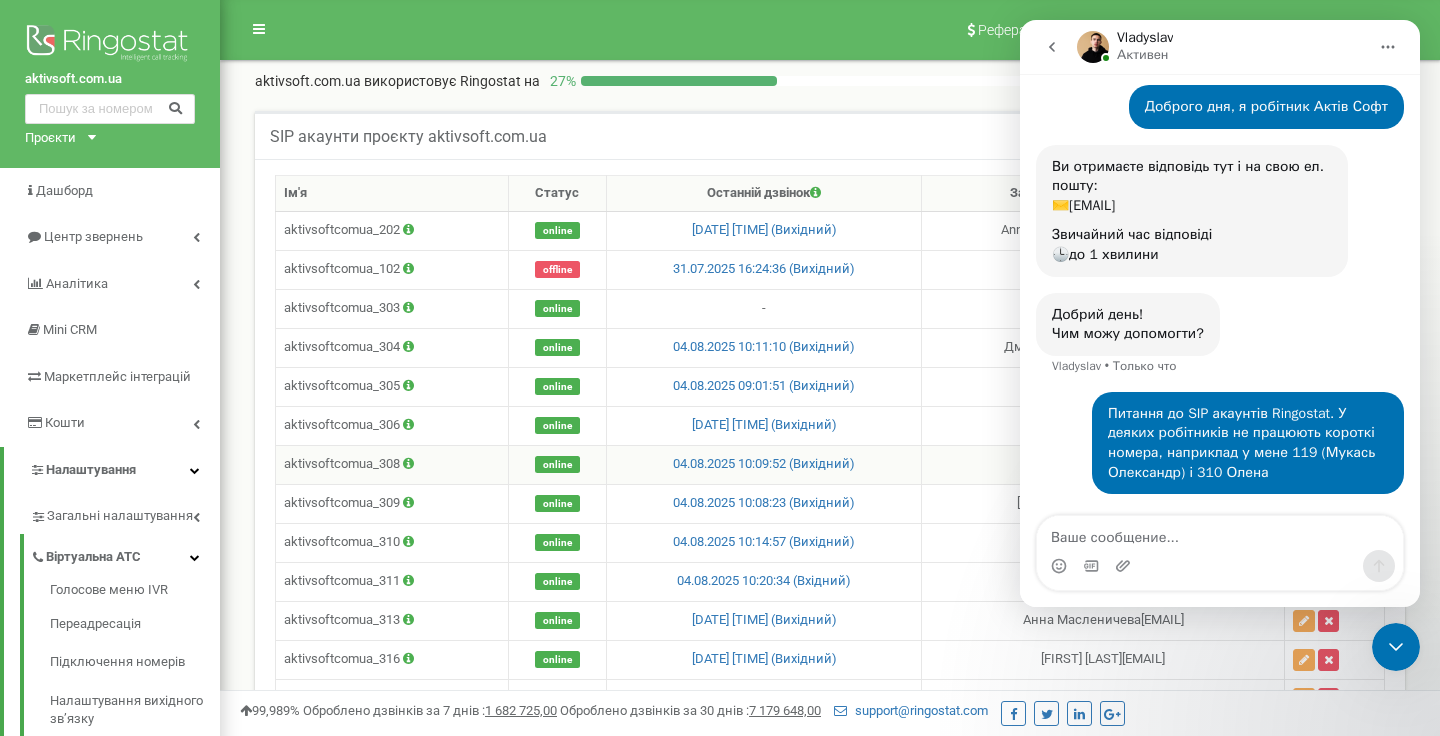 type on "Н" 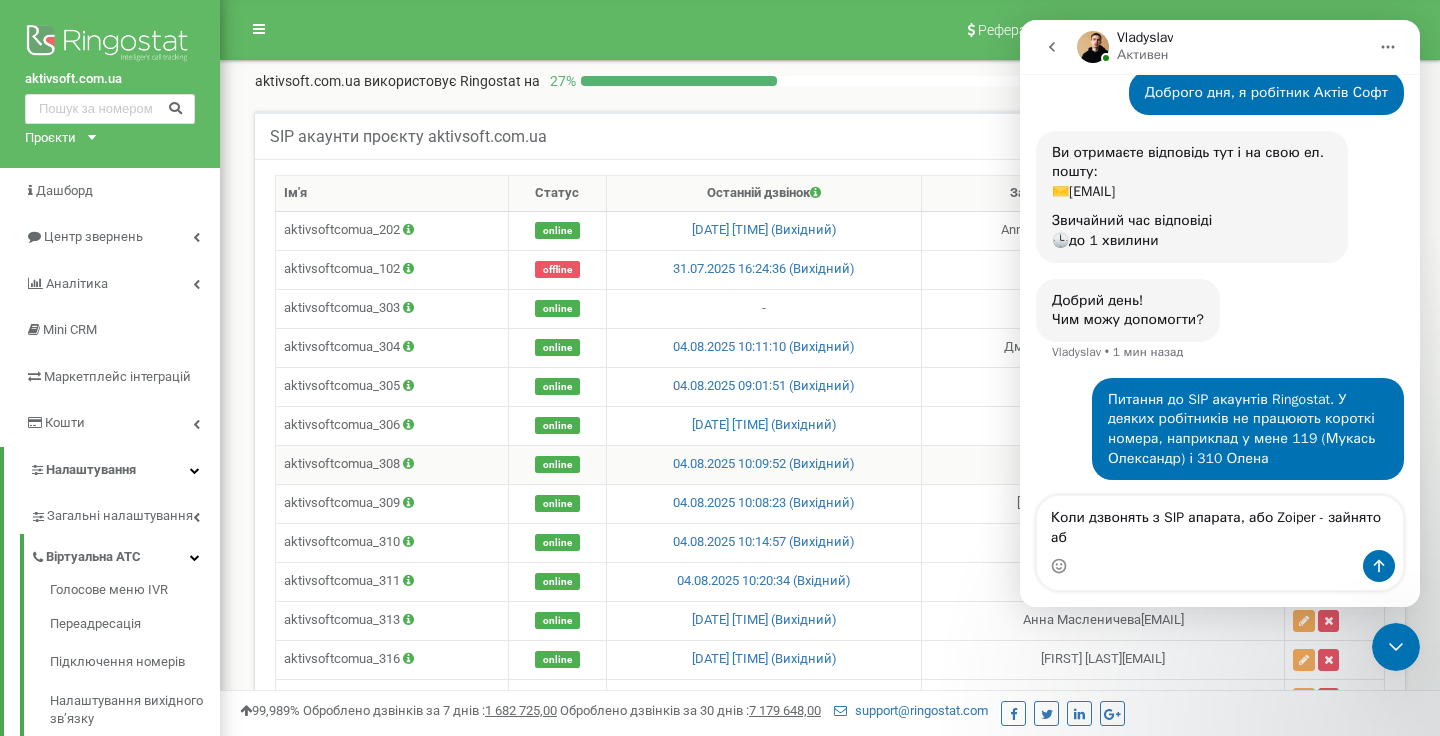 scroll, scrollTop: 126, scrollLeft: 0, axis: vertical 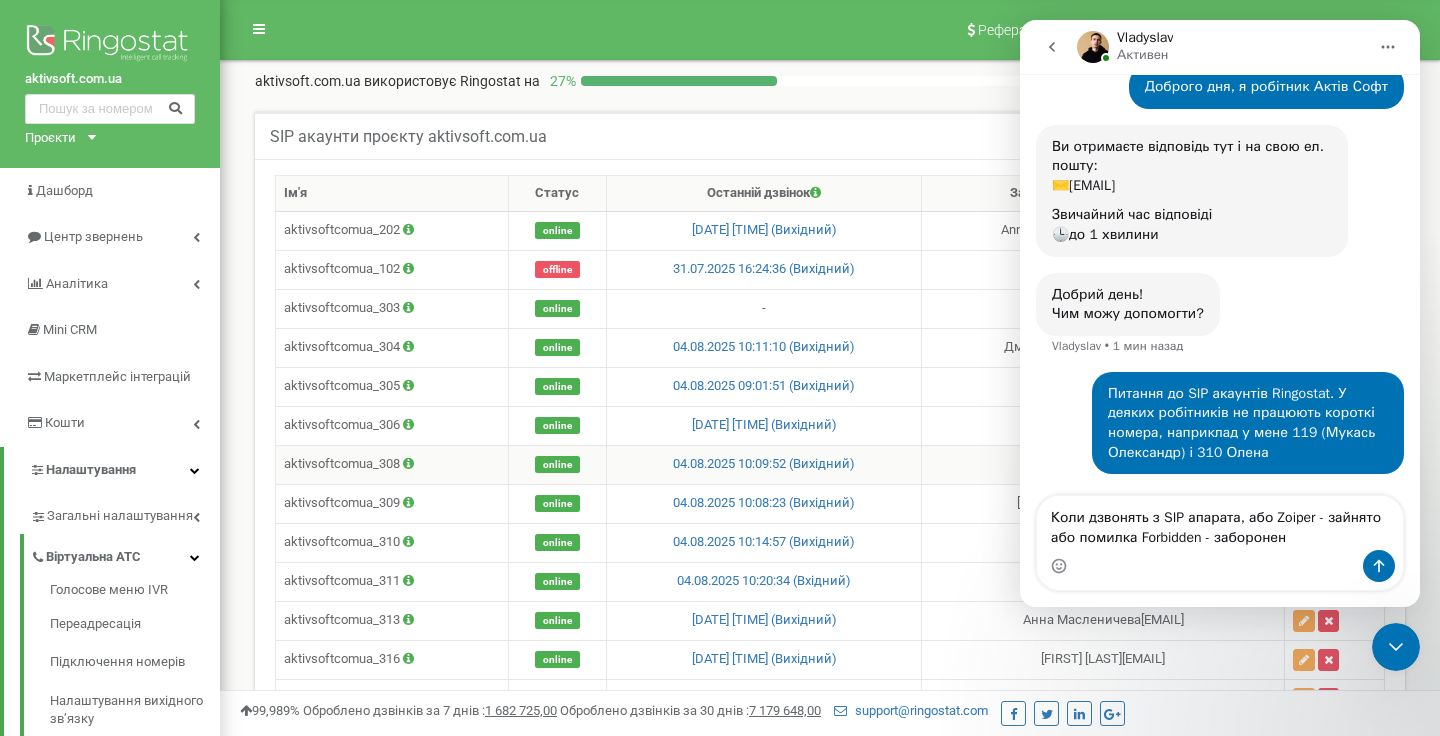 type on "Коли дзвонять з SIP апарата, або Zoiper - зайнято або помилка Forbidden - заборонено" 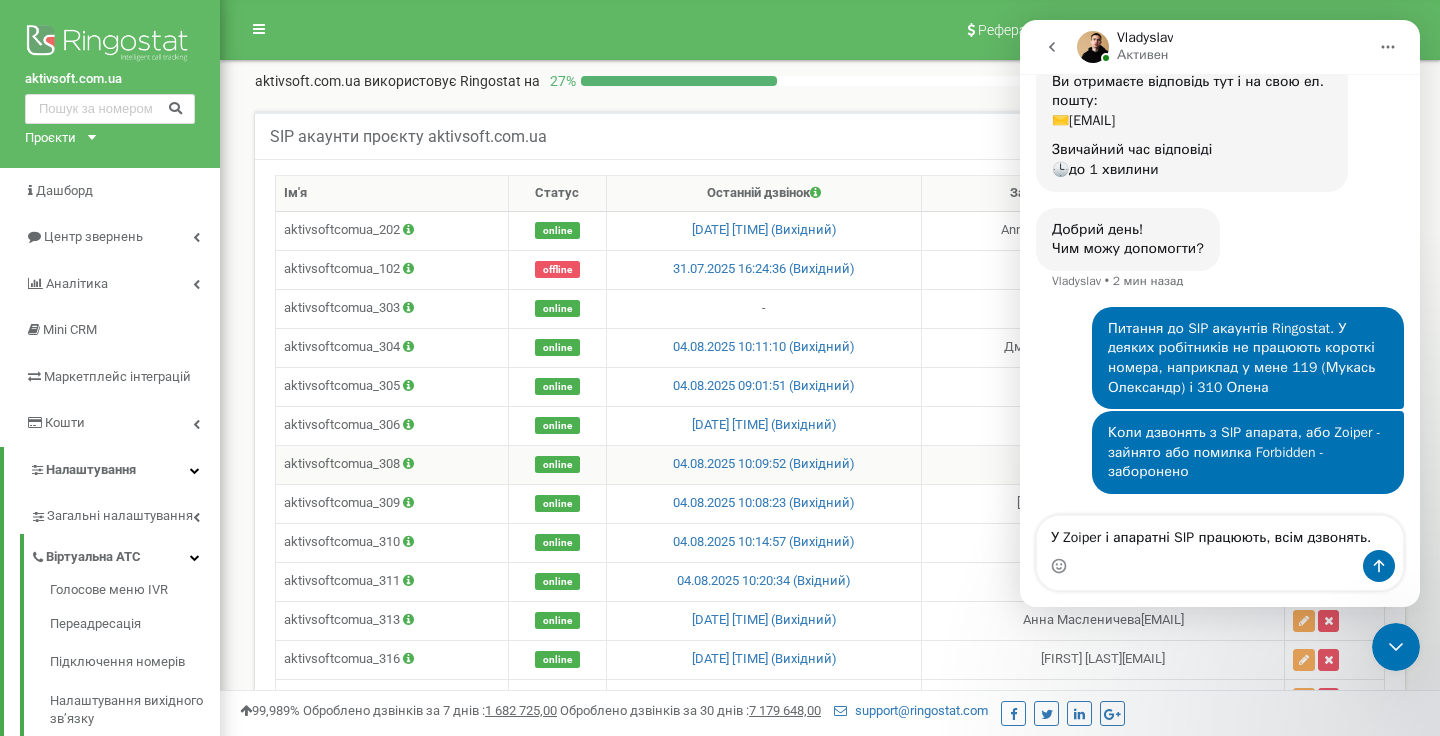 scroll, scrollTop: 209, scrollLeft: 0, axis: vertical 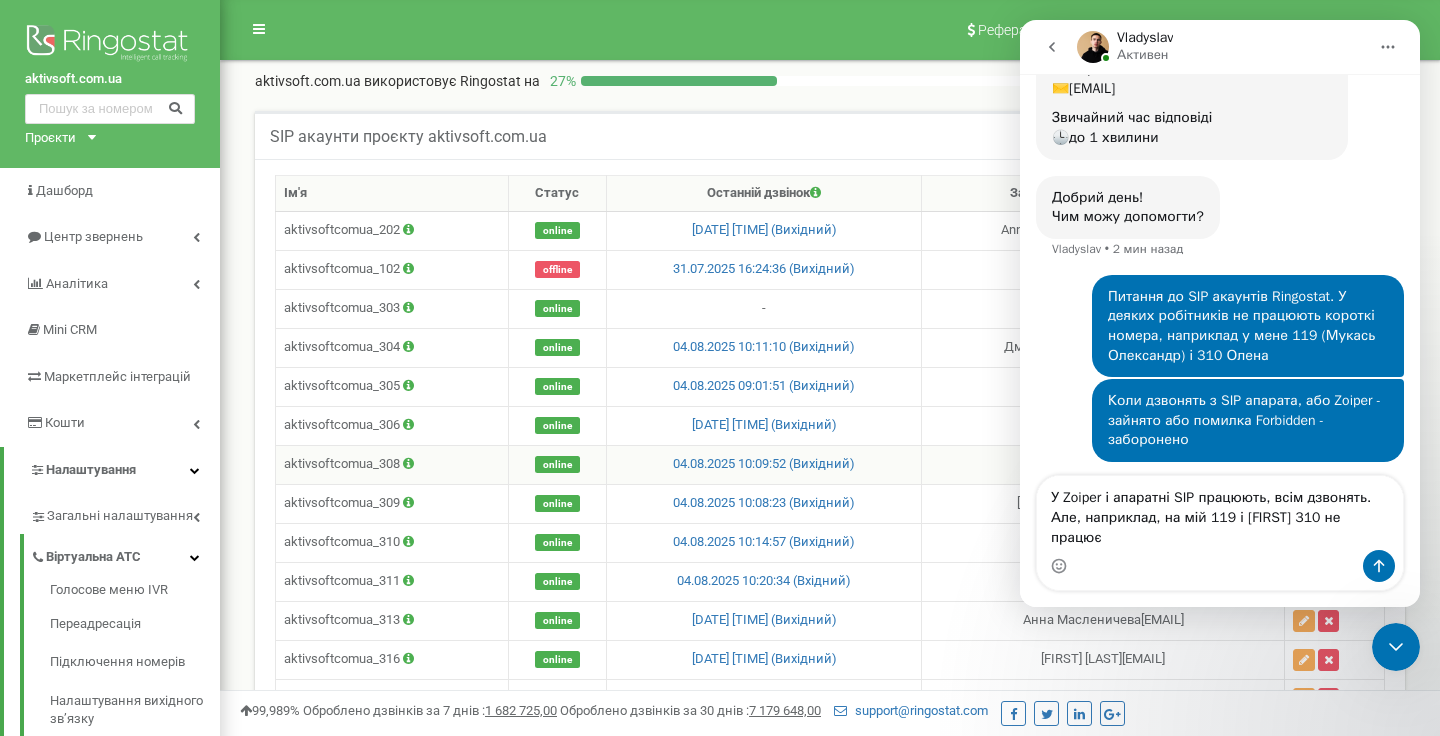 type on "У Zoiper і апаратні SIP працюють, всім дзвонять. Але, наприклад, на мій 119 і Олени 310 не працює." 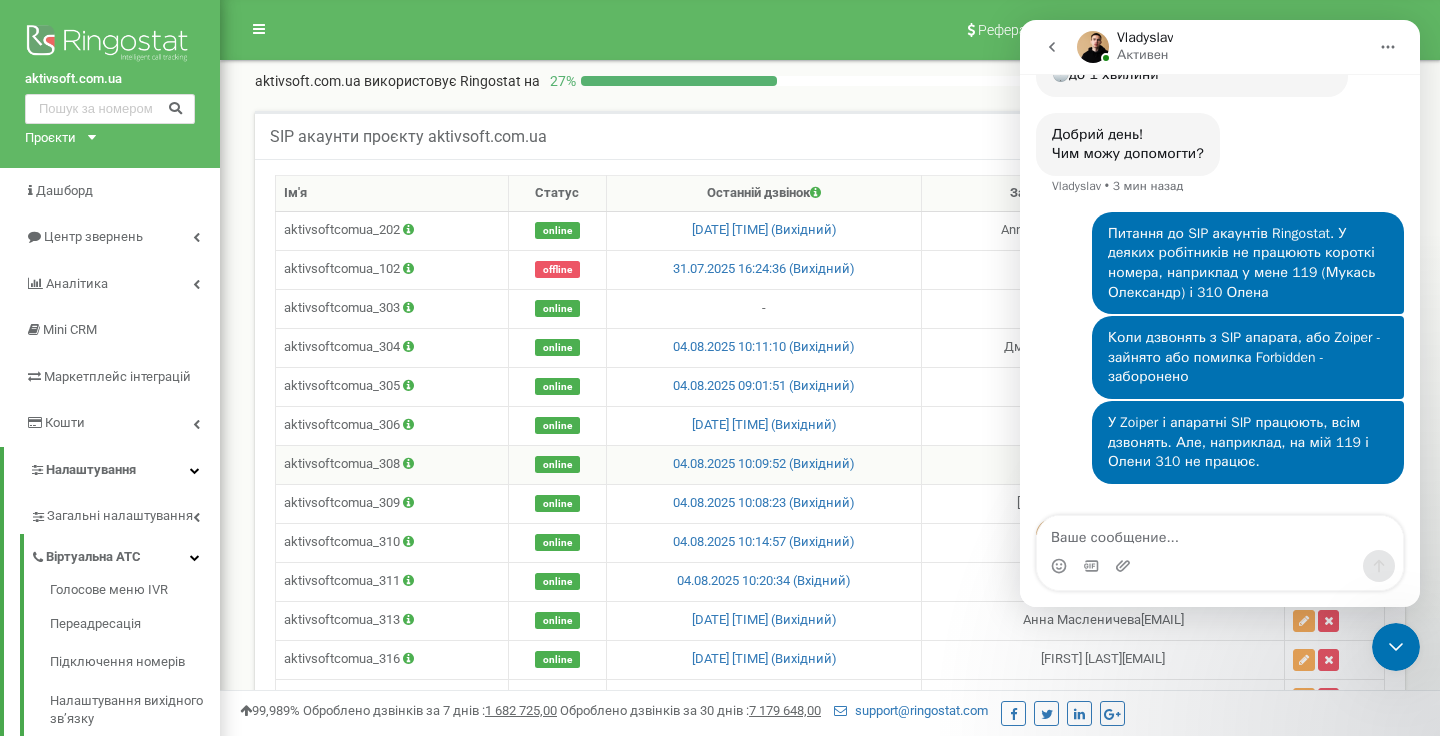 scroll, scrollTop: 349, scrollLeft: 0, axis: vertical 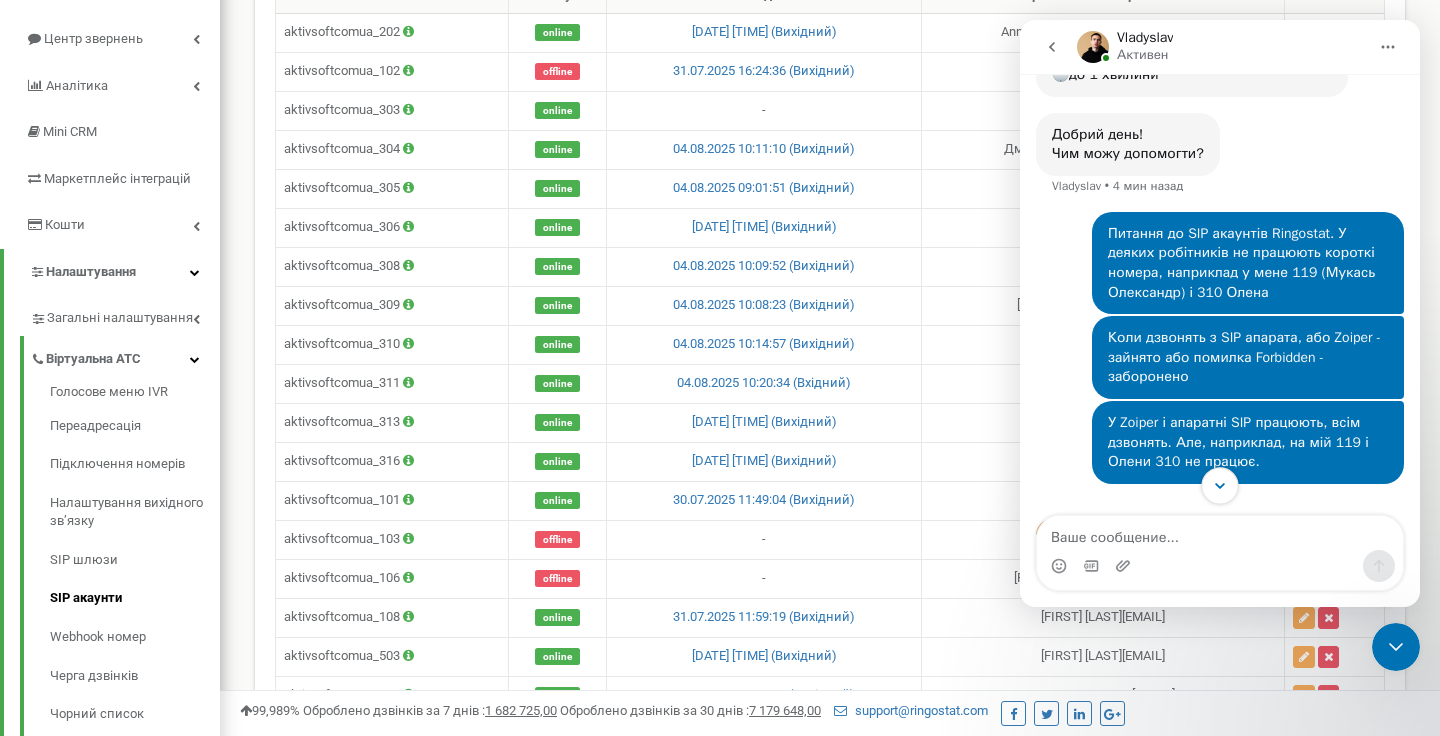 click at bounding box center [1219, 485] 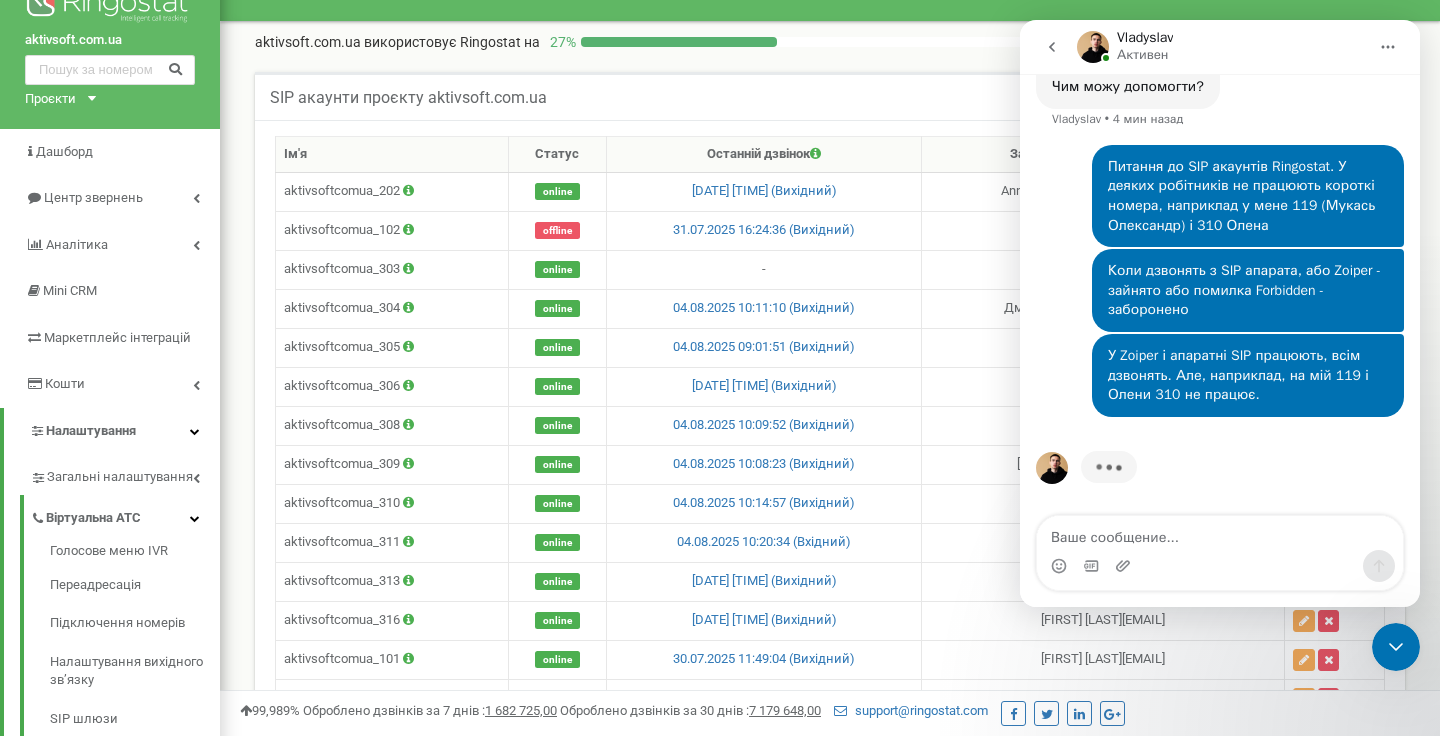 scroll, scrollTop: 0, scrollLeft: 0, axis: both 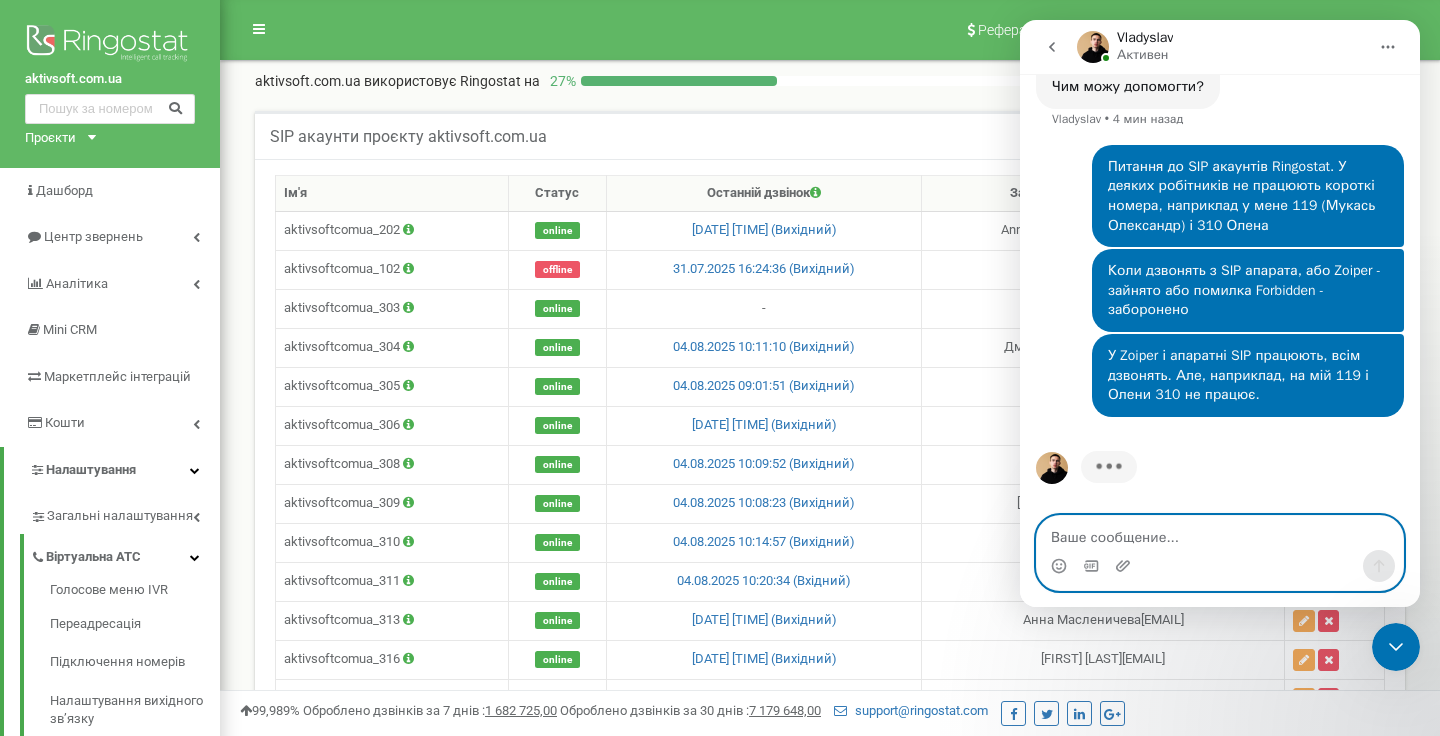 click at bounding box center [1220, 533] 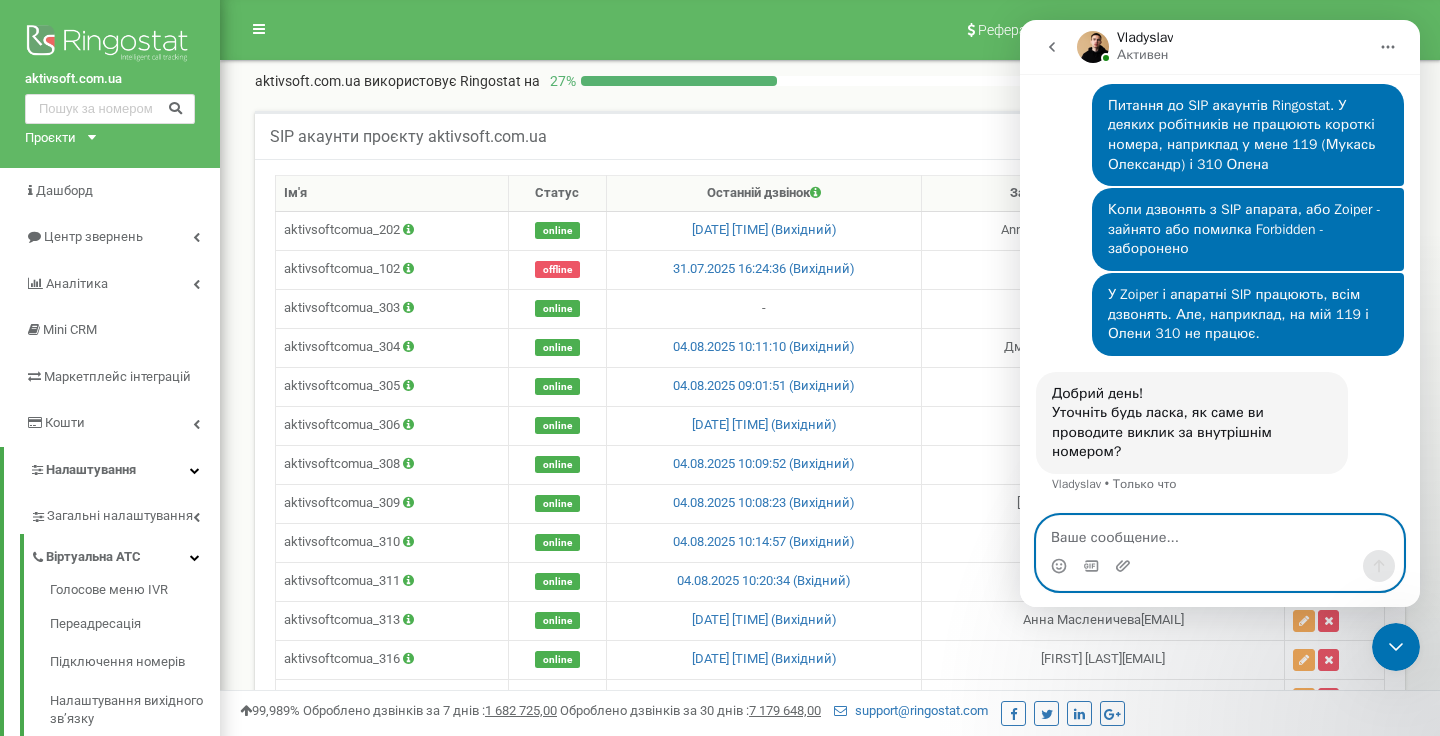 scroll, scrollTop: 388, scrollLeft: 0, axis: vertical 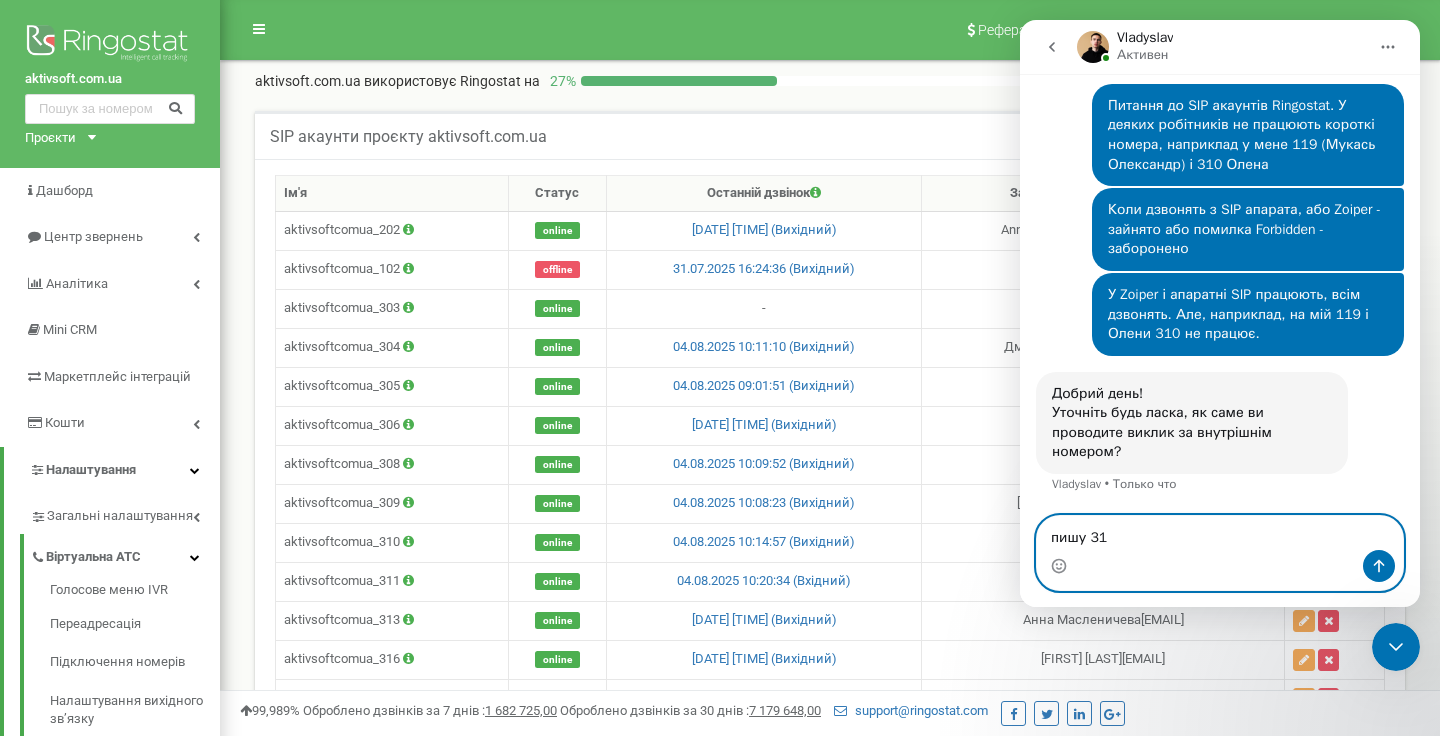 type on "пишу 310" 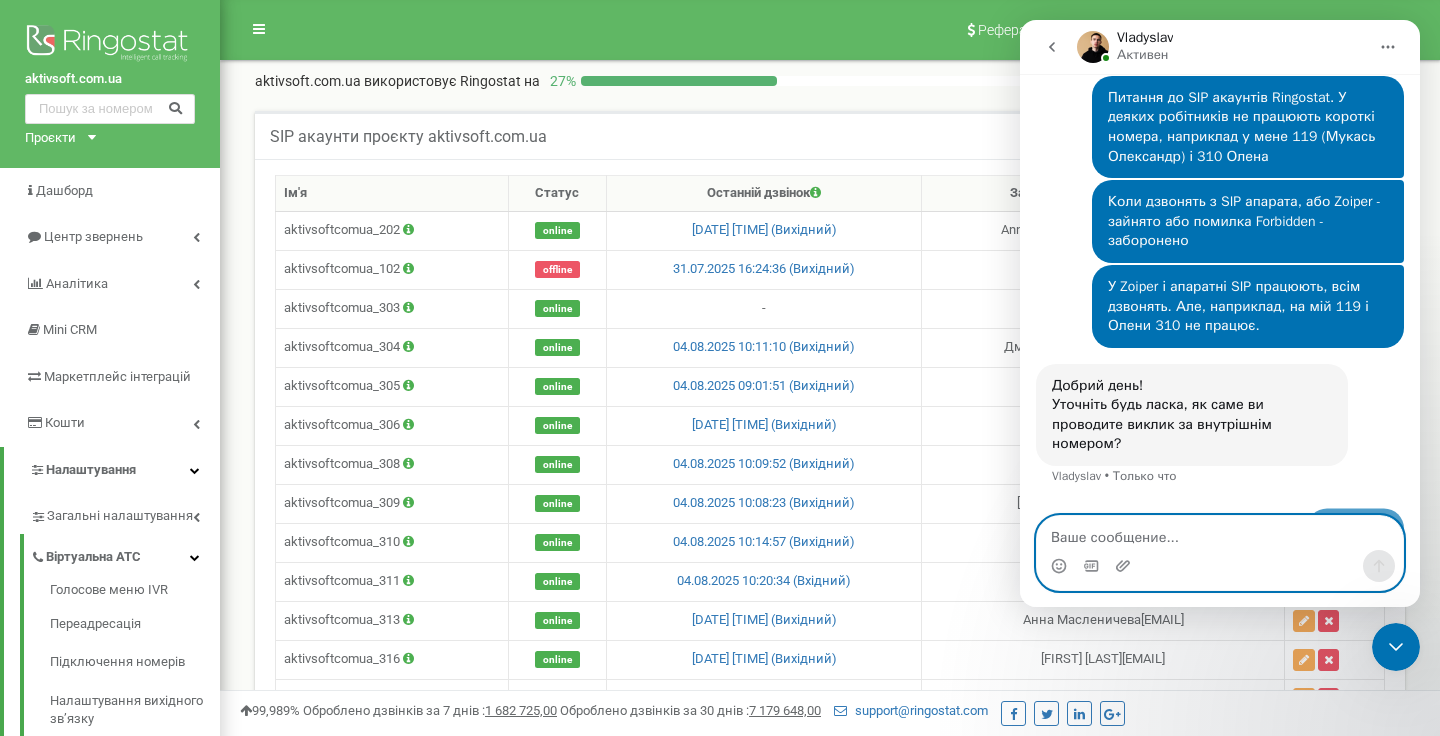 scroll, scrollTop: 447, scrollLeft: 0, axis: vertical 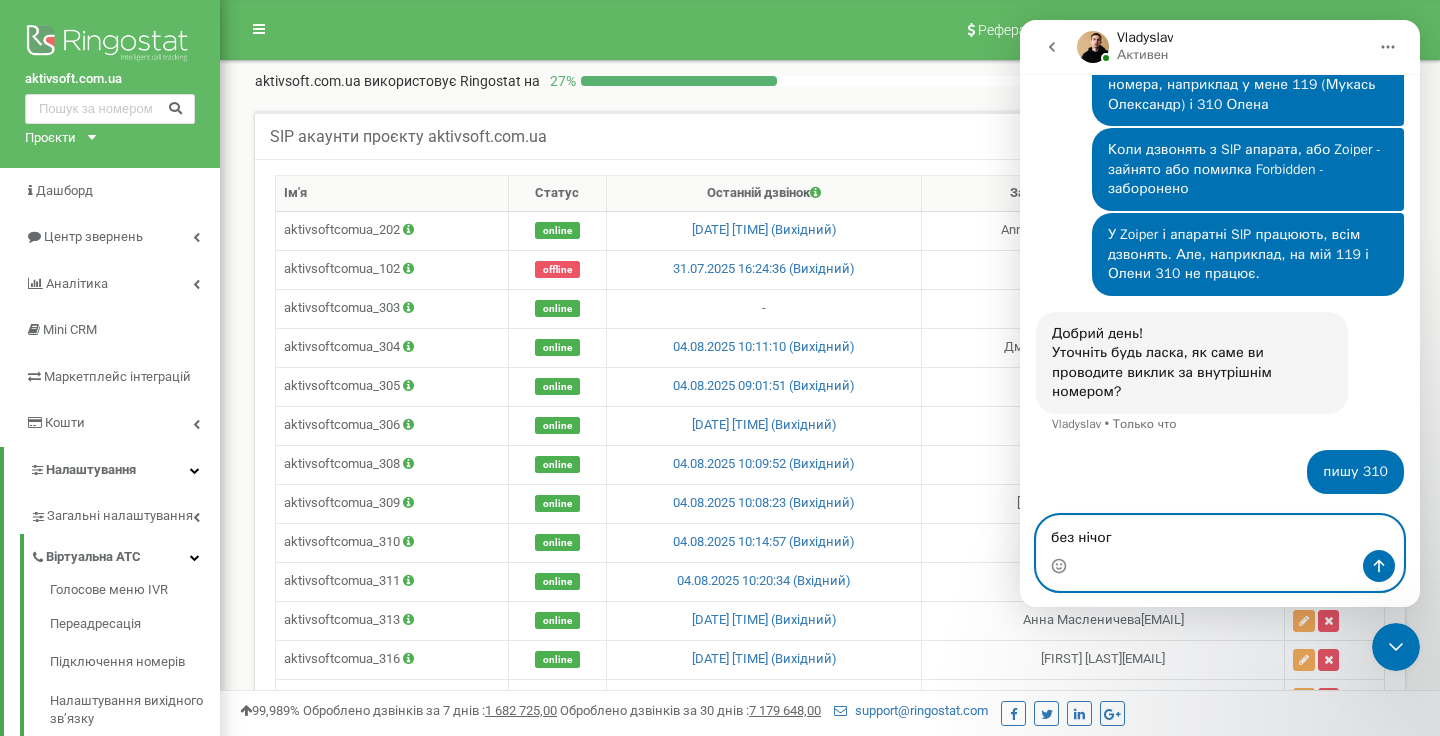 type on "без нічого" 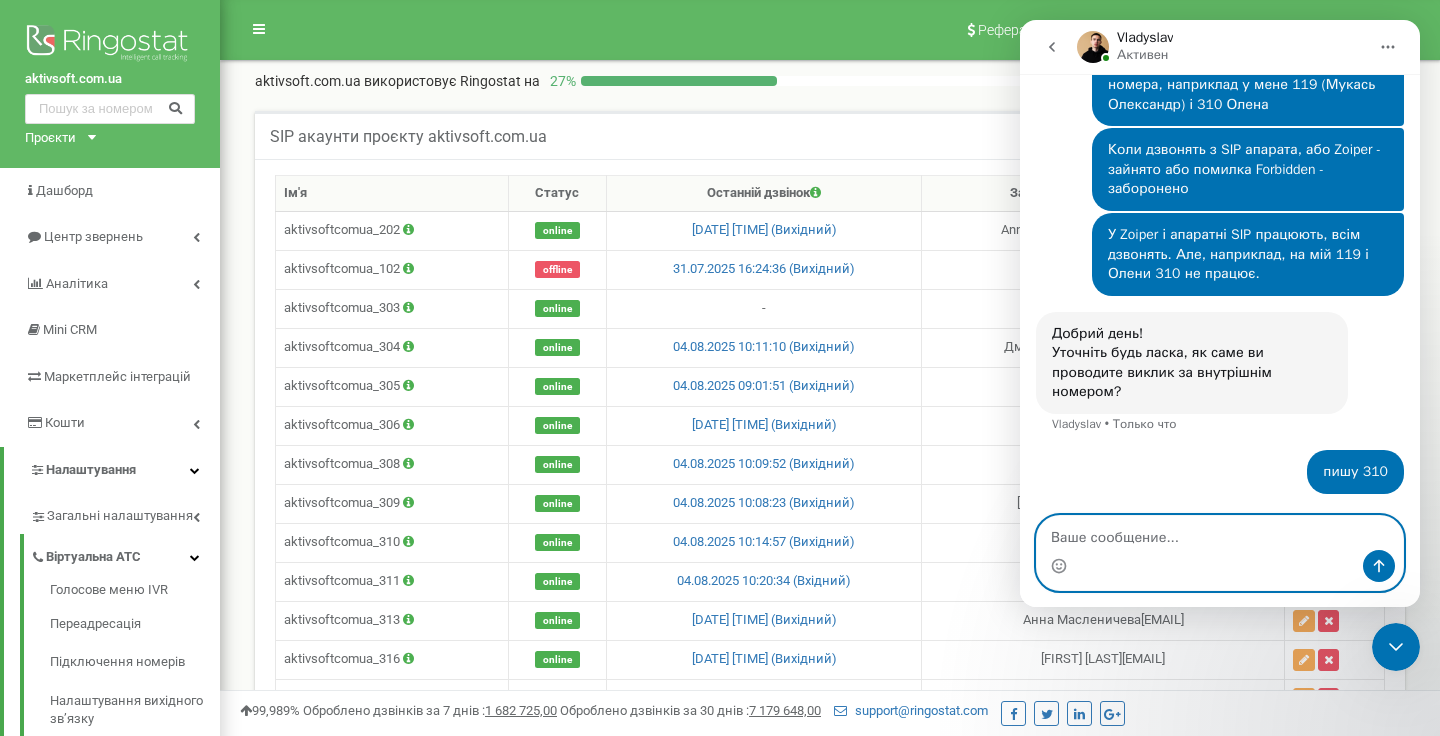 scroll, scrollTop: 492, scrollLeft: 0, axis: vertical 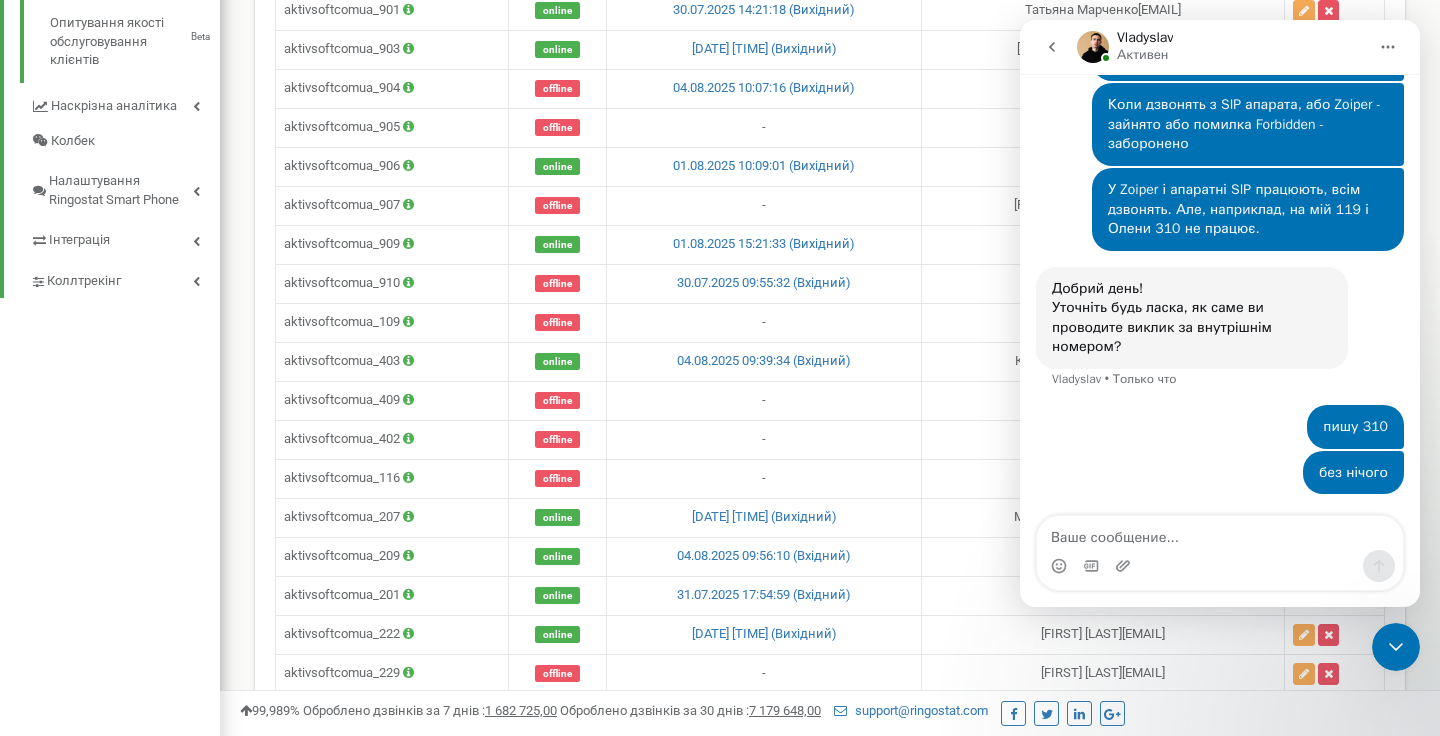 click on "SIP акаунти проєкту aktivsoft.com.ua
Допомога
Допомога
В даному розділі ви можете створювати на змінювати налаштування sip-акаунтів, за допомогою яких можливо здійснювати вихідні дзвінки. Для прийому вхідних дзвінків, необхідно вказати sip-акаунт в налаштуванні використовуємої схеми переадресації.
Ім'я
Статус
aktivsoftcomua_202" at bounding box center (830, 608) 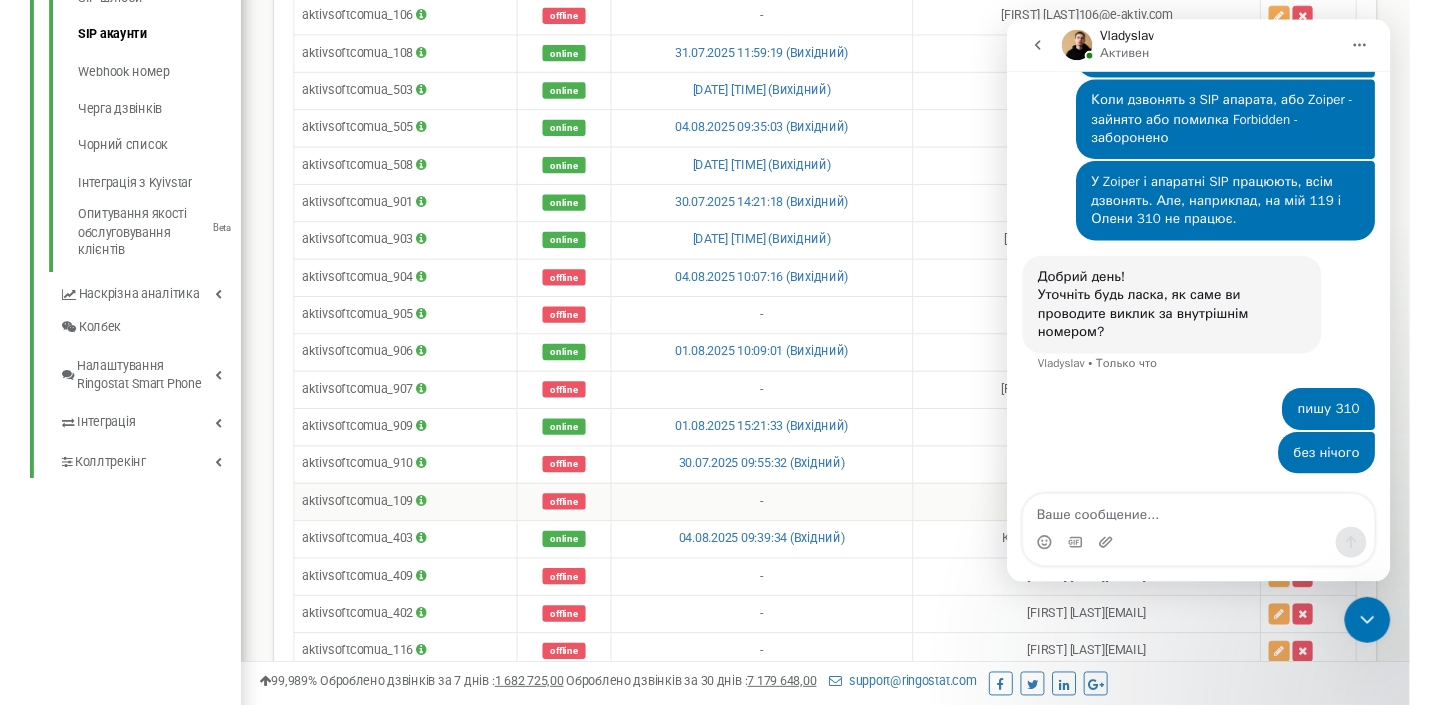 scroll, scrollTop: 2279, scrollLeft: 0, axis: vertical 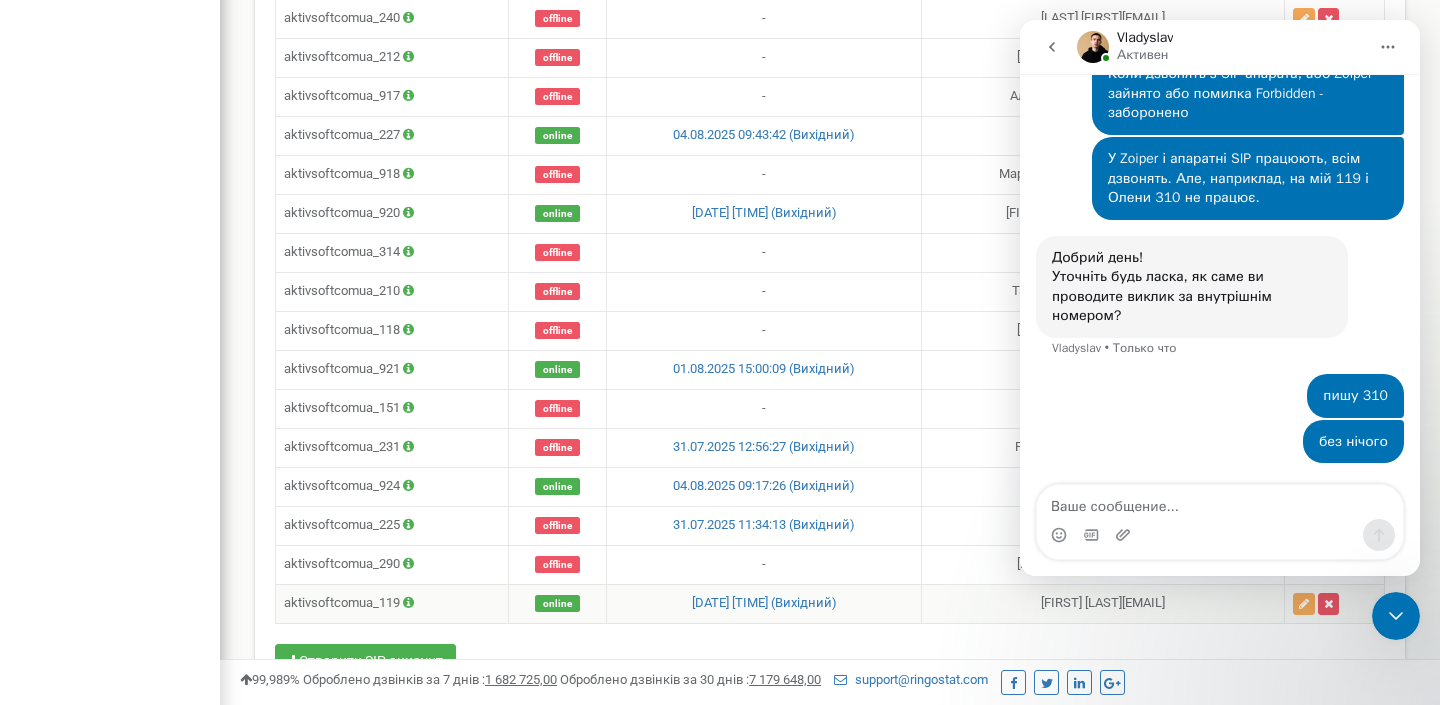 click on "aktivsoftcomua_119" at bounding box center (392, 603) 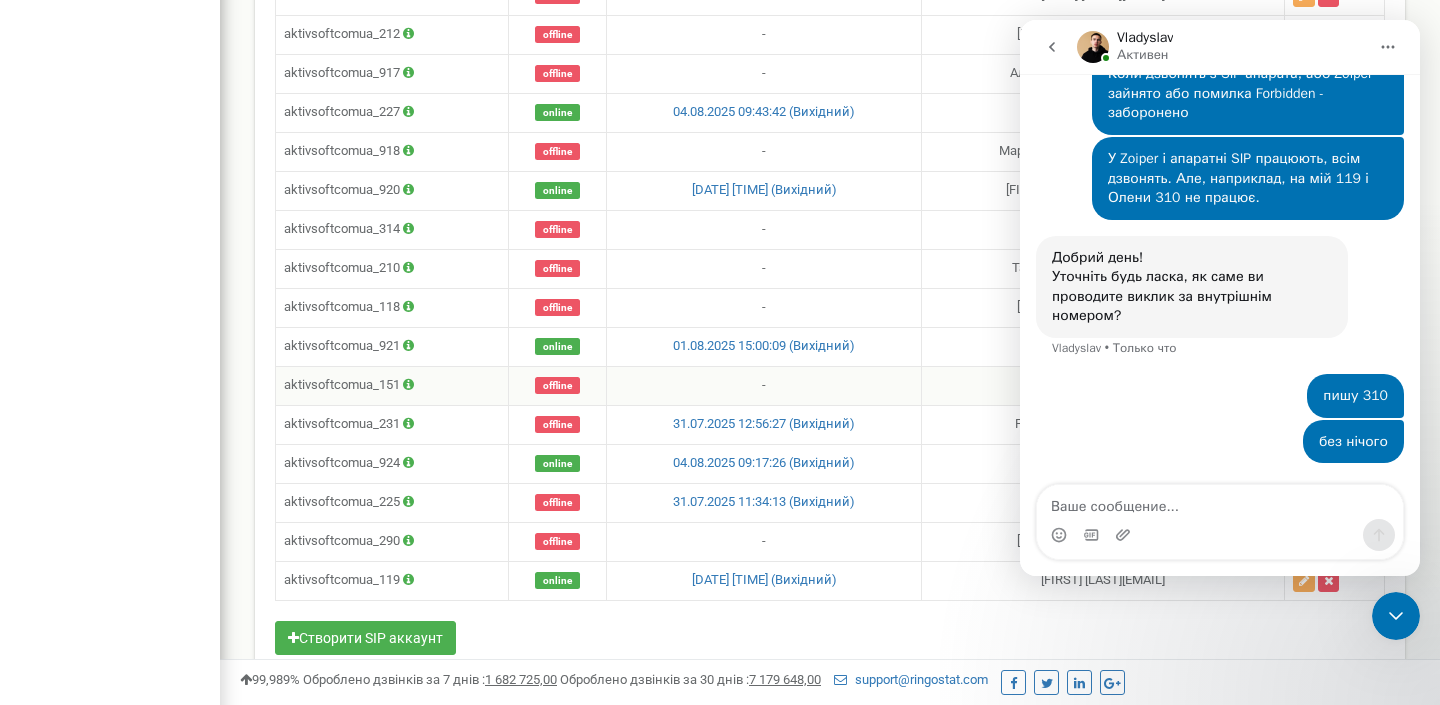 scroll, scrollTop: 2315, scrollLeft: 0, axis: vertical 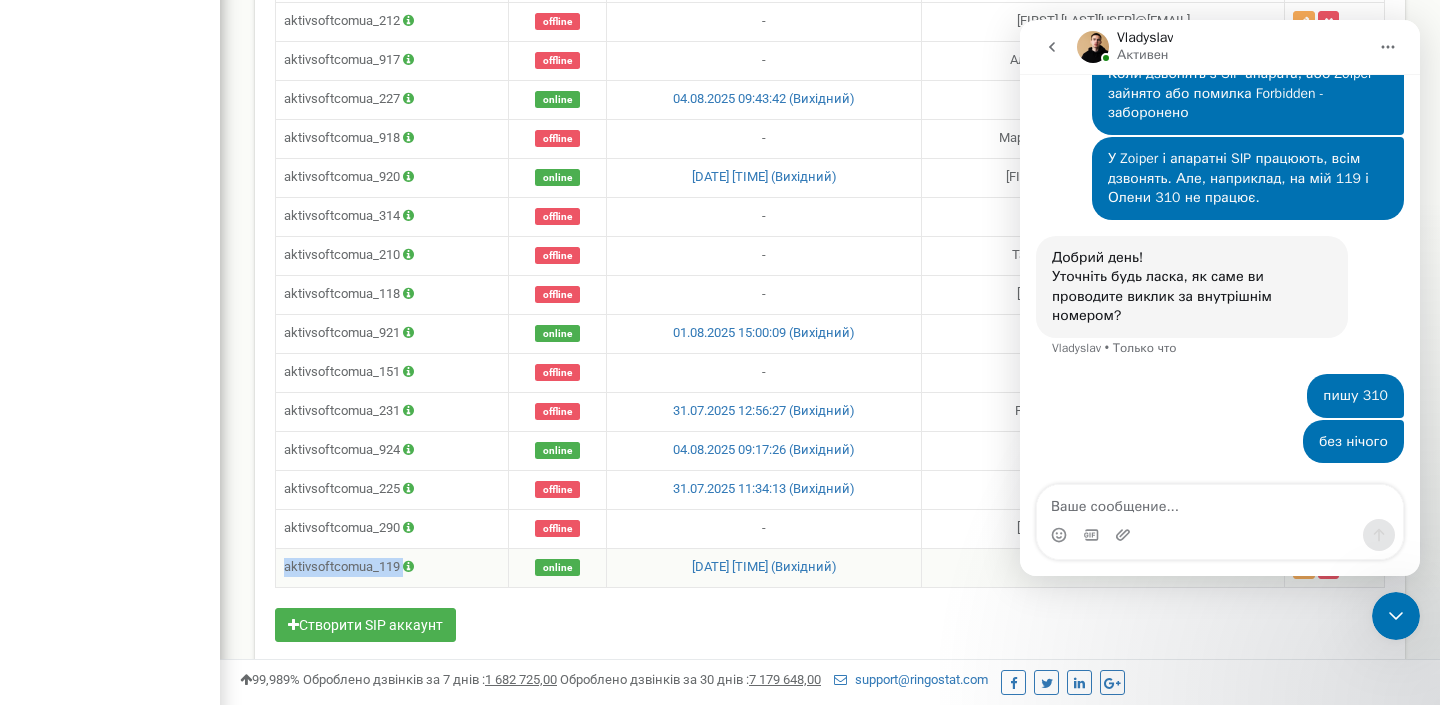 drag, startPoint x: 432, startPoint y: 577, endPoint x: 278, endPoint y: 558, distance: 155.16765 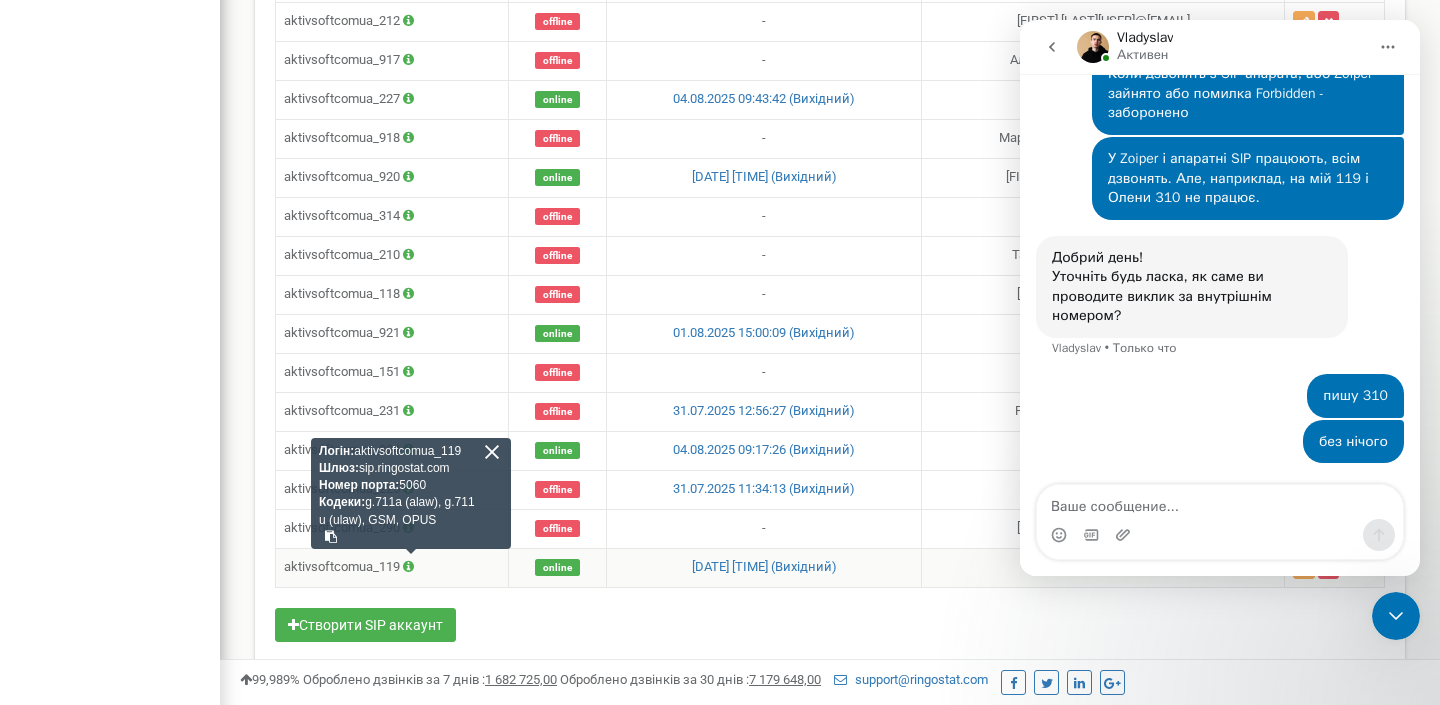 click at bounding box center (331, 537) 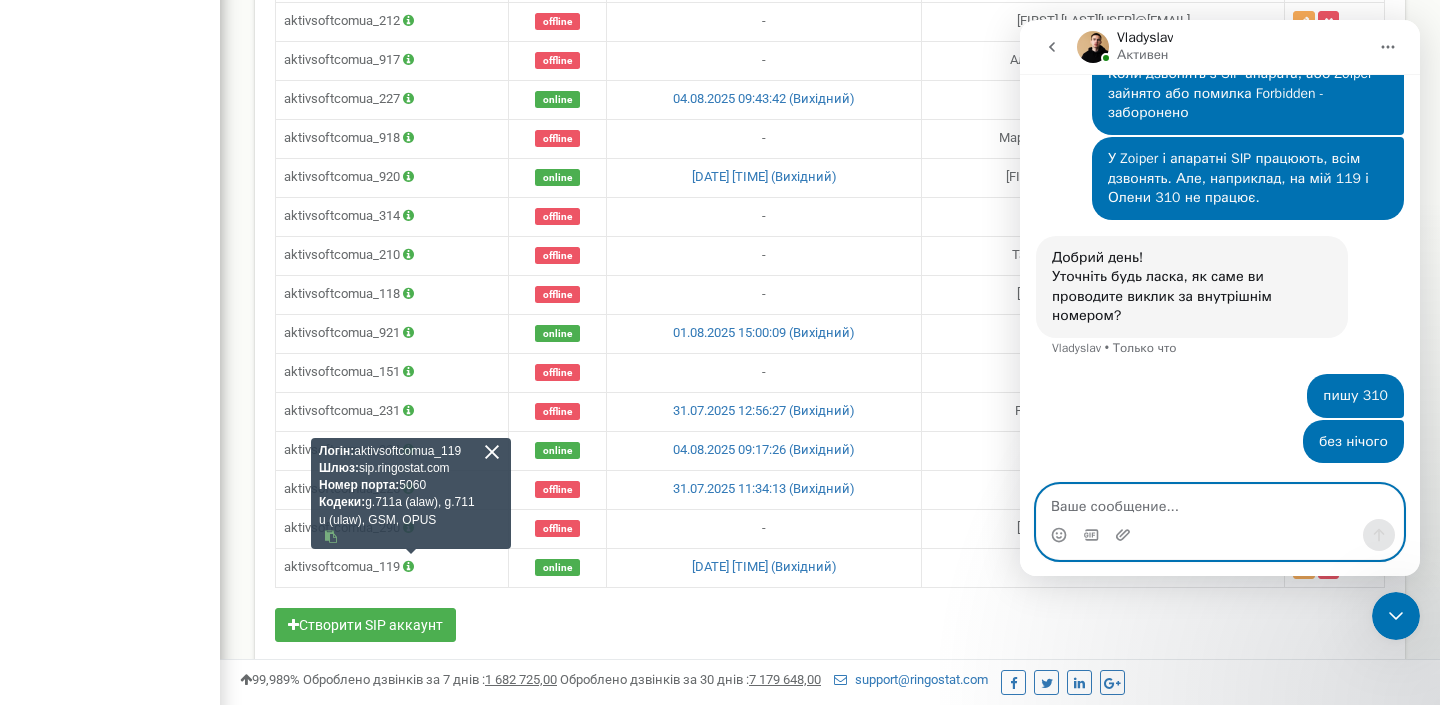 click at bounding box center (1220, 502) 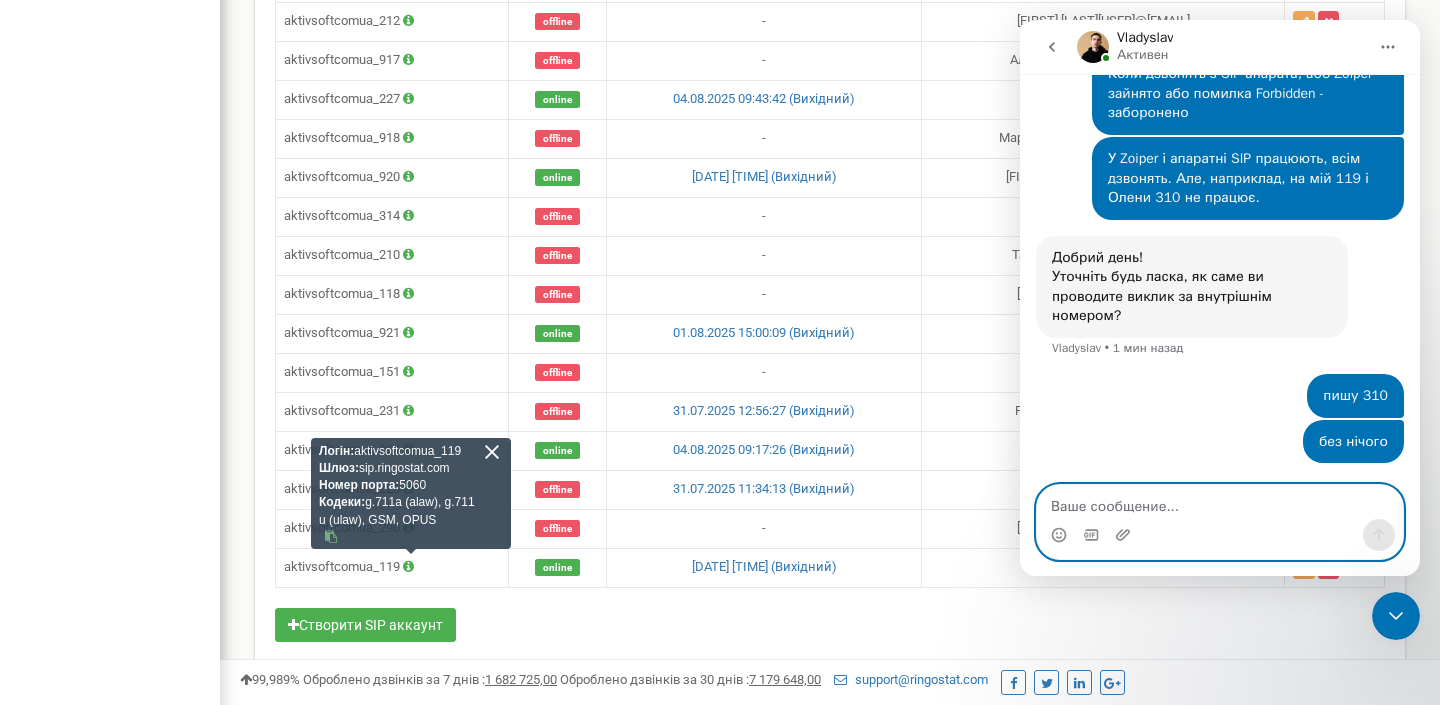 type on "м" 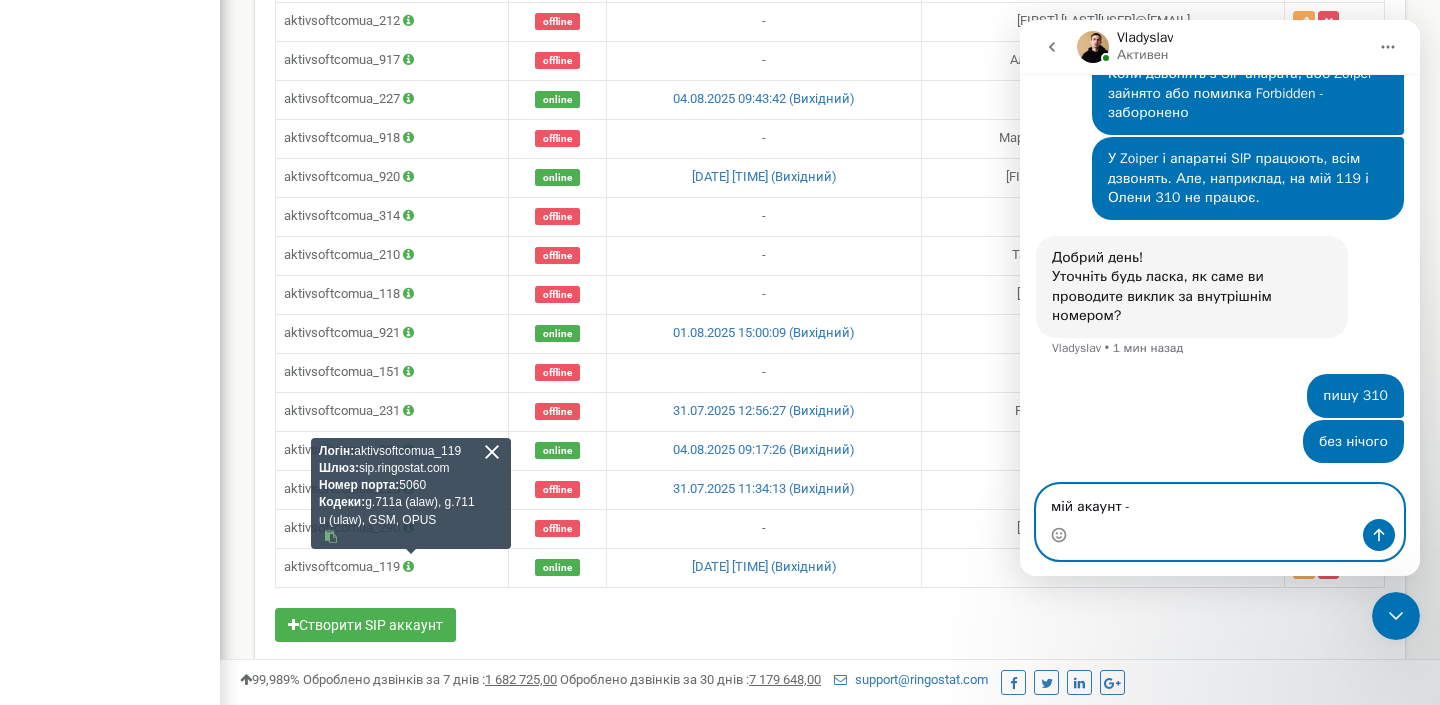 paste on "Логін: aktivsoftcomua_119
Шлюз: sip.ringostat.com
Номер порта: 5060
Кодеки: g.711a (alaw), g.711u (ulaw), GSM, OPUS" 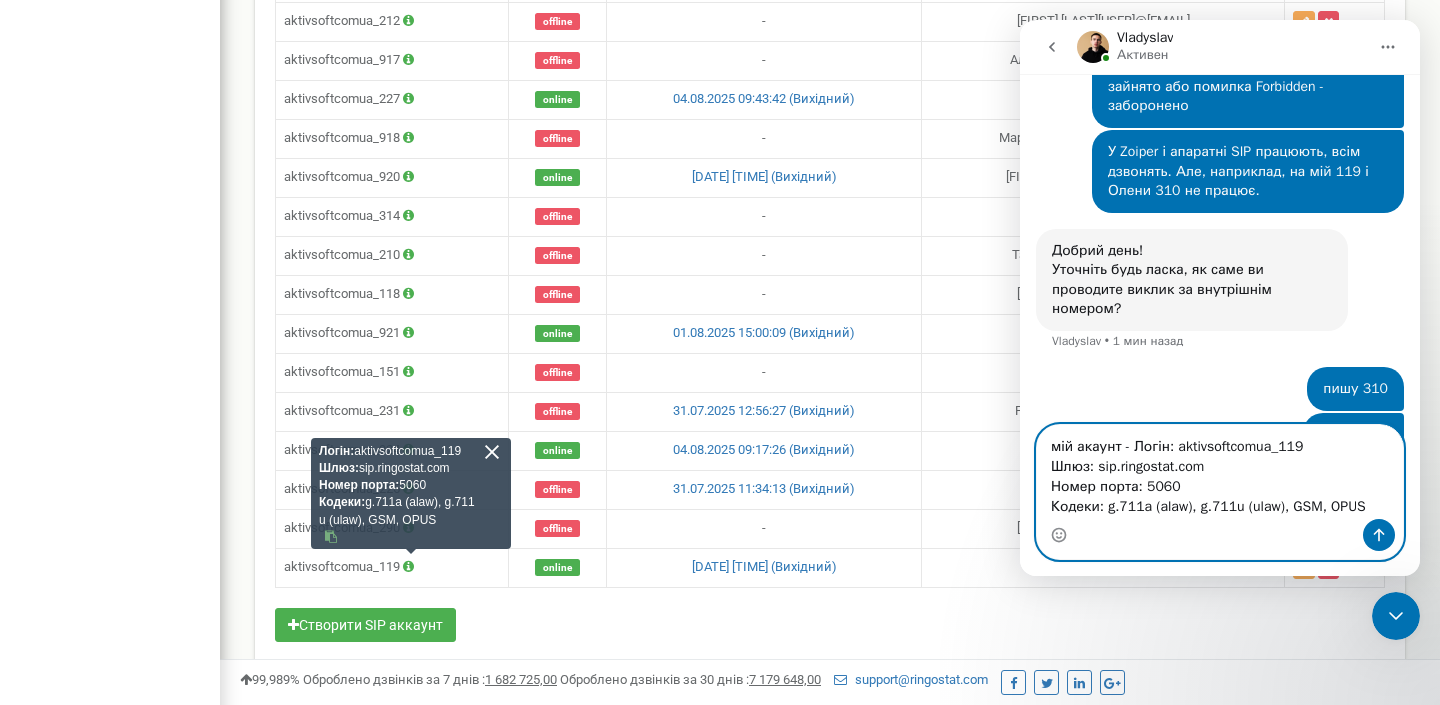 scroll, scrollTop: 623, scrollLeft: 0, axis: vertical 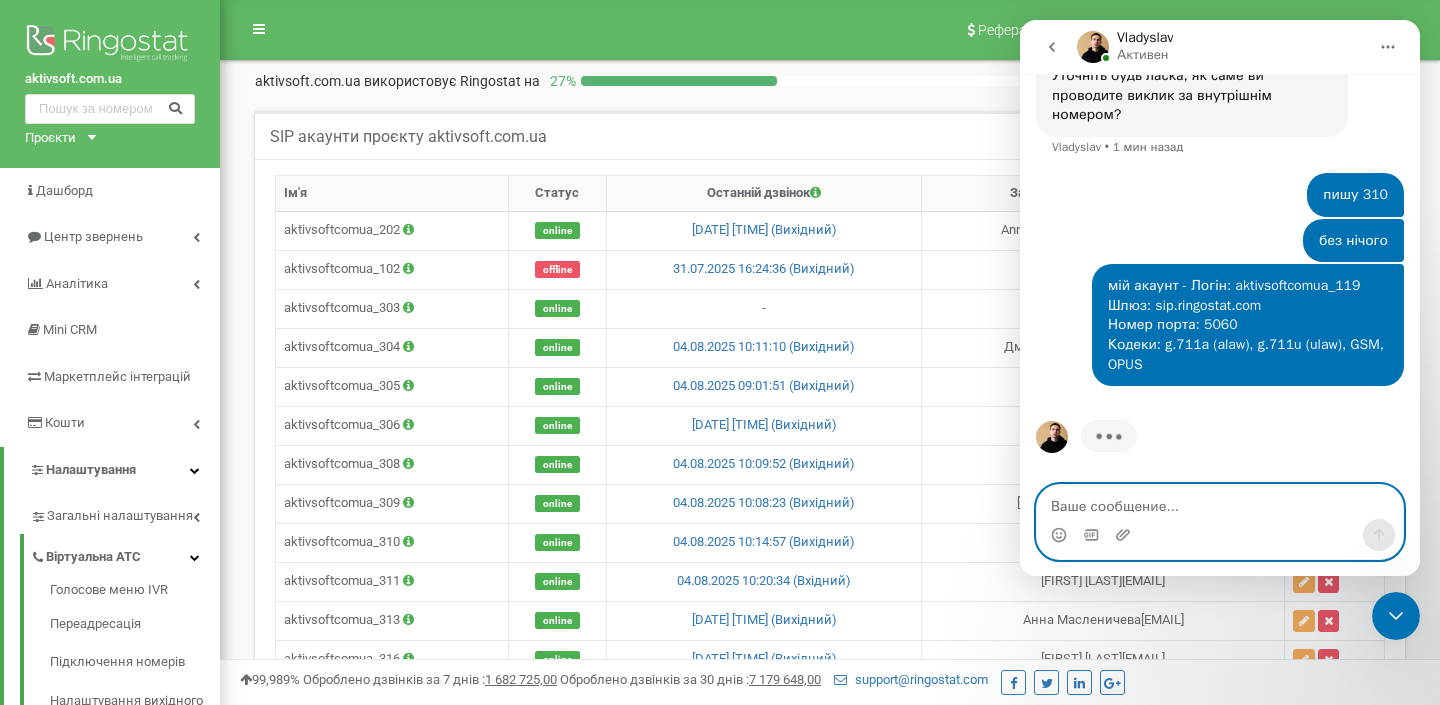 click at bounding box center (1220, 502) 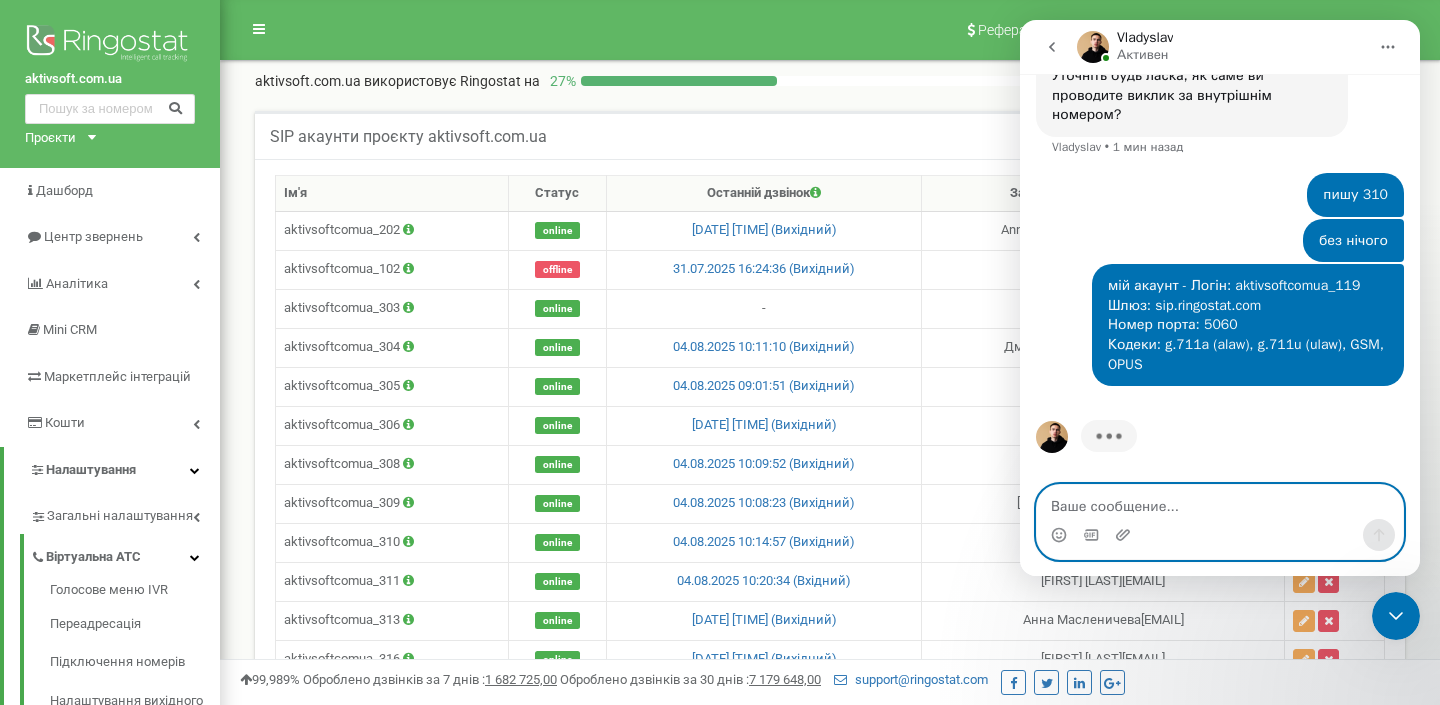 click at bounding box center (1220, 502) 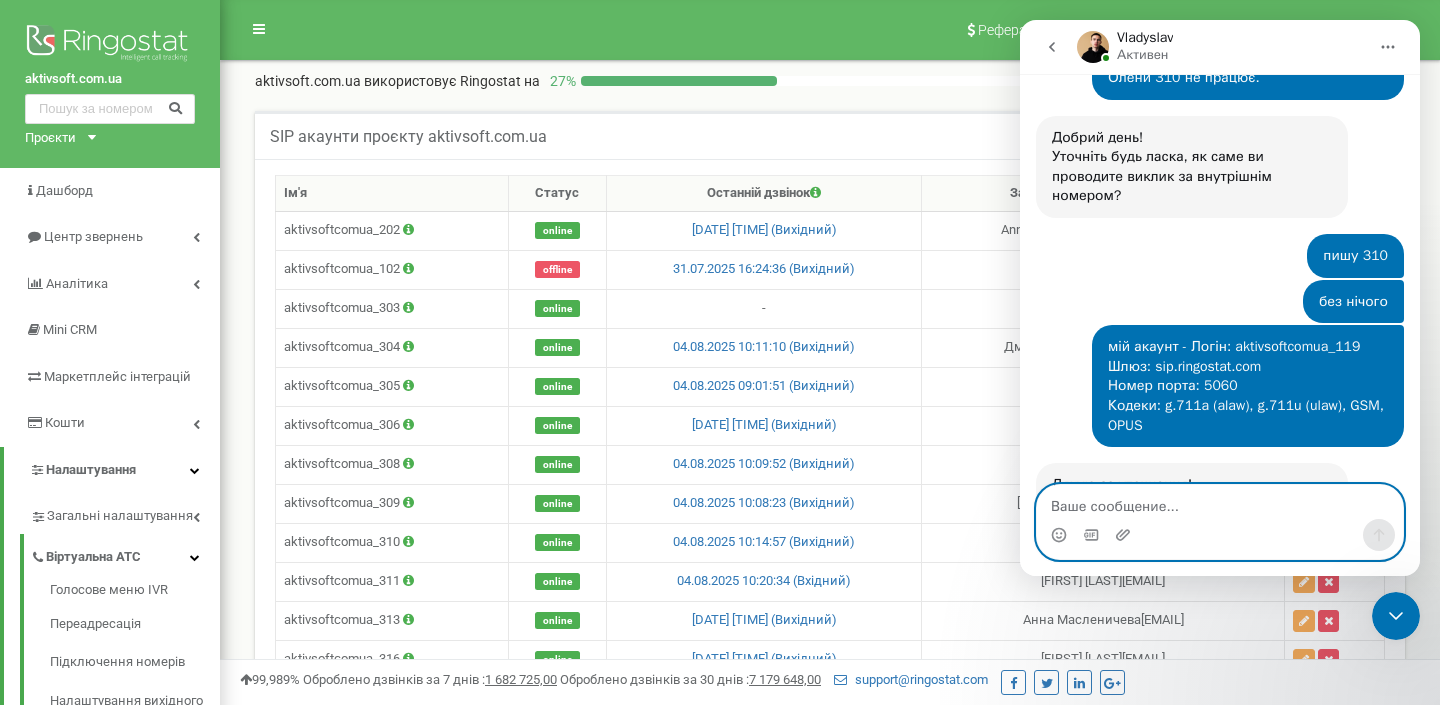 scroll, scrollTop: 741, scrollLeft: 0, axis: vertical 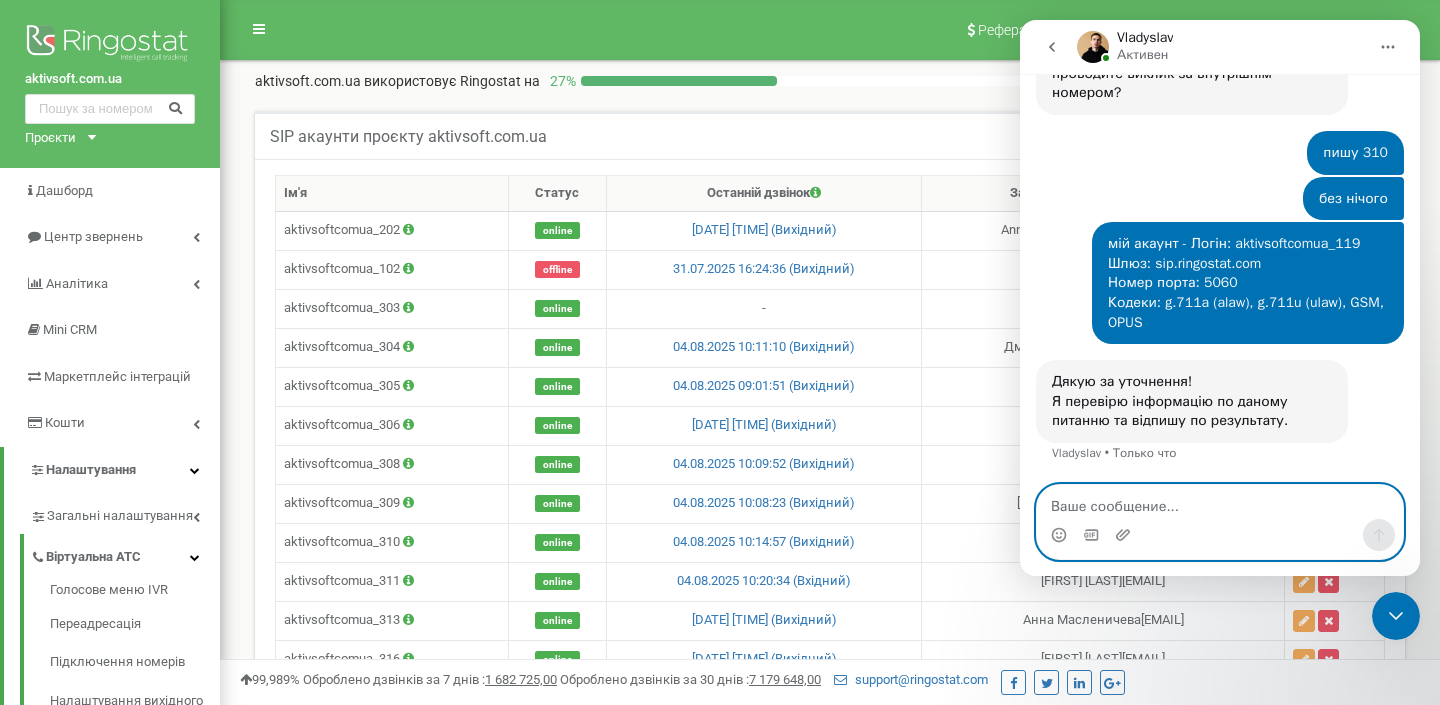 type on "Д" 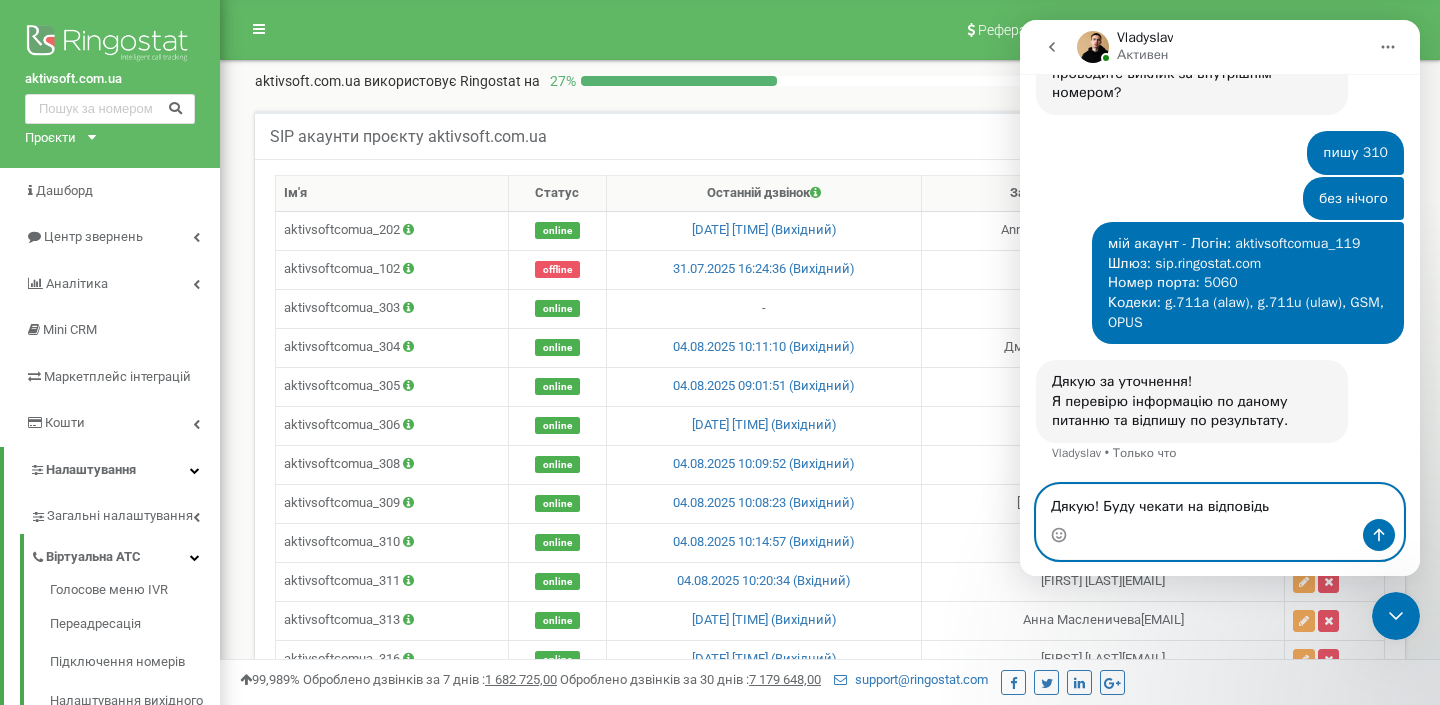 type on "Дякую! Буду чекати на відповідь!" 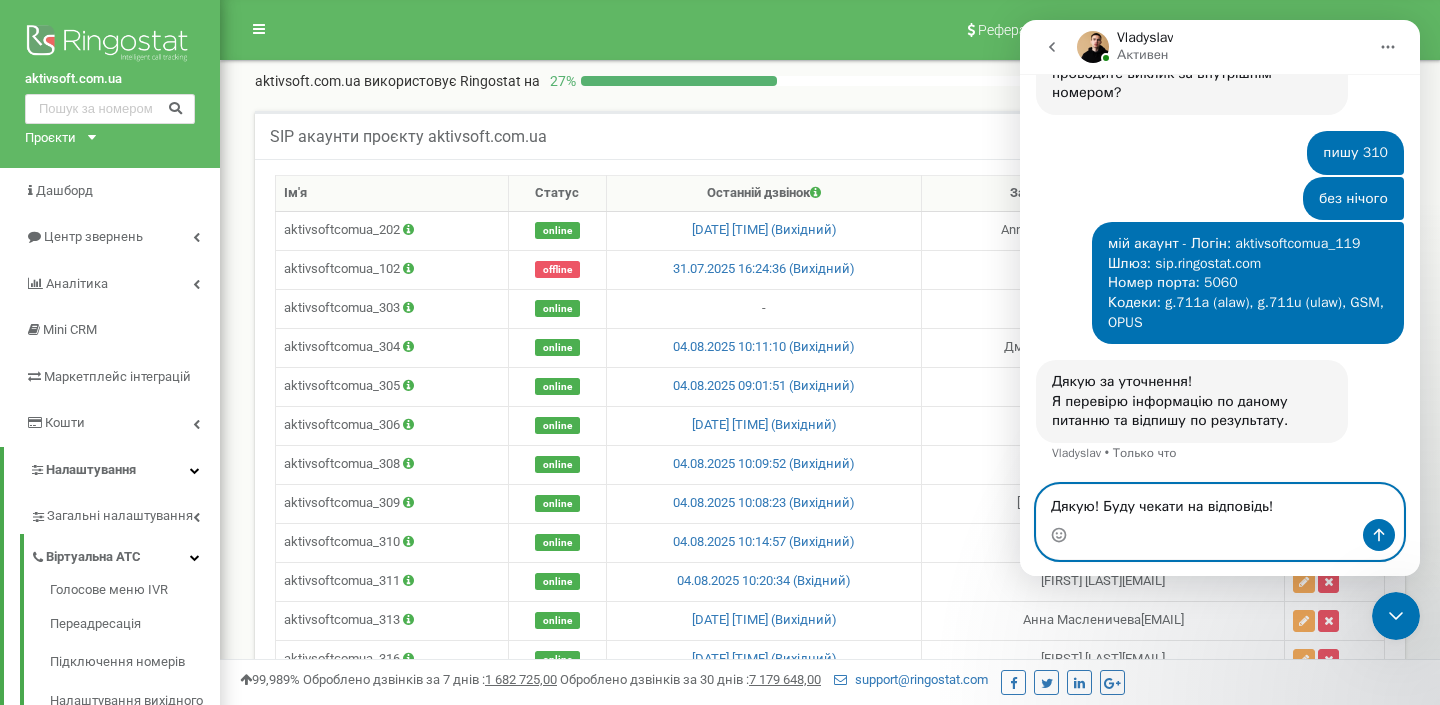 type 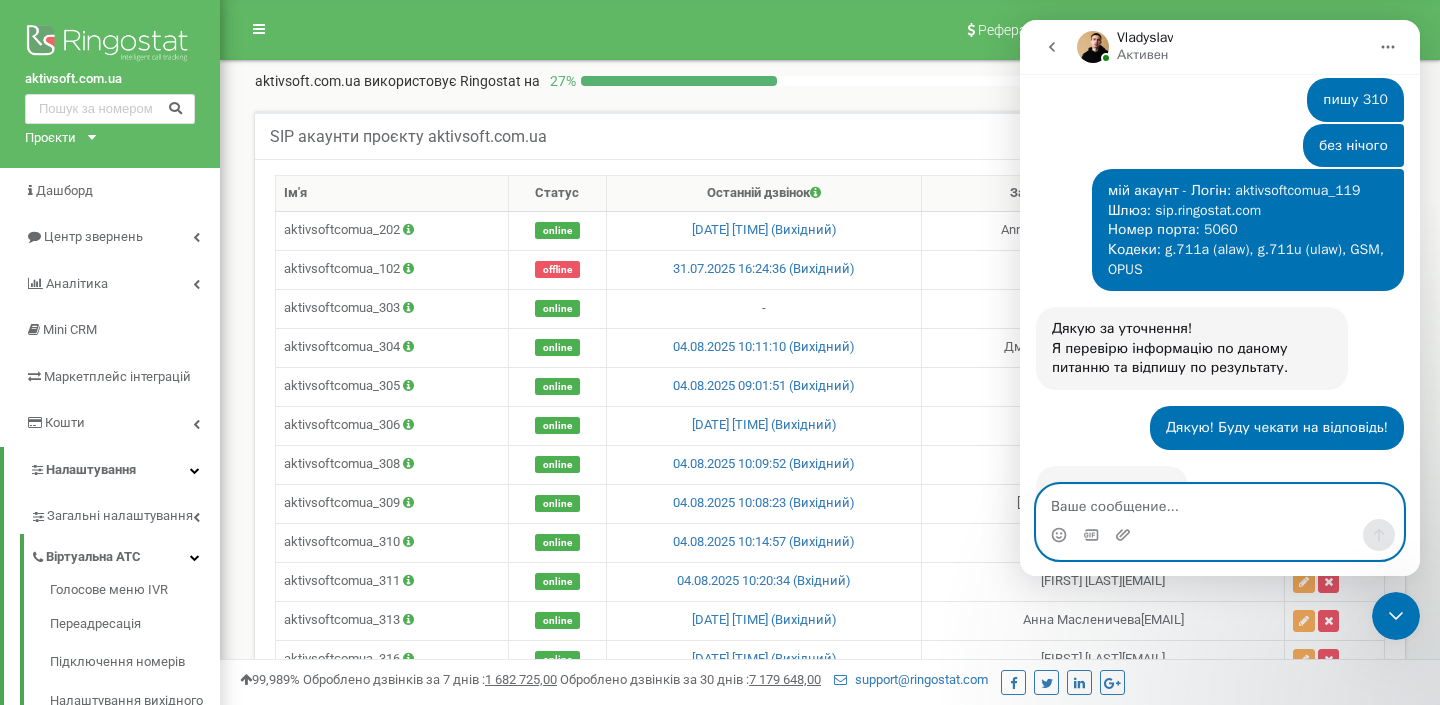 scroll, scrollTop: 948, scrollLeft: 0, axis: vertical 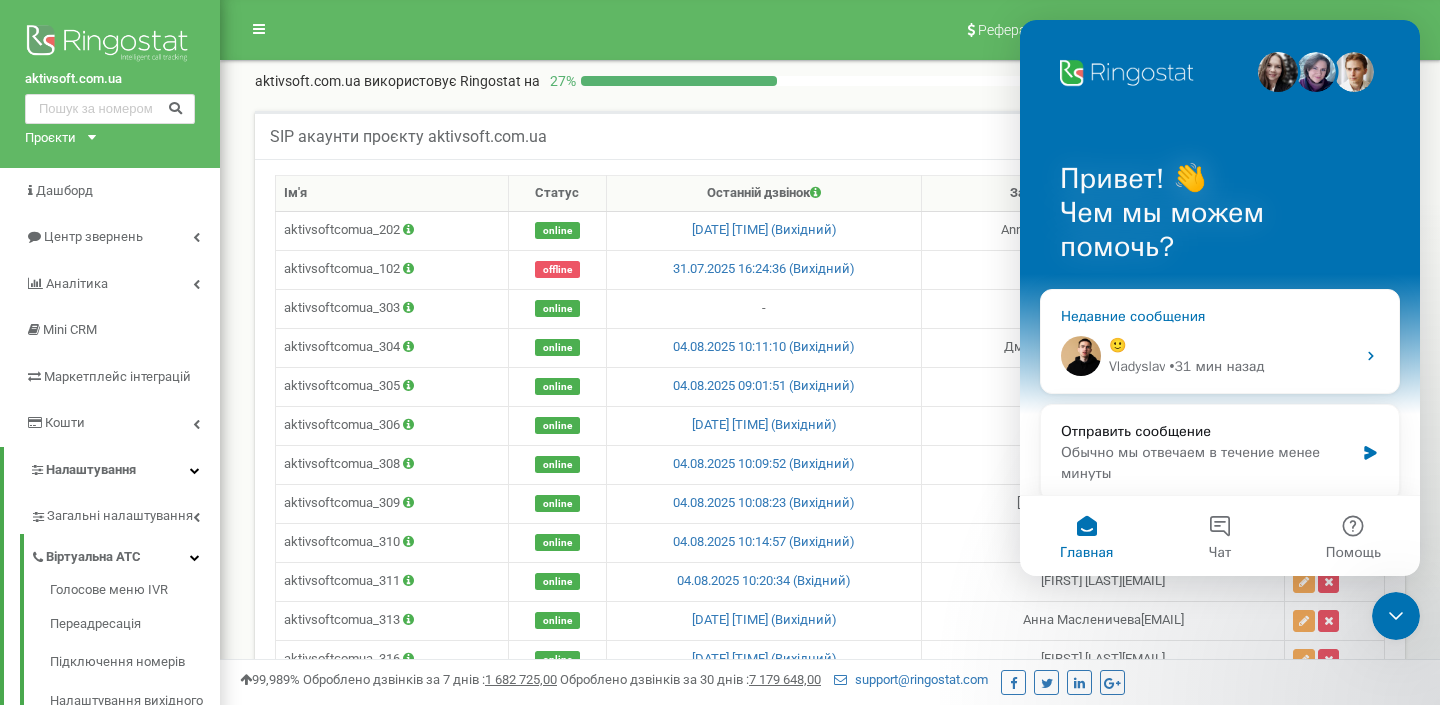 click on "🙂" at bounding box center [1232, 345] 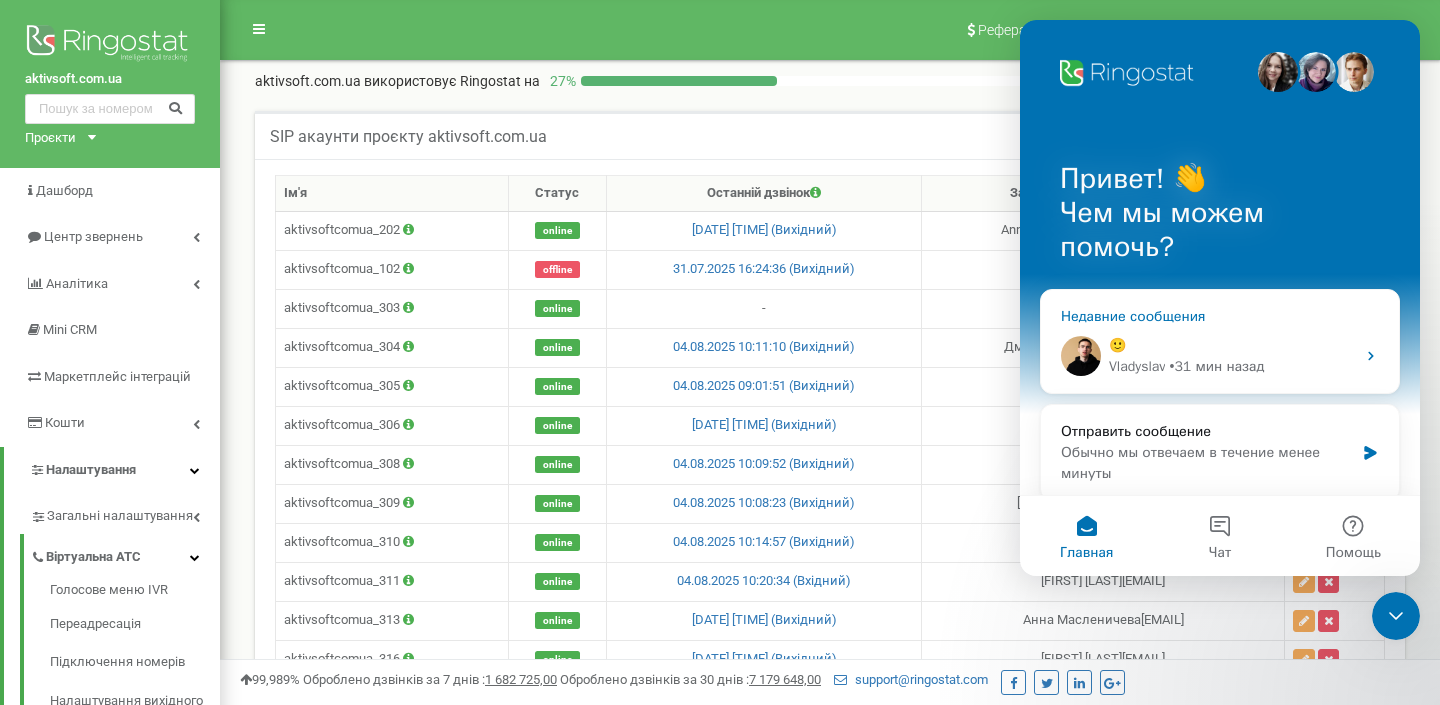 scroll, scrollTop: 0, scrollLeft: 0, axis: both 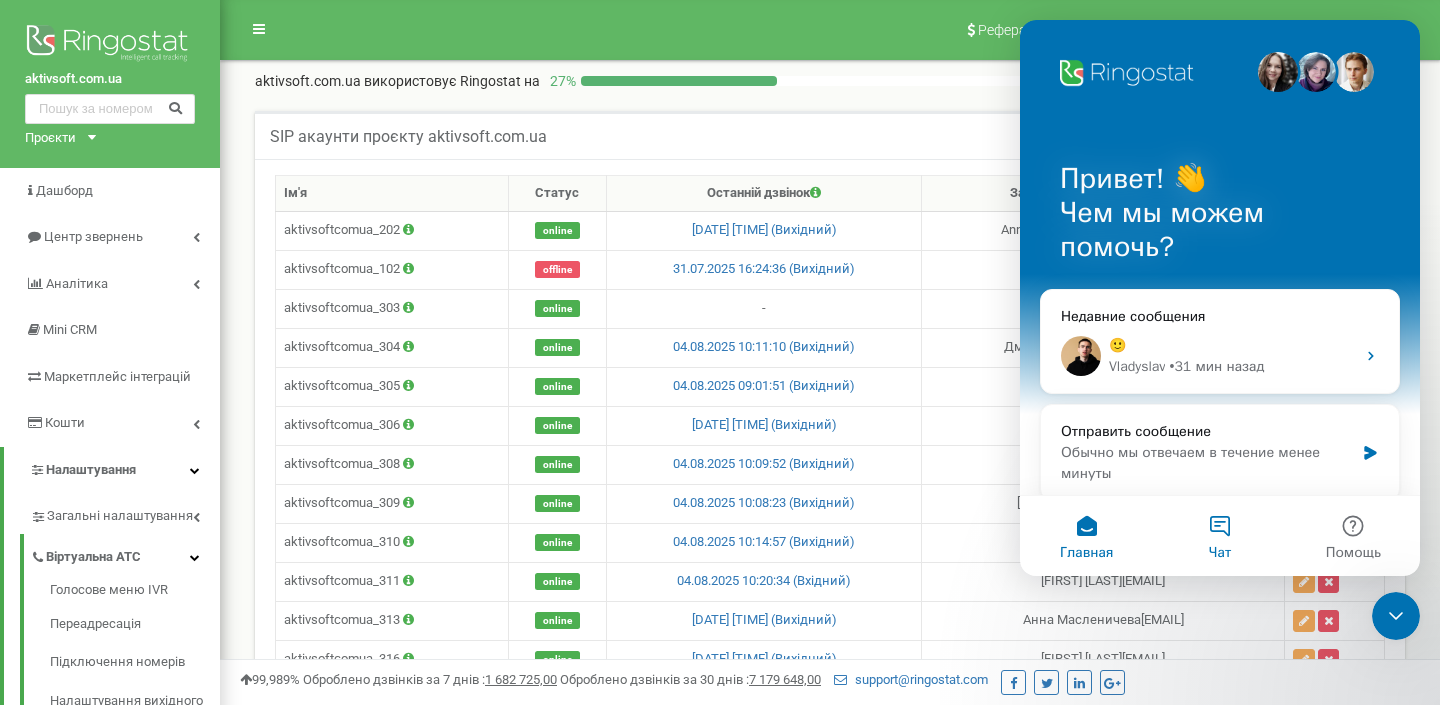 click on "Чат" at bounding box center (1219, 536) 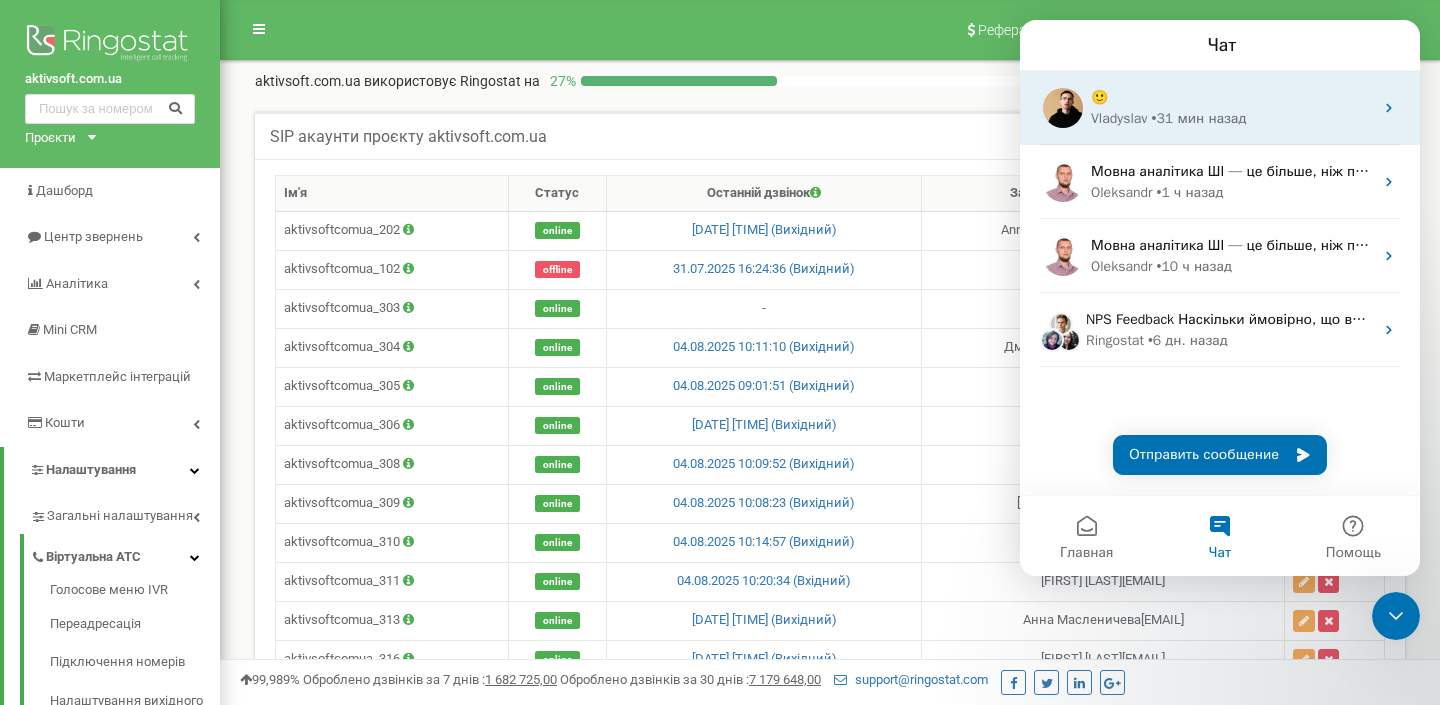 click on "•  31 мин назад" at bounding box center [1198, 118] 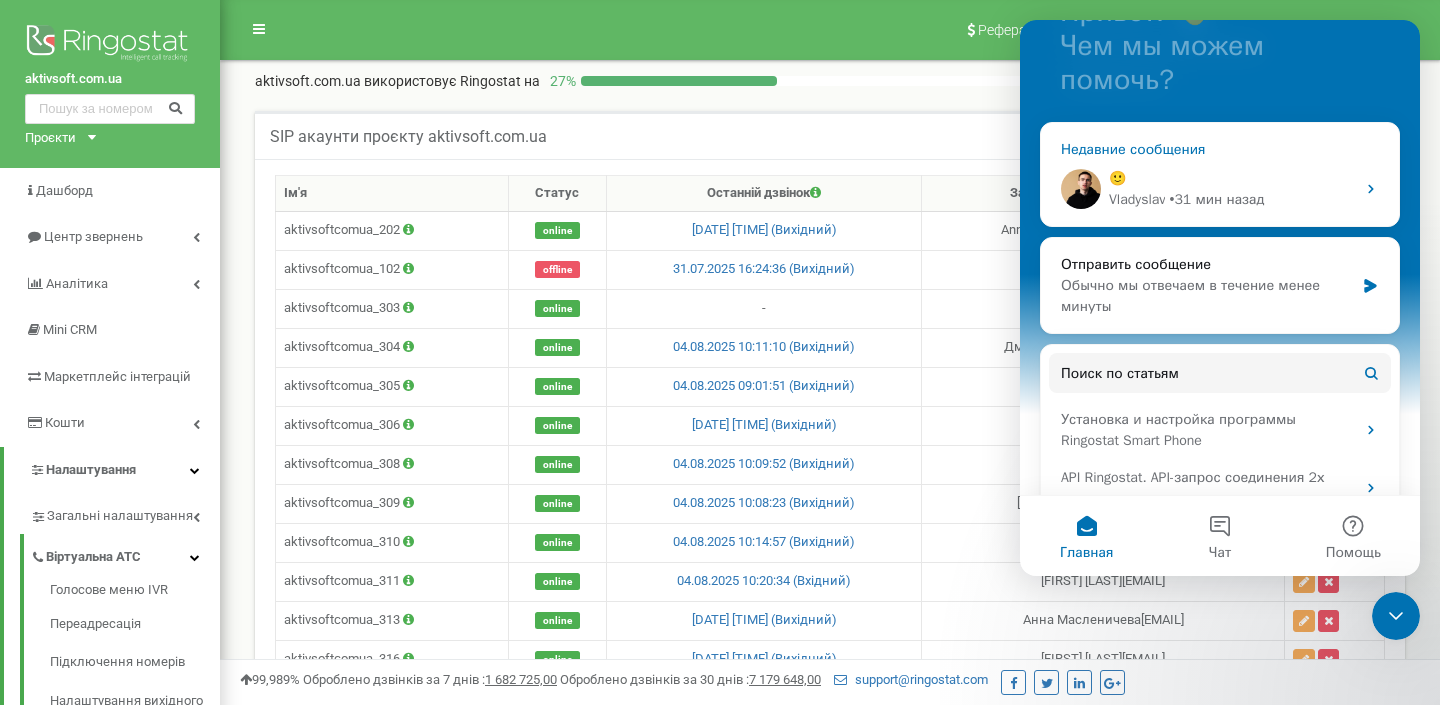 scroll, scrollTop: 173, scrollLeft: 0, axis: vertical 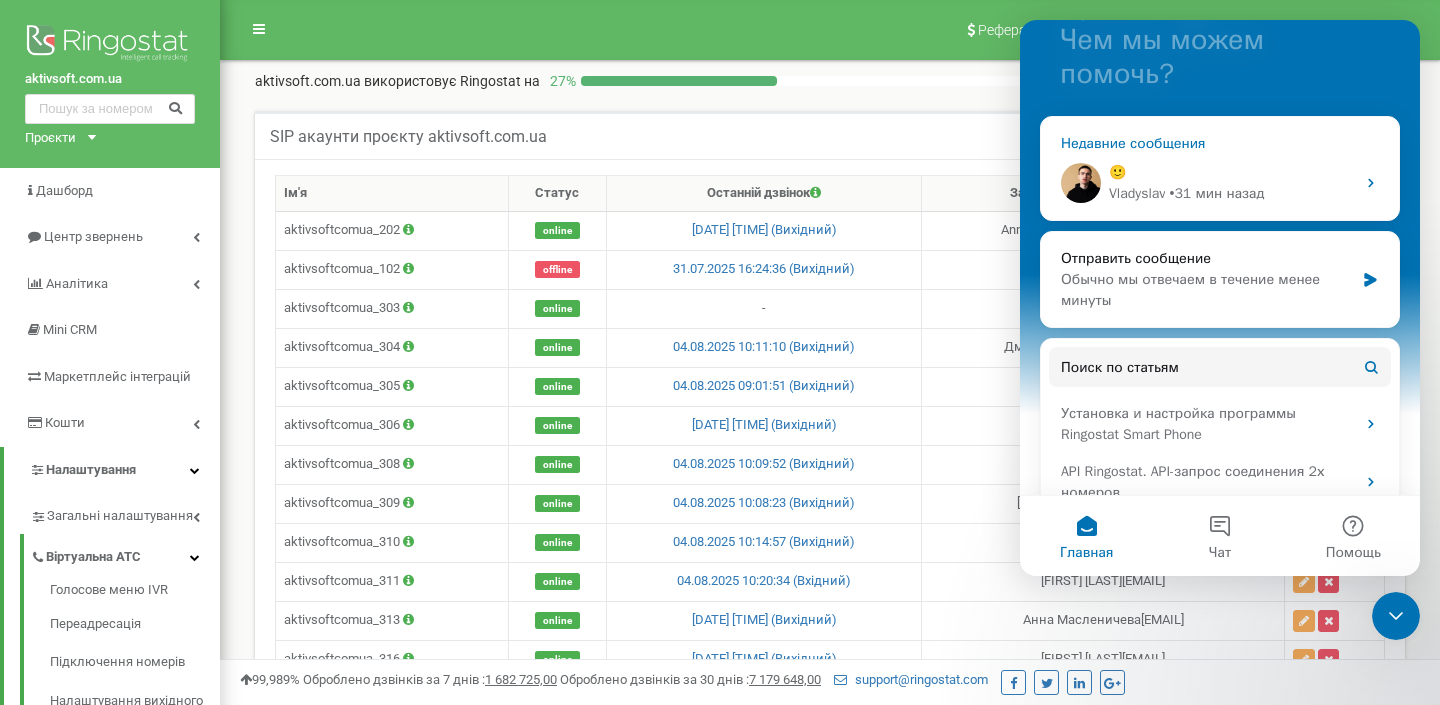 click on "•  31 мин назад" at bounding box center [1216, 193] 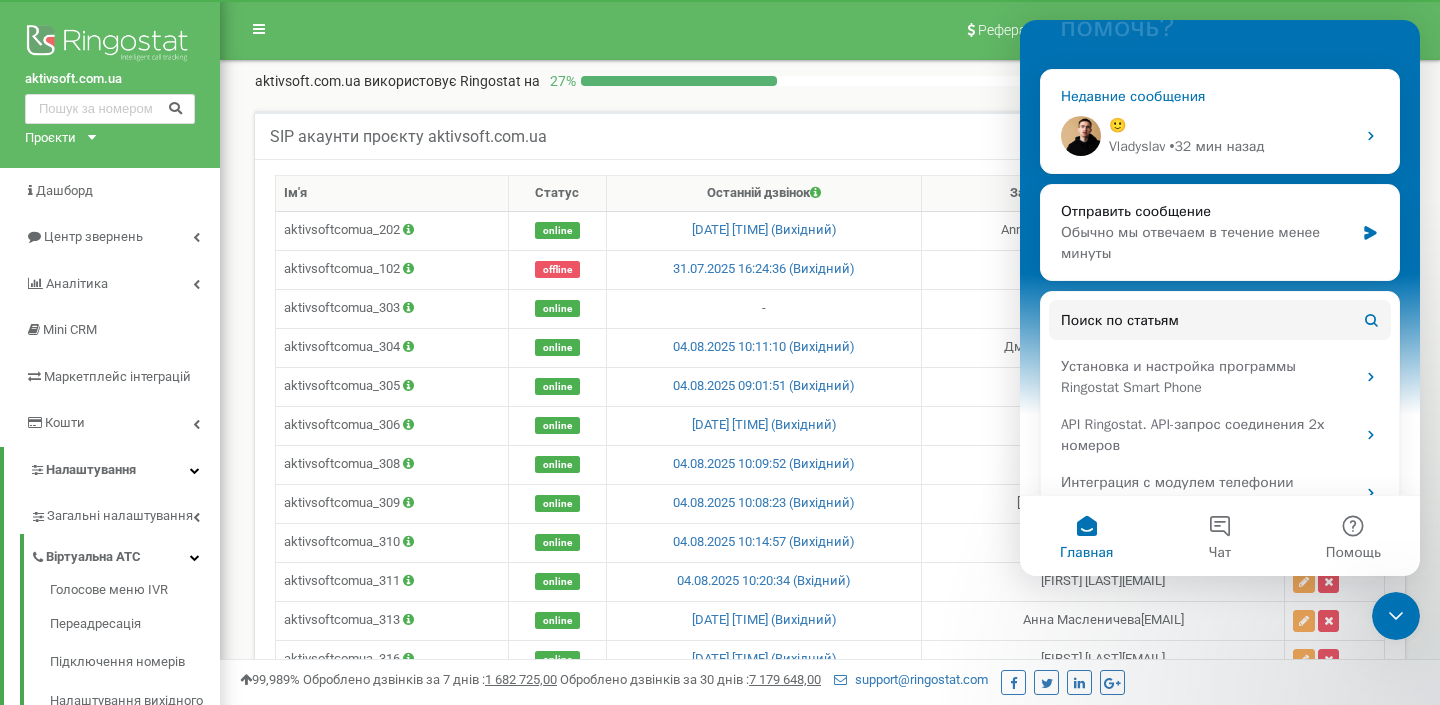 scroll, scrollTop: 239, scrollLeft: 0, axis: vertical 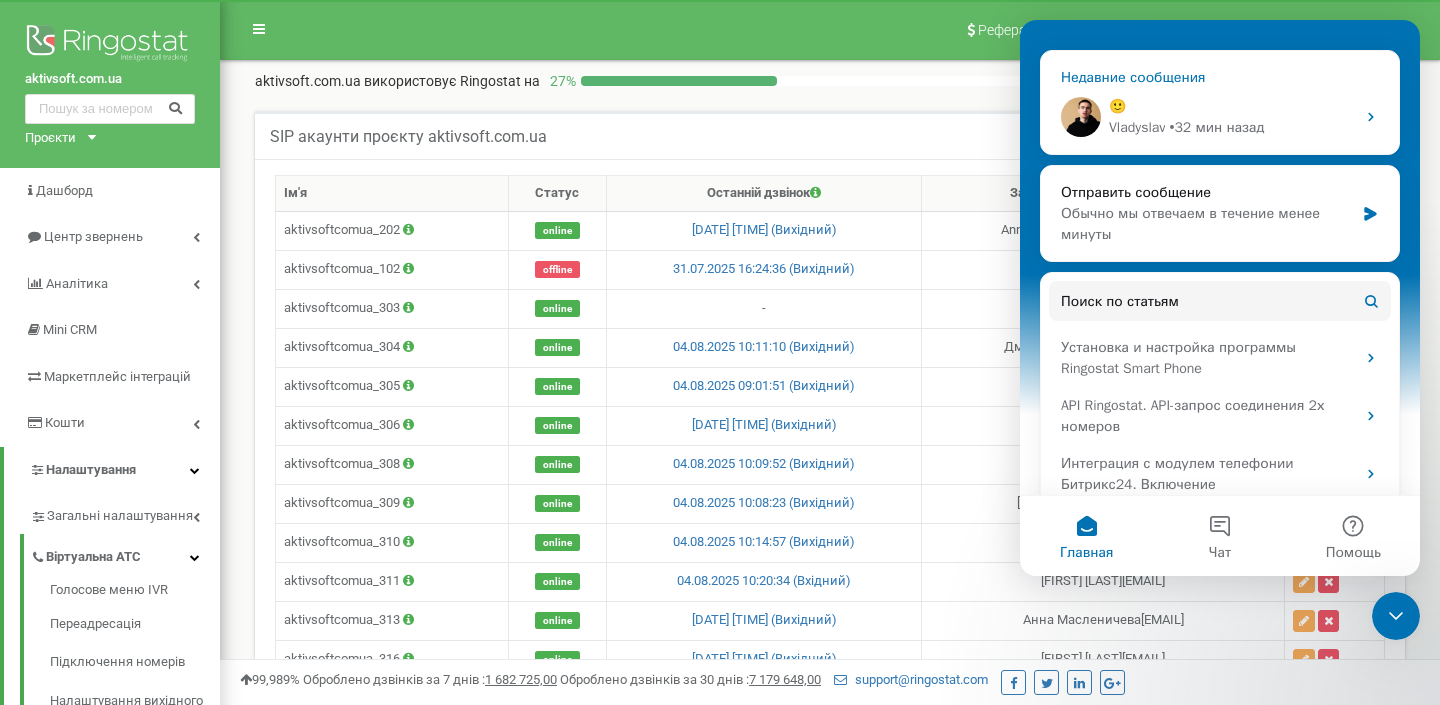 click on "🙂" at bounding box center (1232, 106) 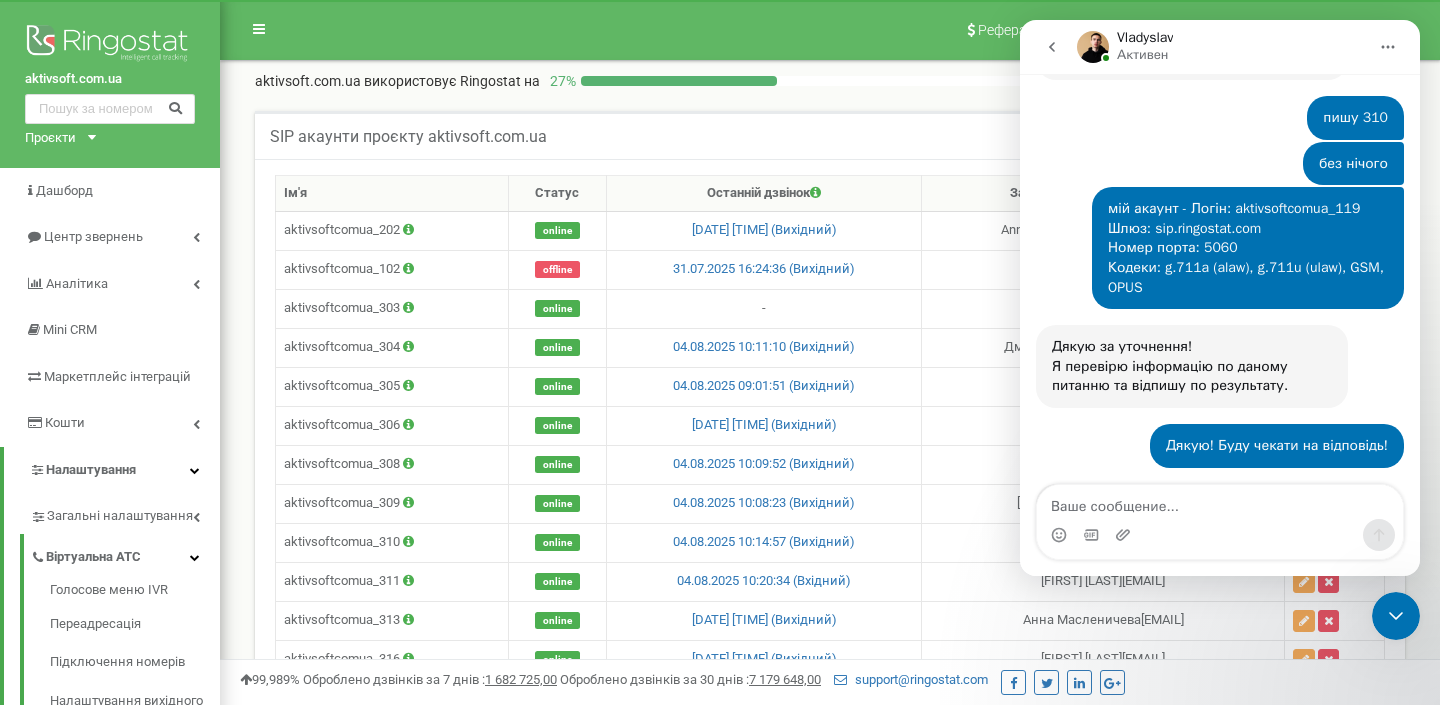 scroll, scrollTop: 948, scrollLeft: 0, axis: vertical 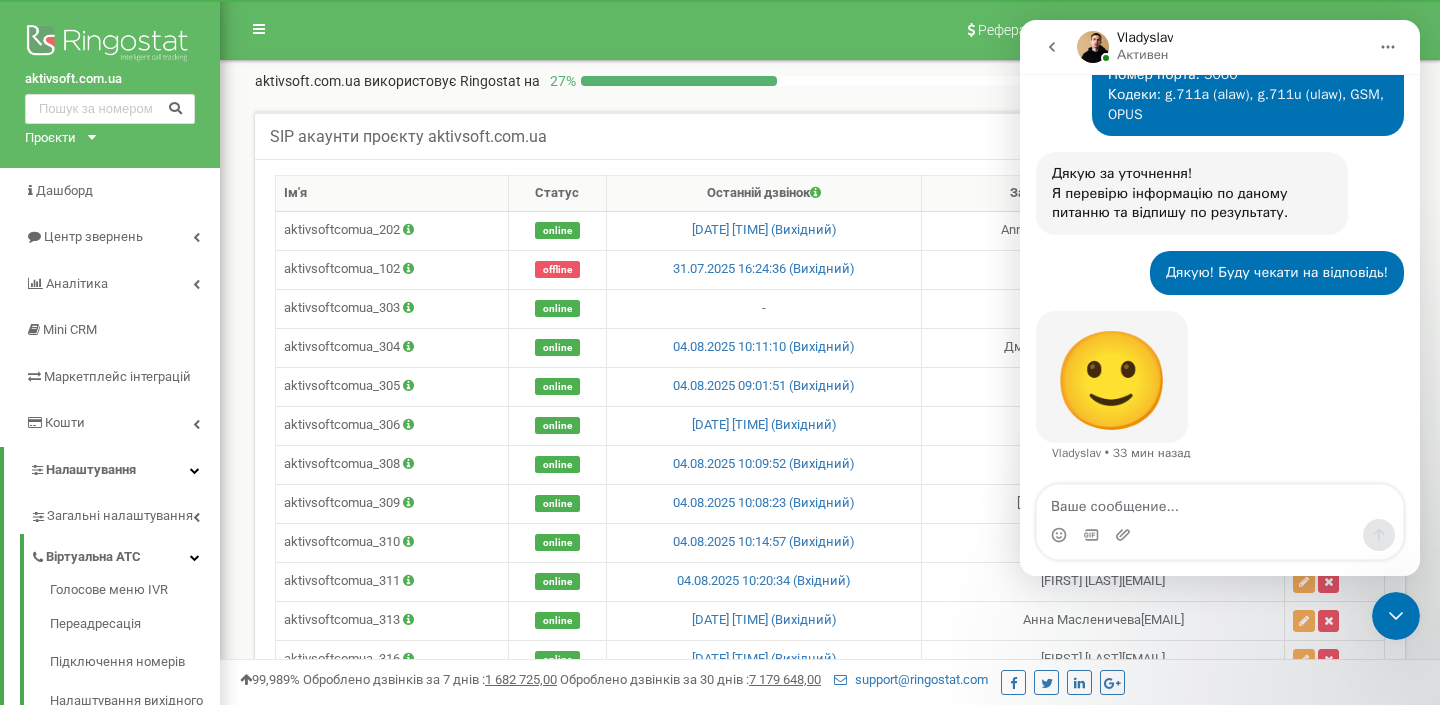 click at bounding box center (1220, 502) 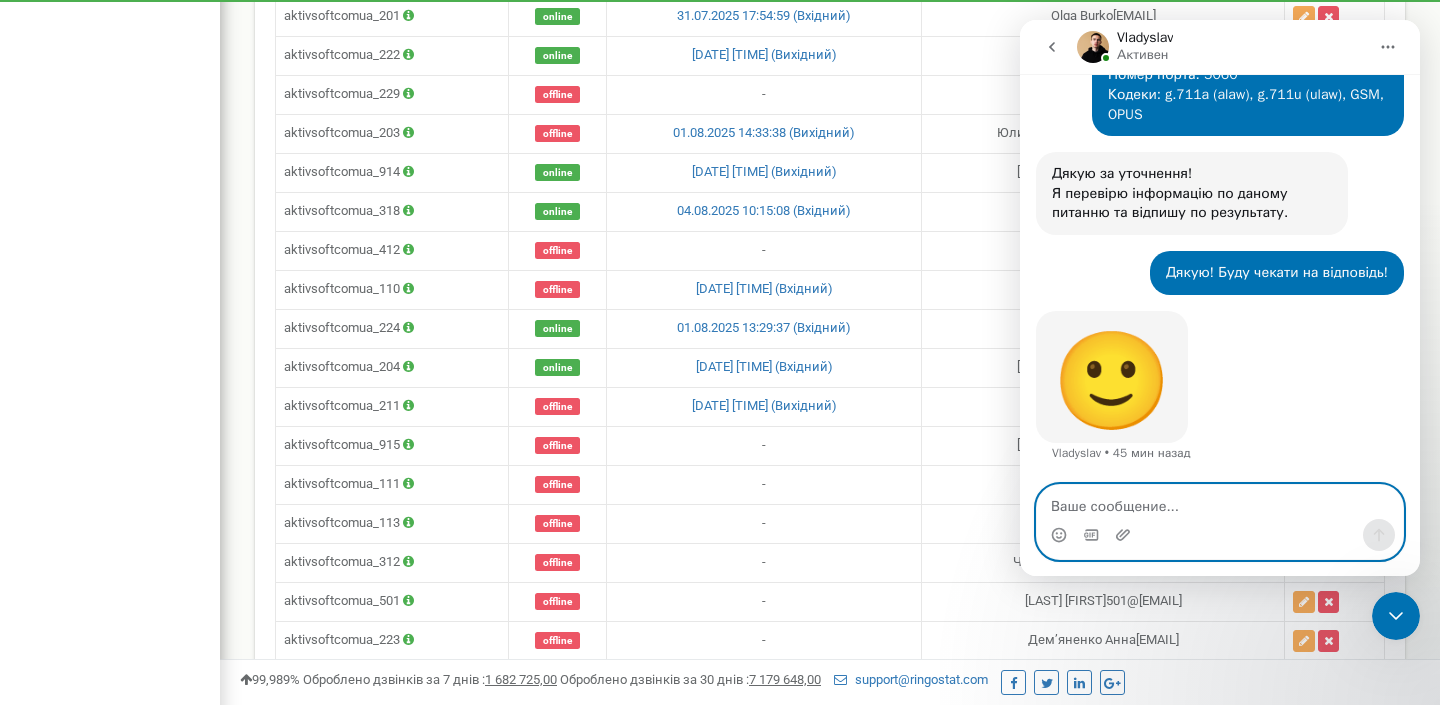 scroll, scrollTop: 1532, scrollLeft: 0, axis: vertical 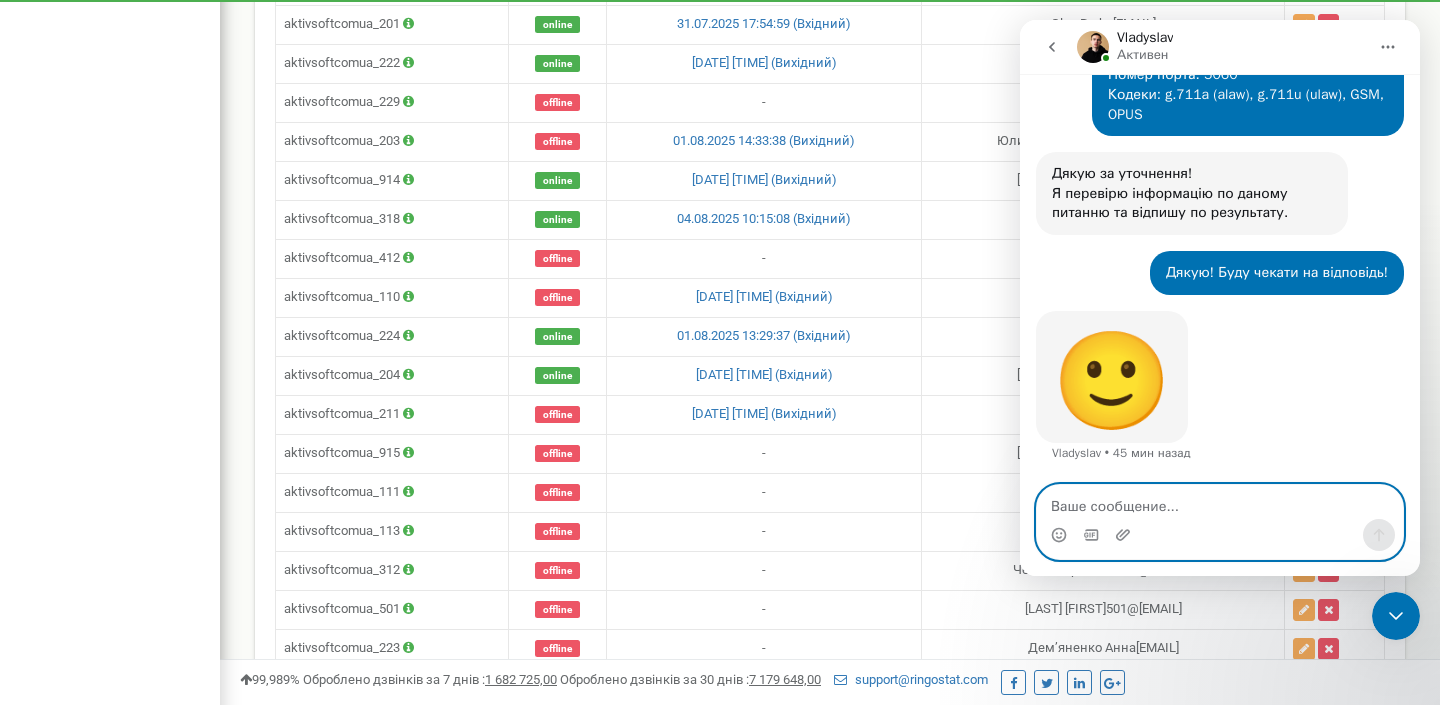 click at bounding box center [1220, 502] 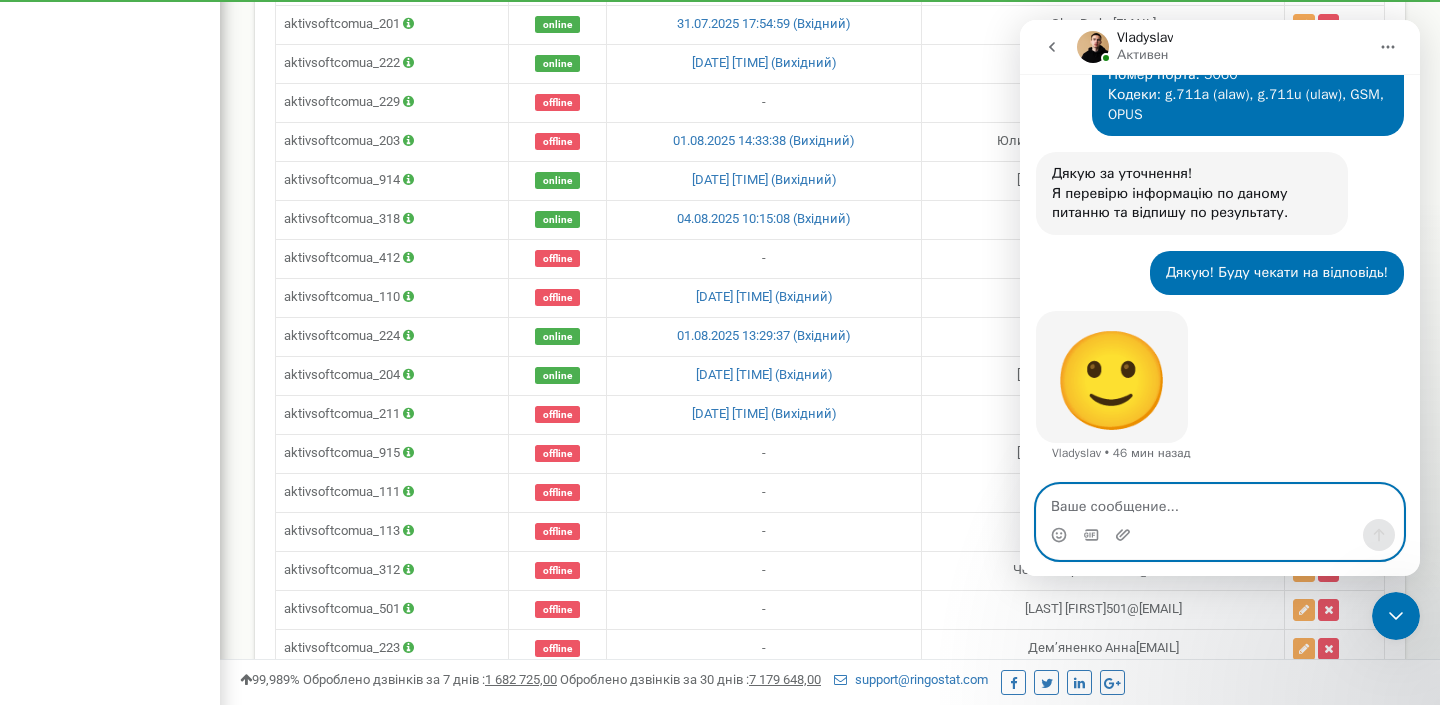 click at bounding box center [1220, 502] 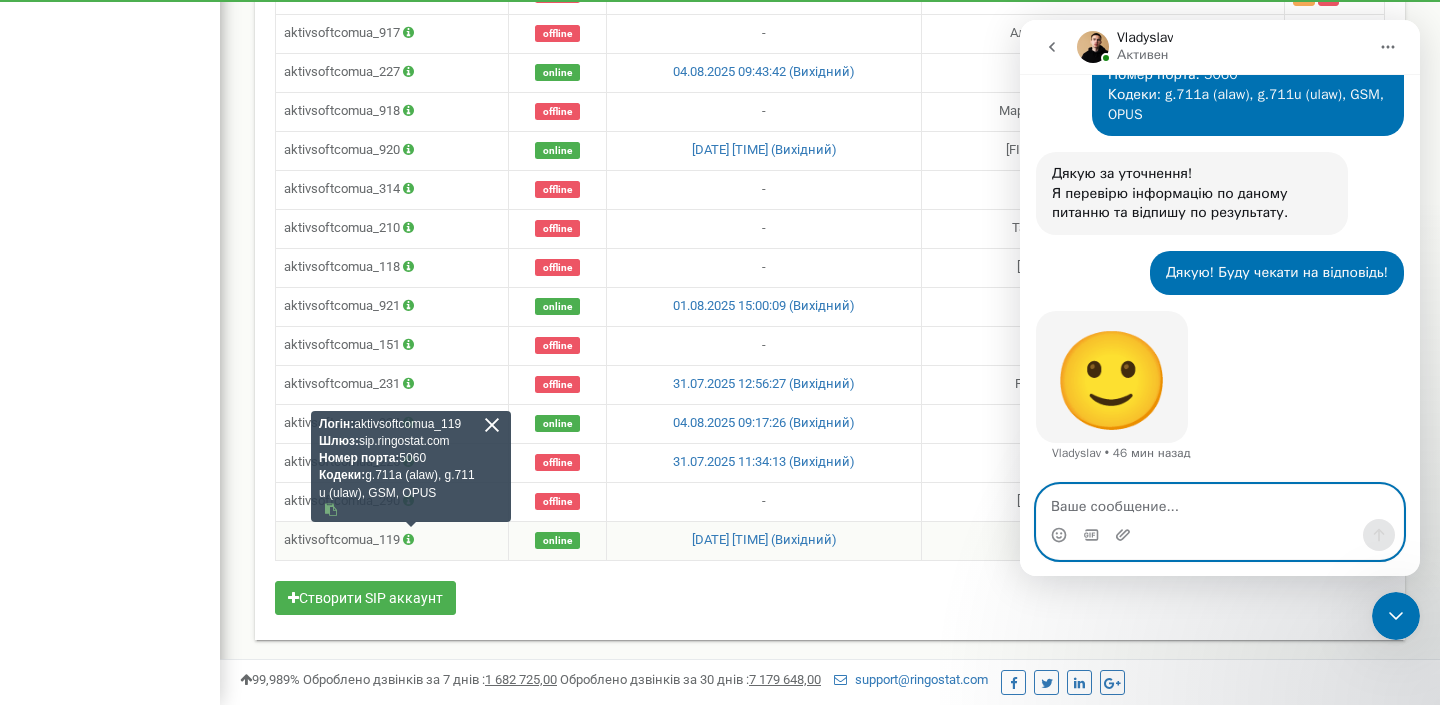 scroll, scrollTop: 2341, scrollLeft: 0, axis: vertical 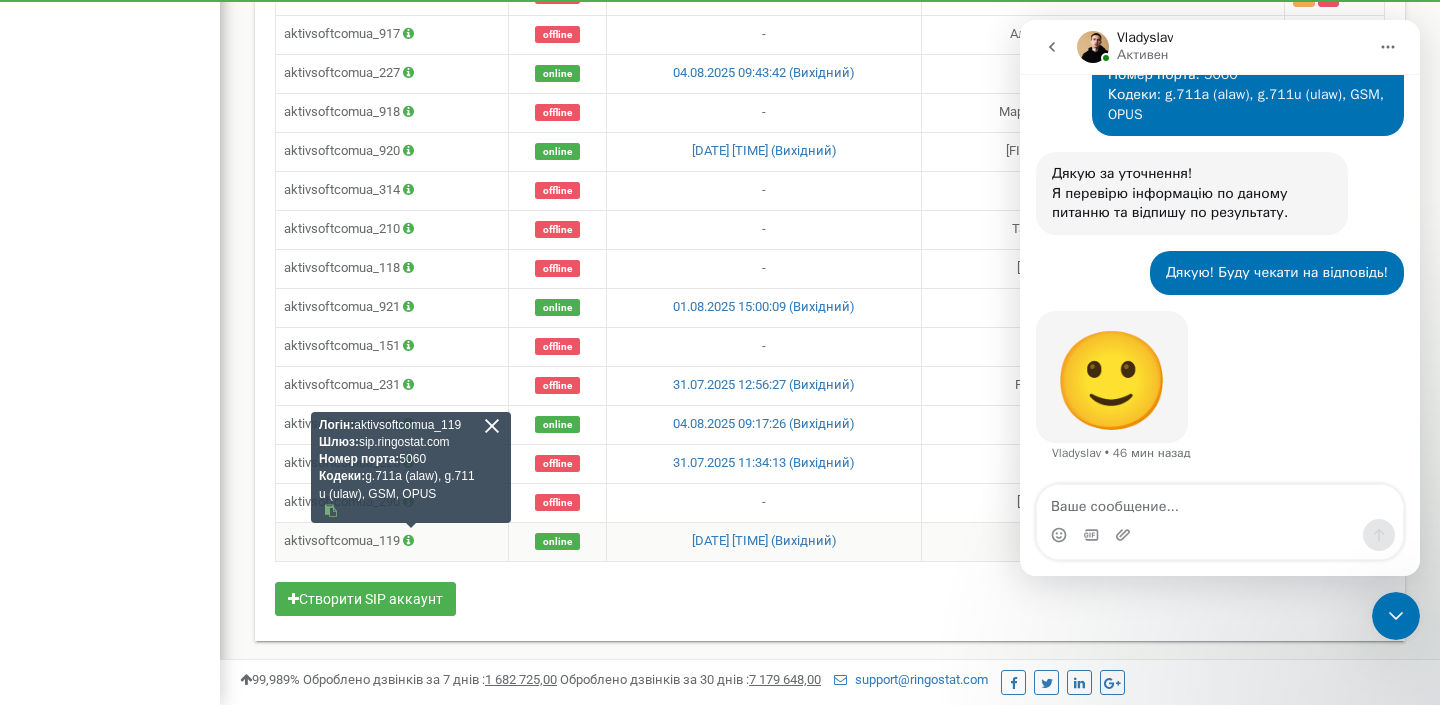 click at bounding box center (492, 426) 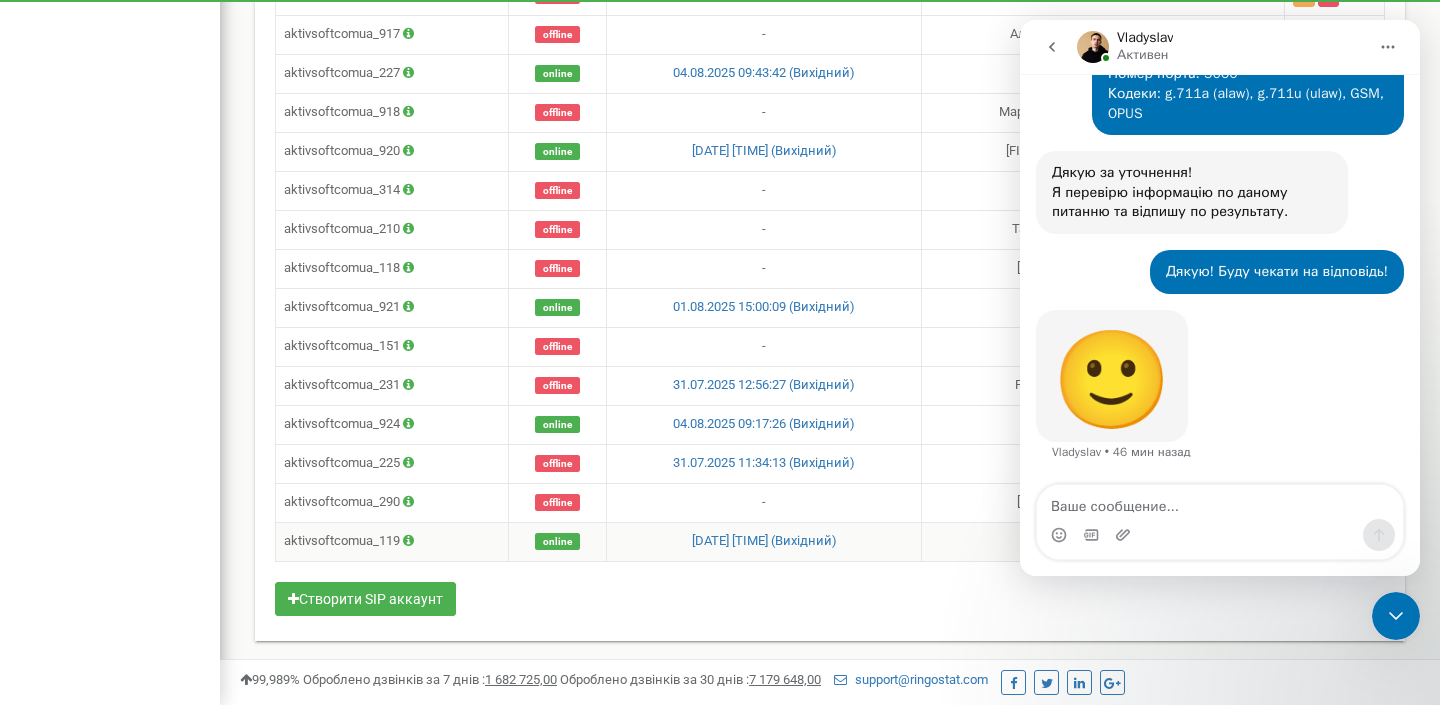 scroll, scrollTop: 1025, scrollLeft: 0, axis: vertical 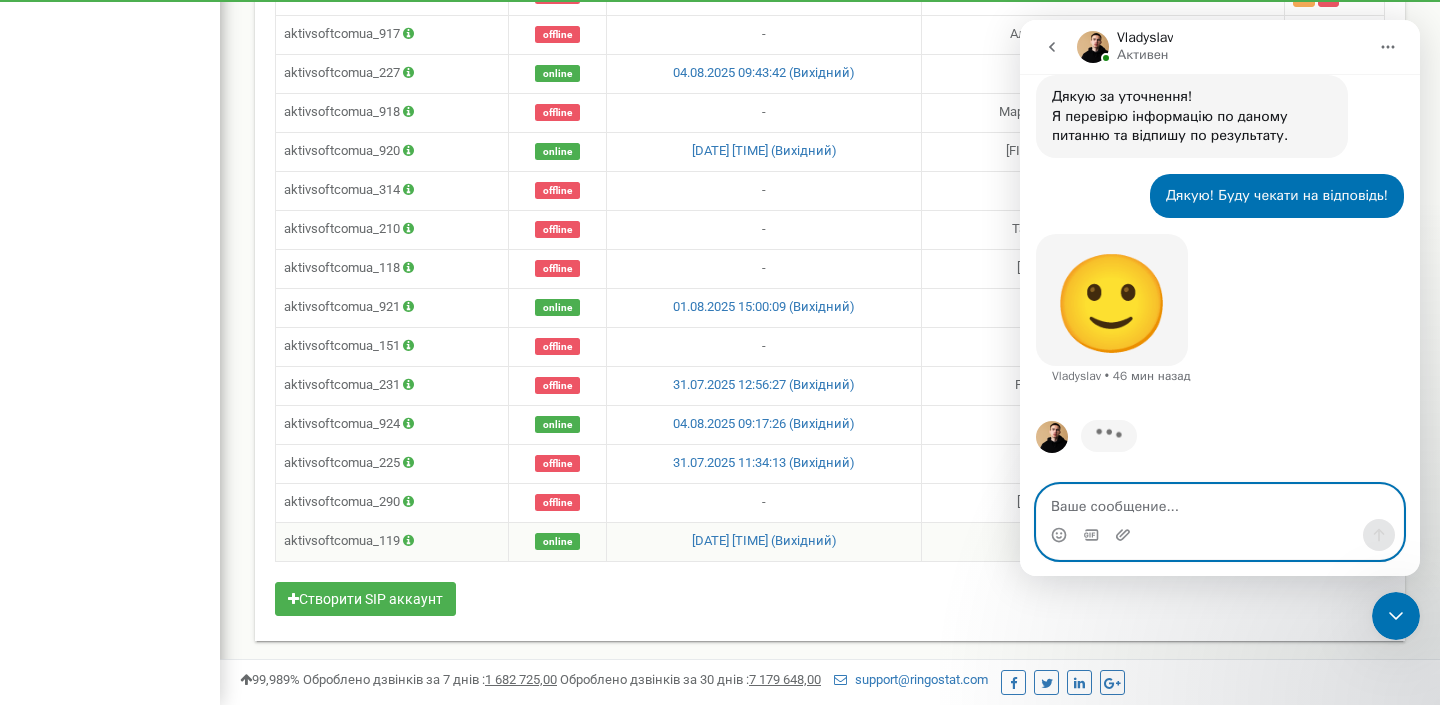 click at bounding box center [1220, 502] 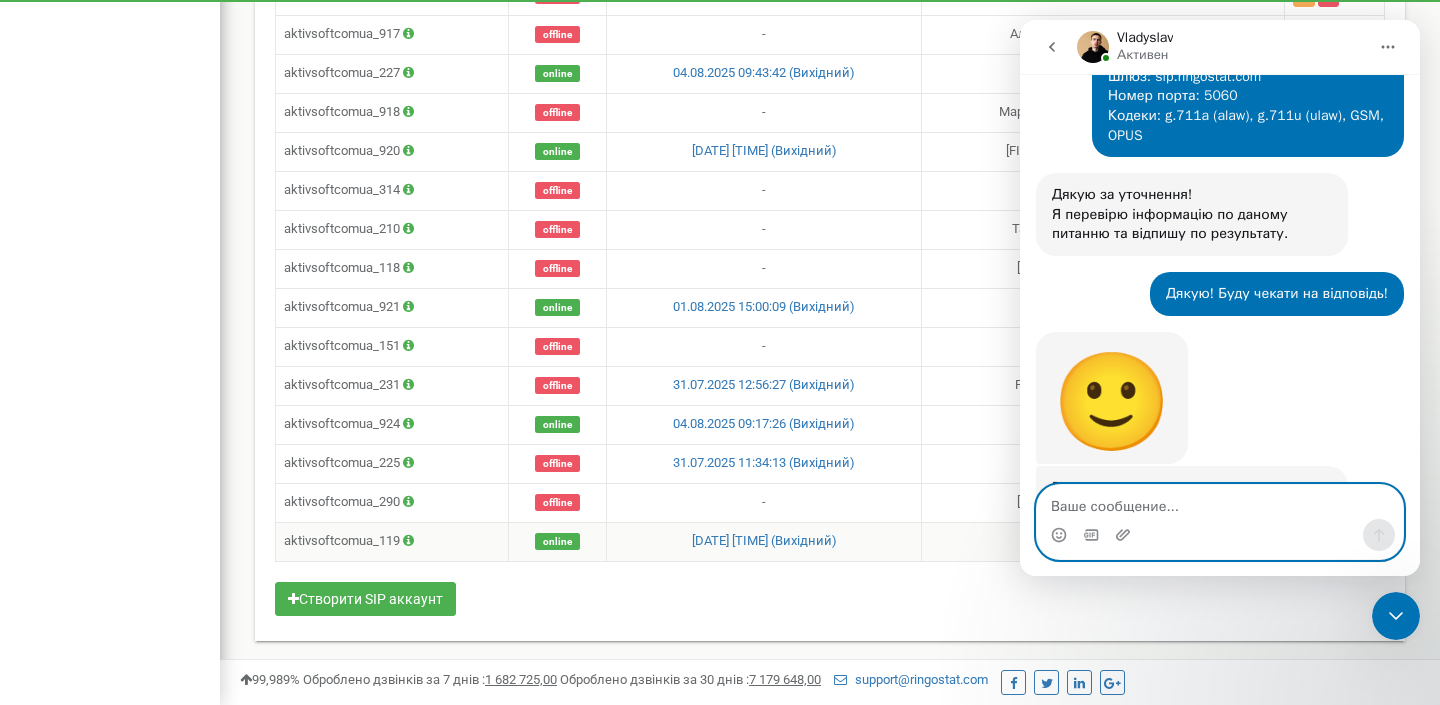 scroll, scrollTop: 1069, scrollLeft: 0, axis: vertical 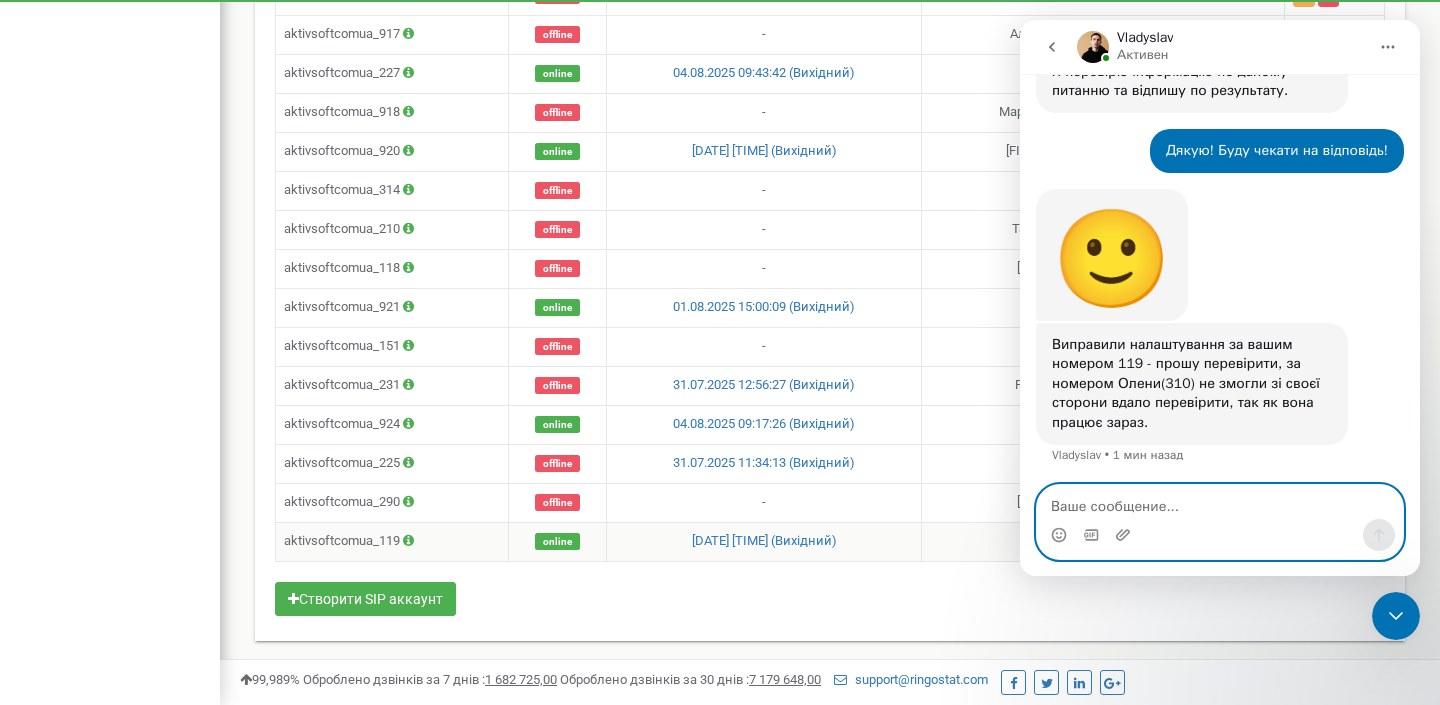 click at bounding box center [1220, 502] 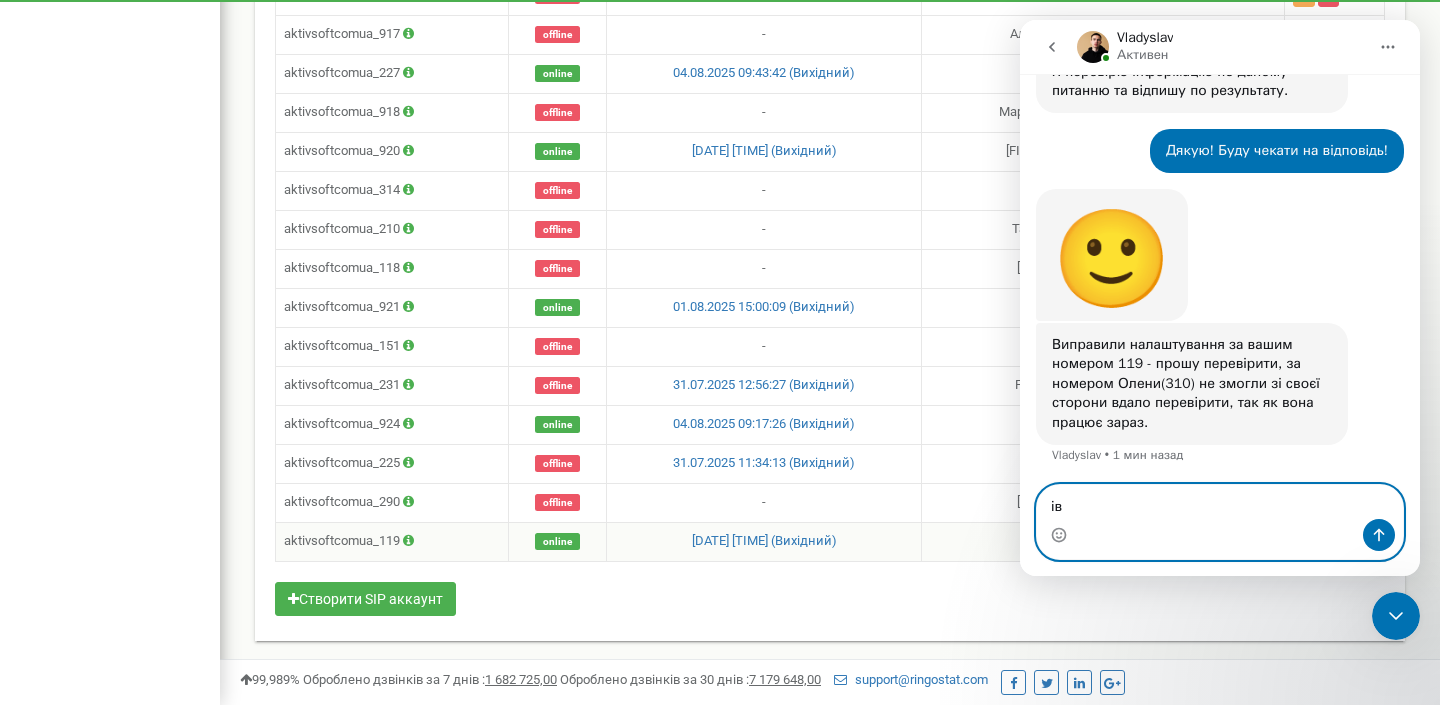 type on "і" 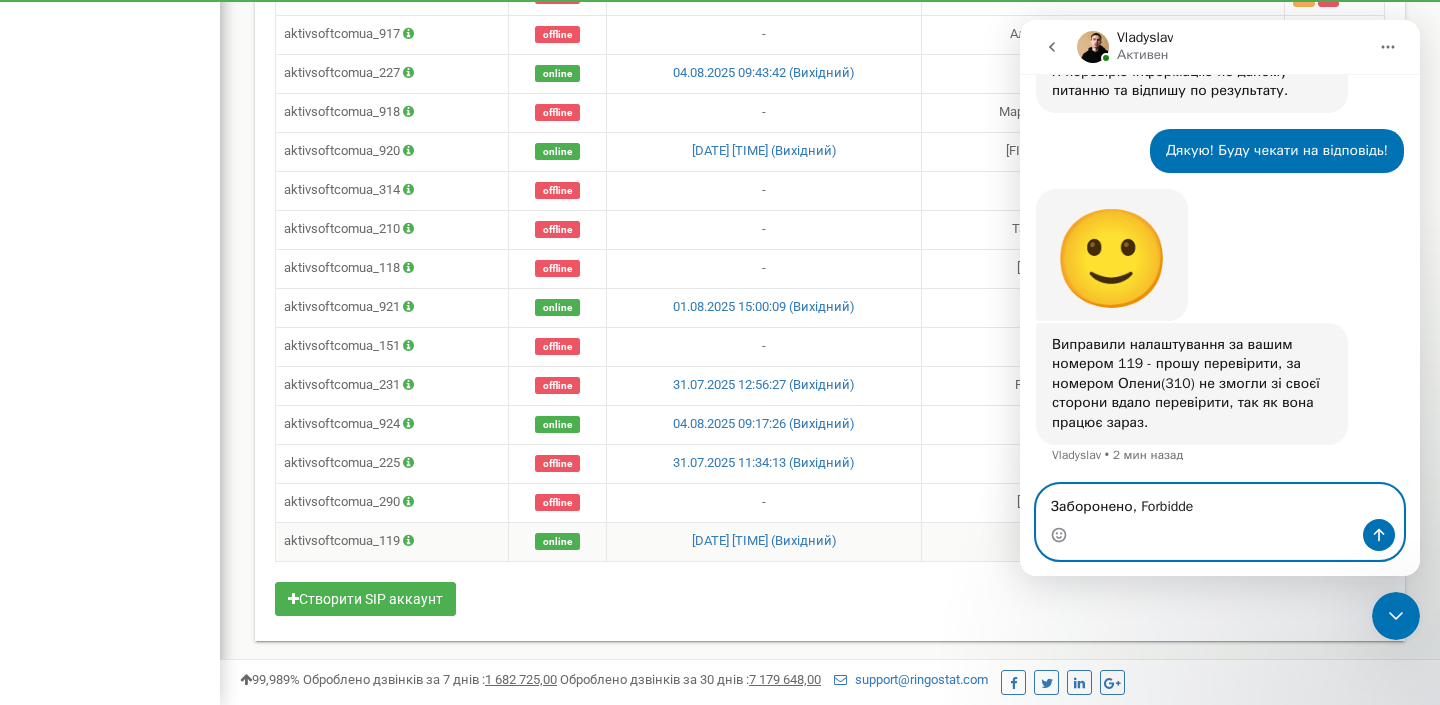 type on "Заборонено, Forbidden" 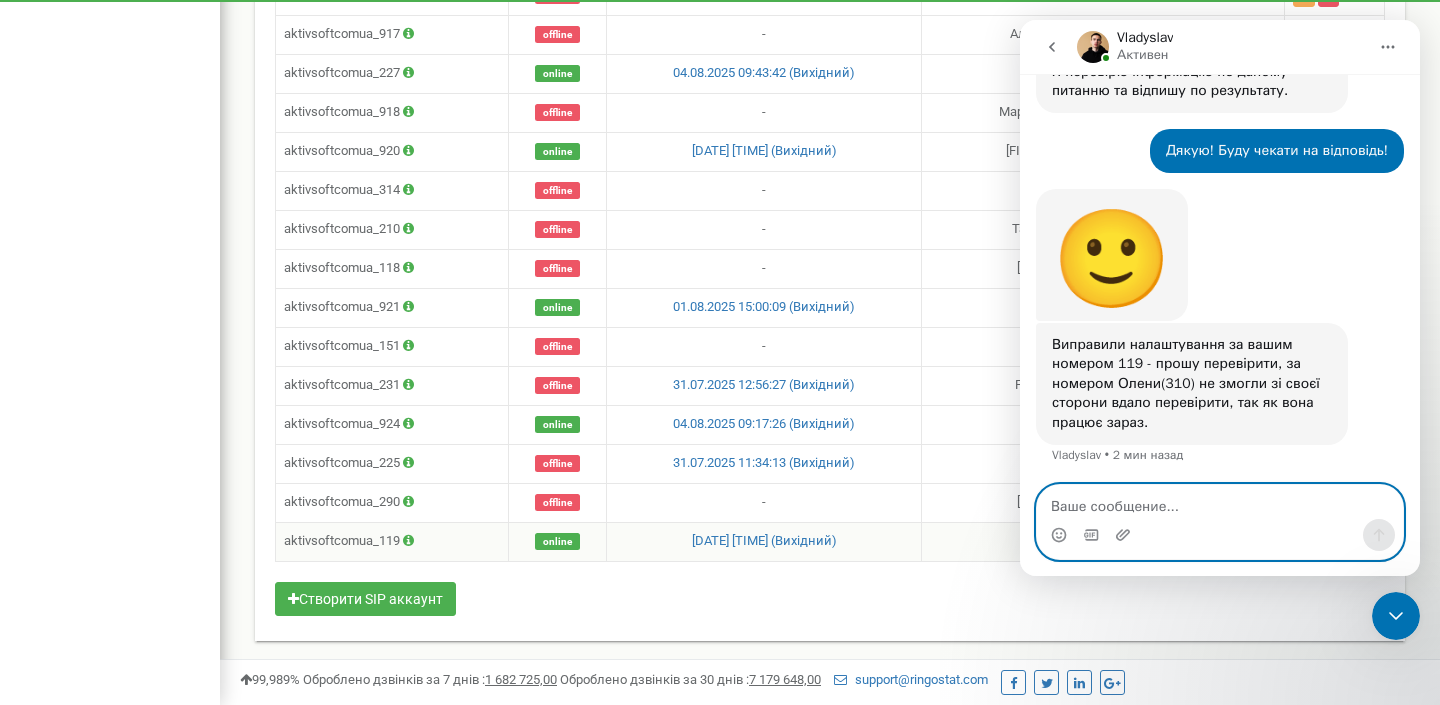 scroll, scrollTop: 2165, scrollLeft: 0, axis: vertical 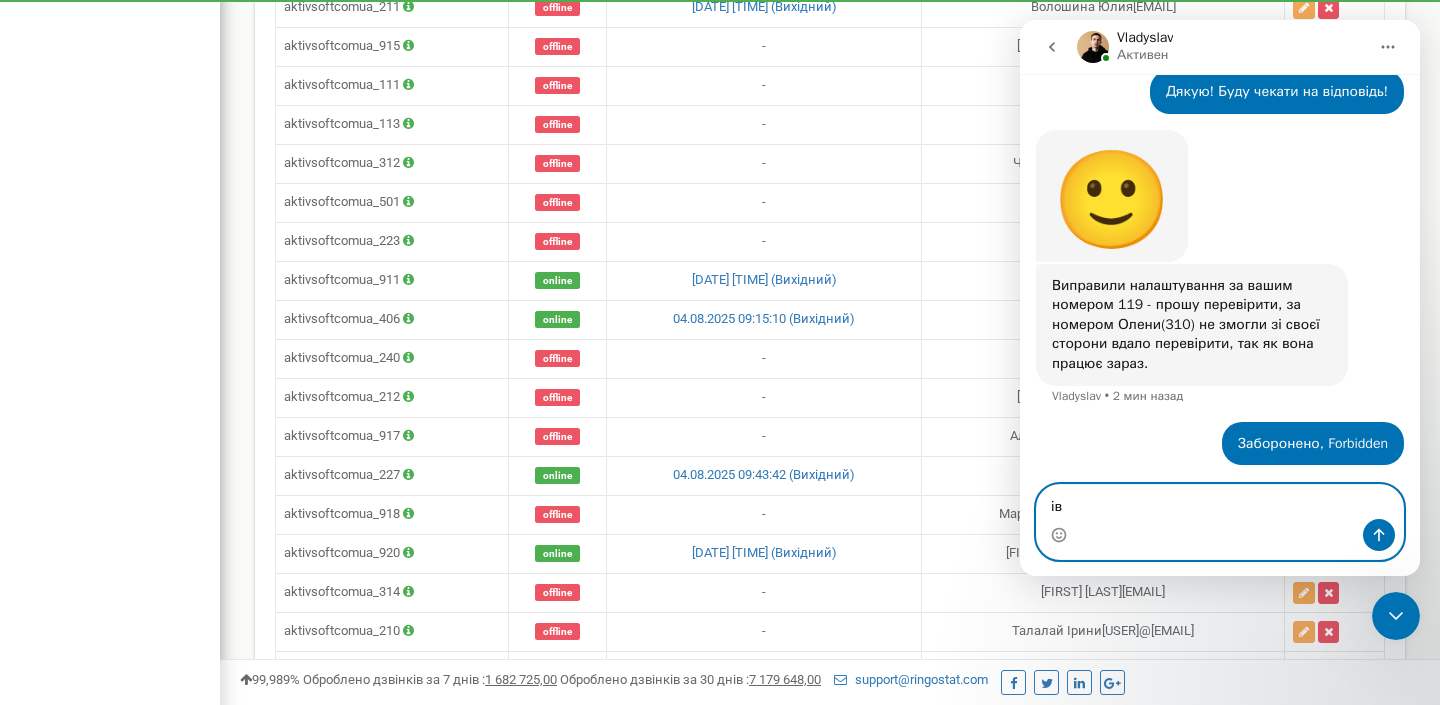 type on "і" 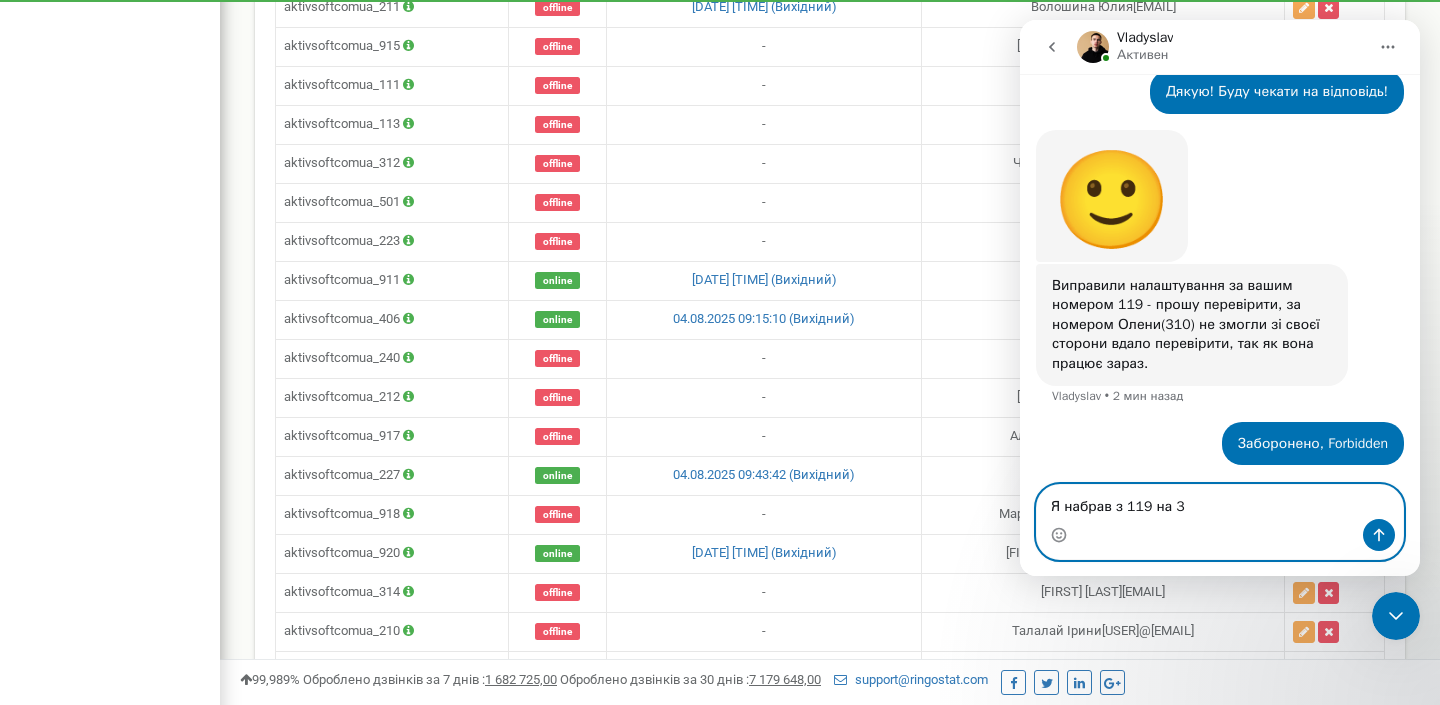 type on "Я набрав з 119 на 310" 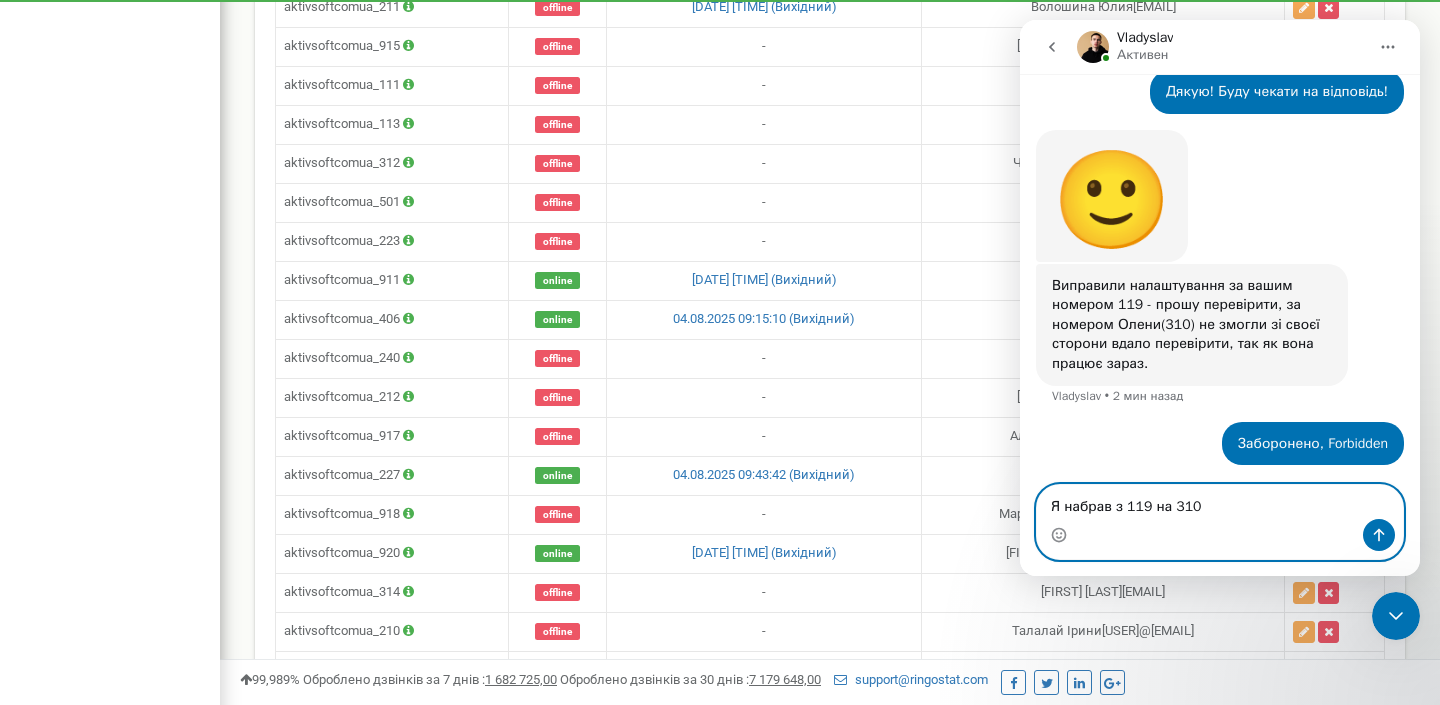 type 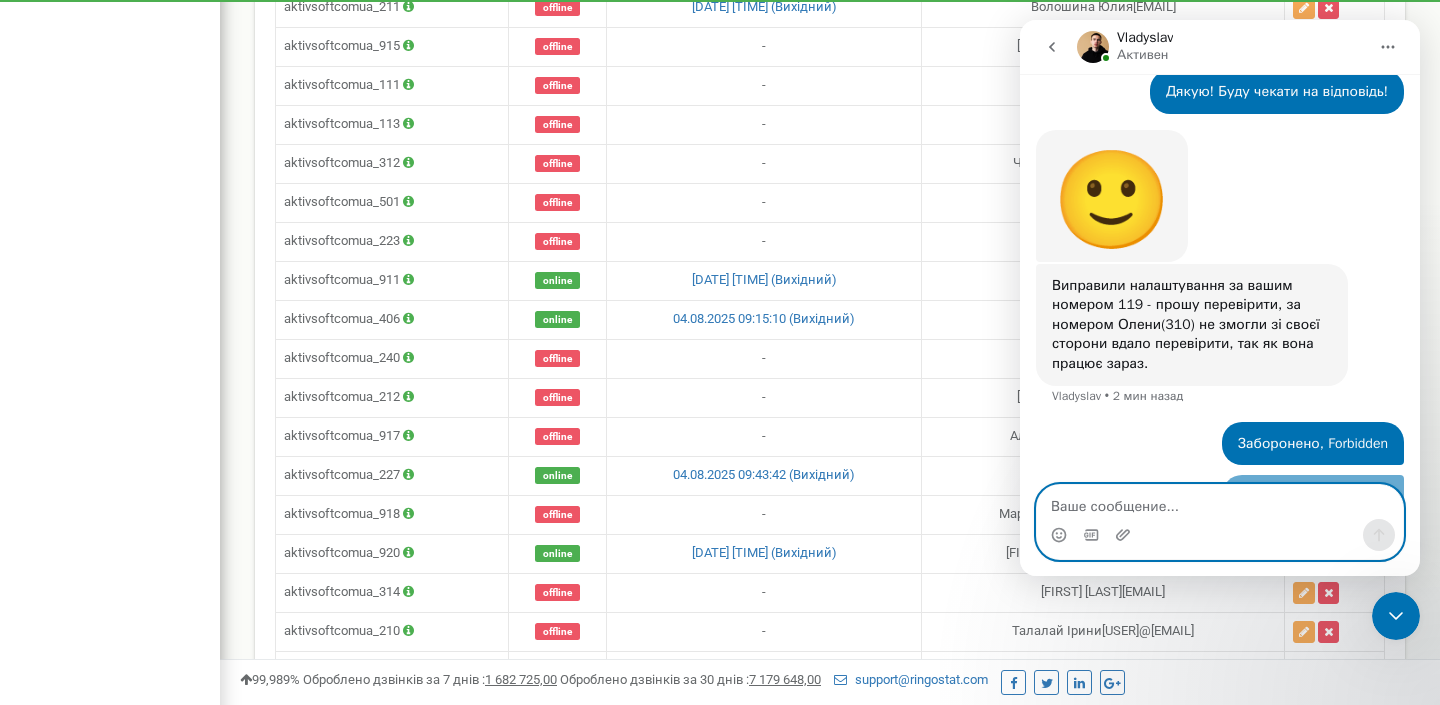 scroll, scrollTop: 1173, scrollLeft: 0, axis: vertical 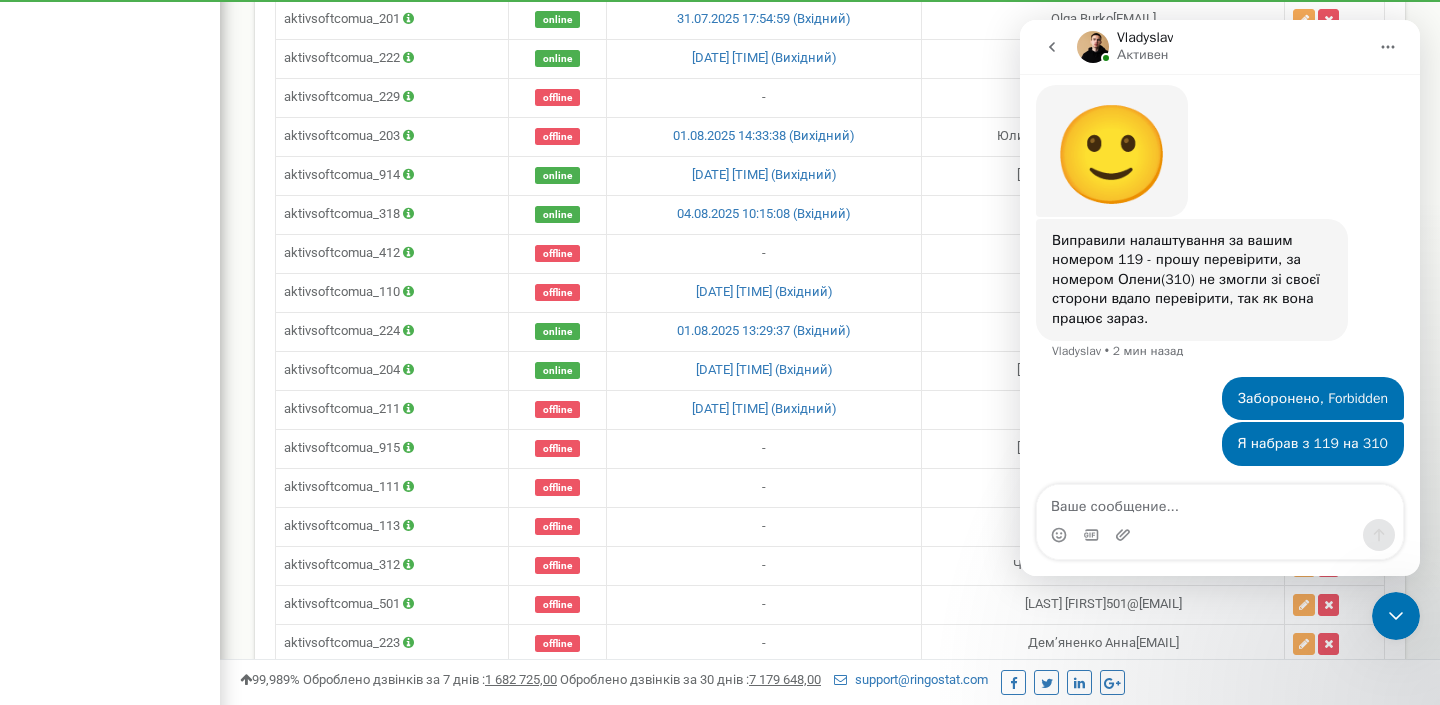 click on "Ім'я
Статус
Останній дзвінок
Закріплений за співробітником
aktivsoftcomua_202
online
04.08.2025	10:10:59 (Вихідний)
Anna Kirichenko DO   anyakirichenko@finacademy.net
offline" at bounding box center (830, 33) 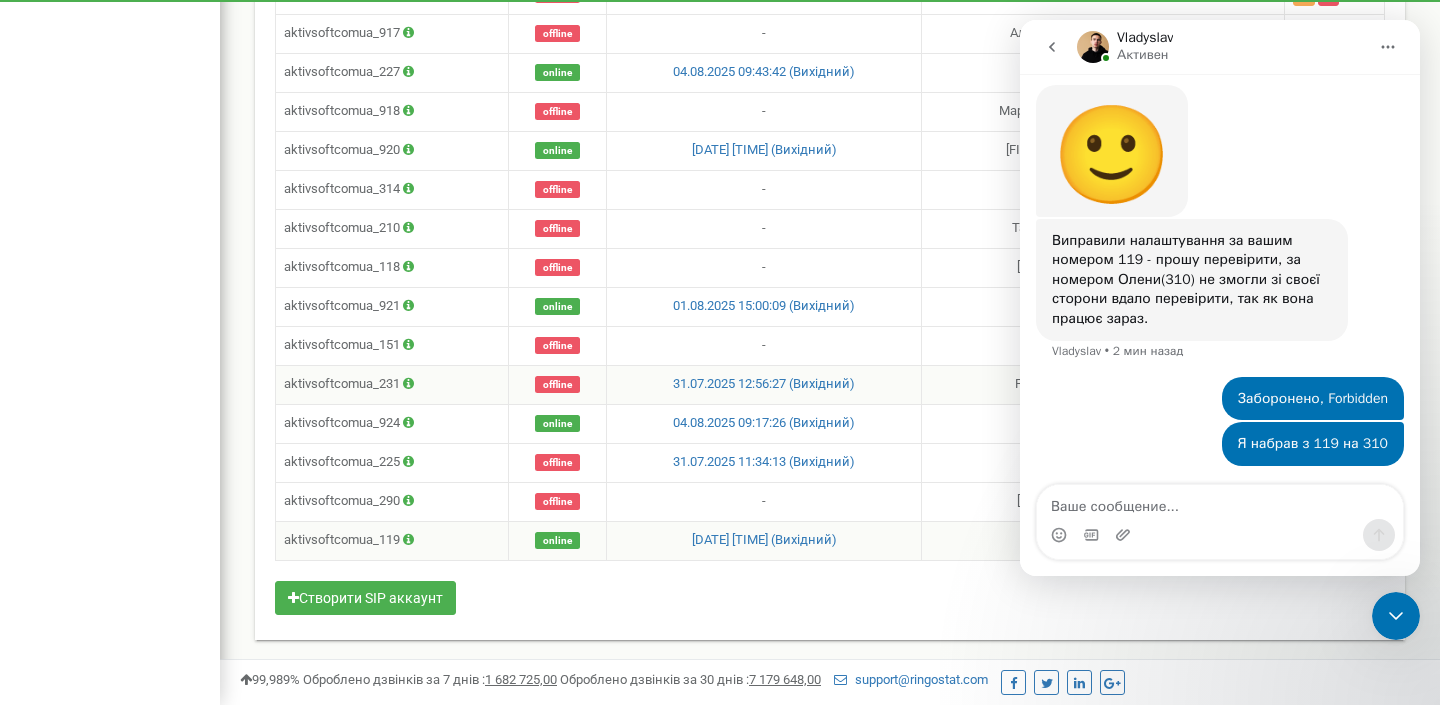 scroll, scrollTop: 2341, scrollLeft: 0, axis: vertical 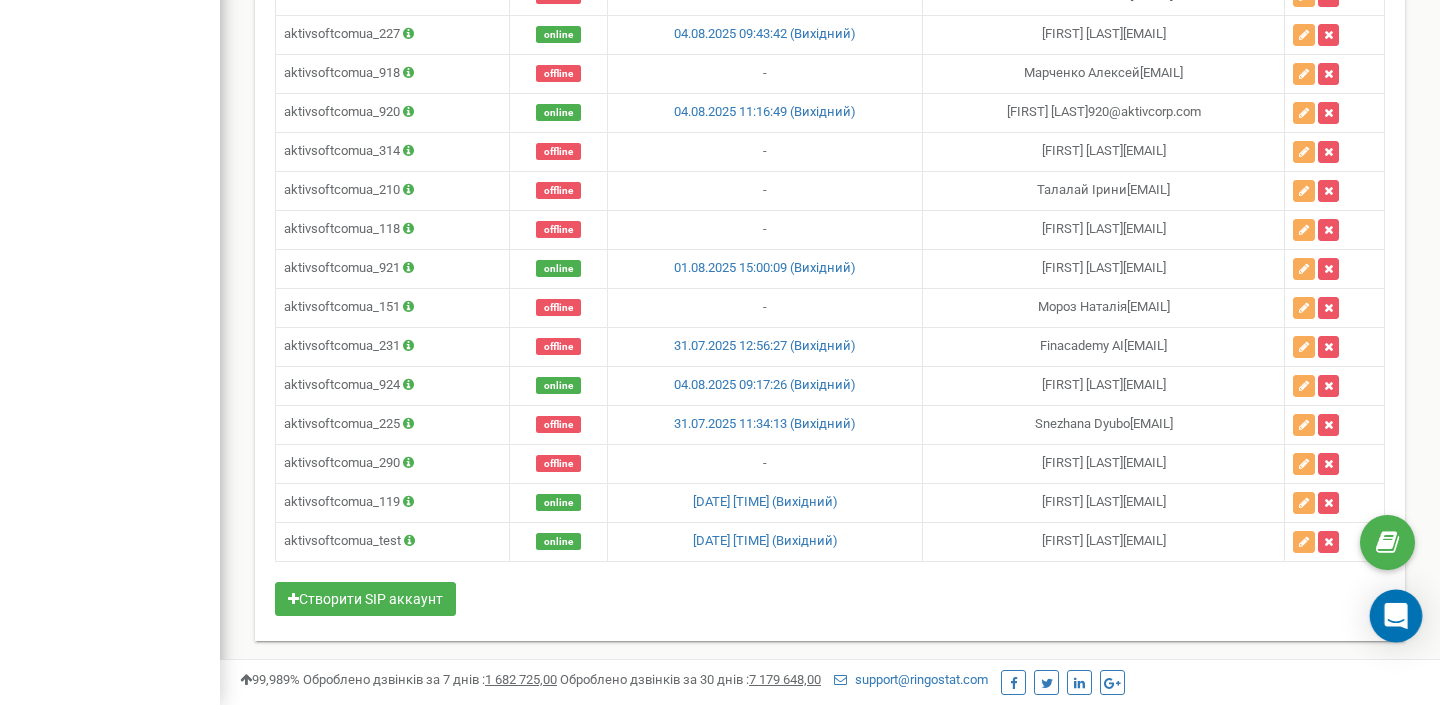 click 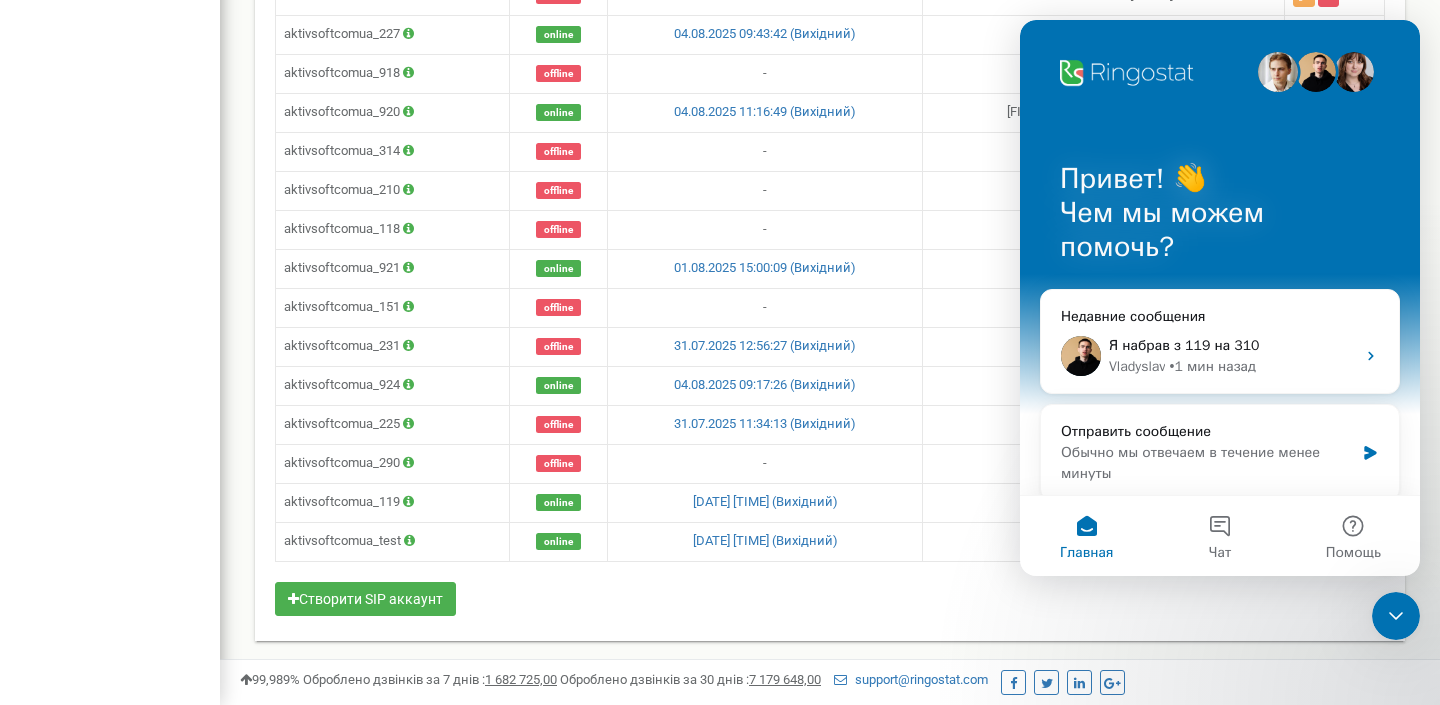 scroll, scrollTop: 0, scrollLeft: 0, axis: both 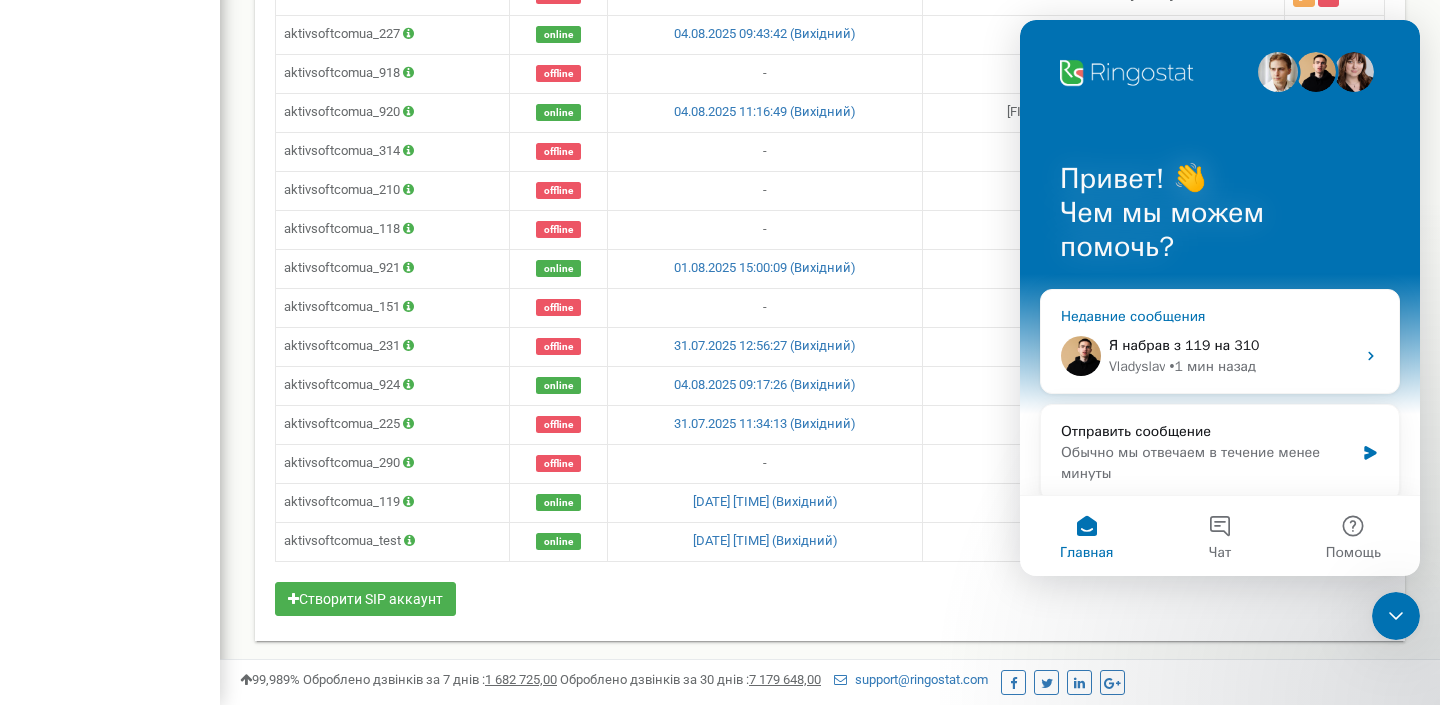 click on "Я набрав з 119 на 310" at bounding box center (1184, 345) 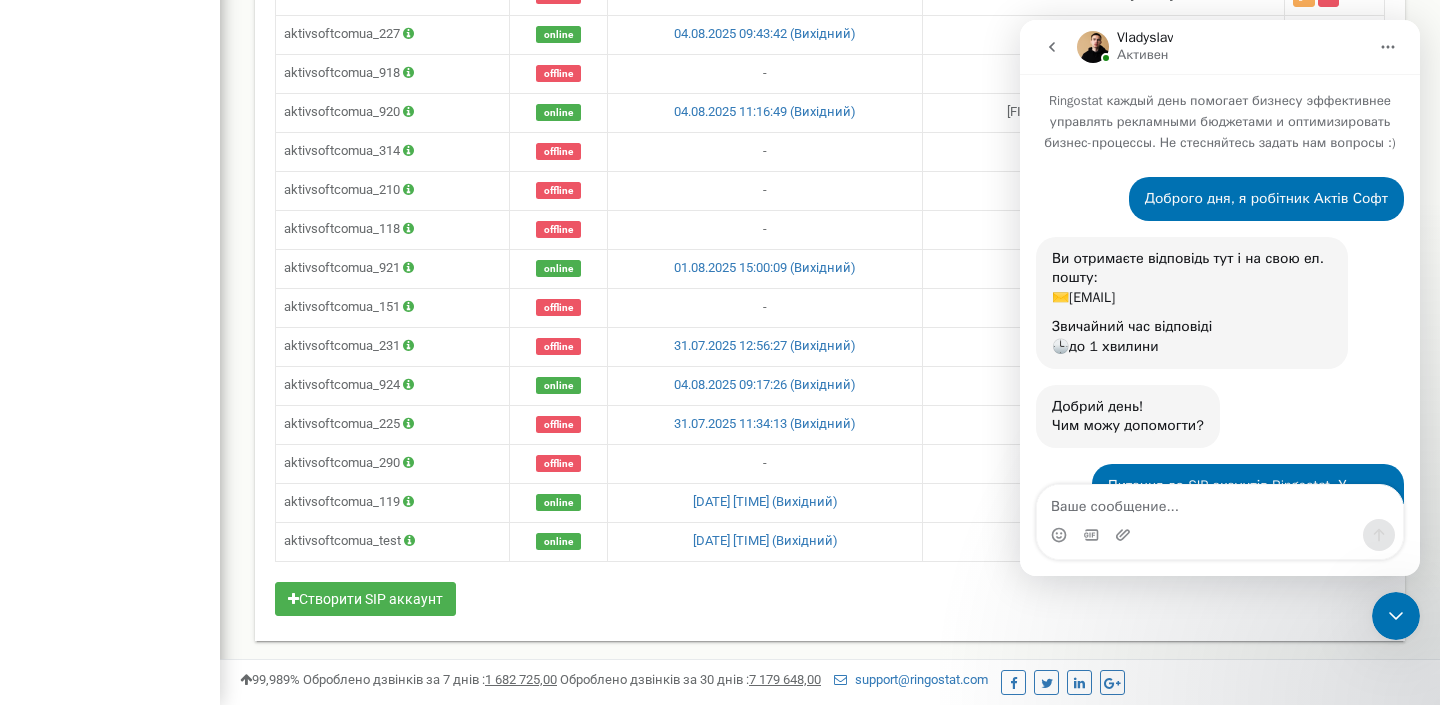 scroll, scrollTop: 2179, scrollLeft: 0, axis: vertical 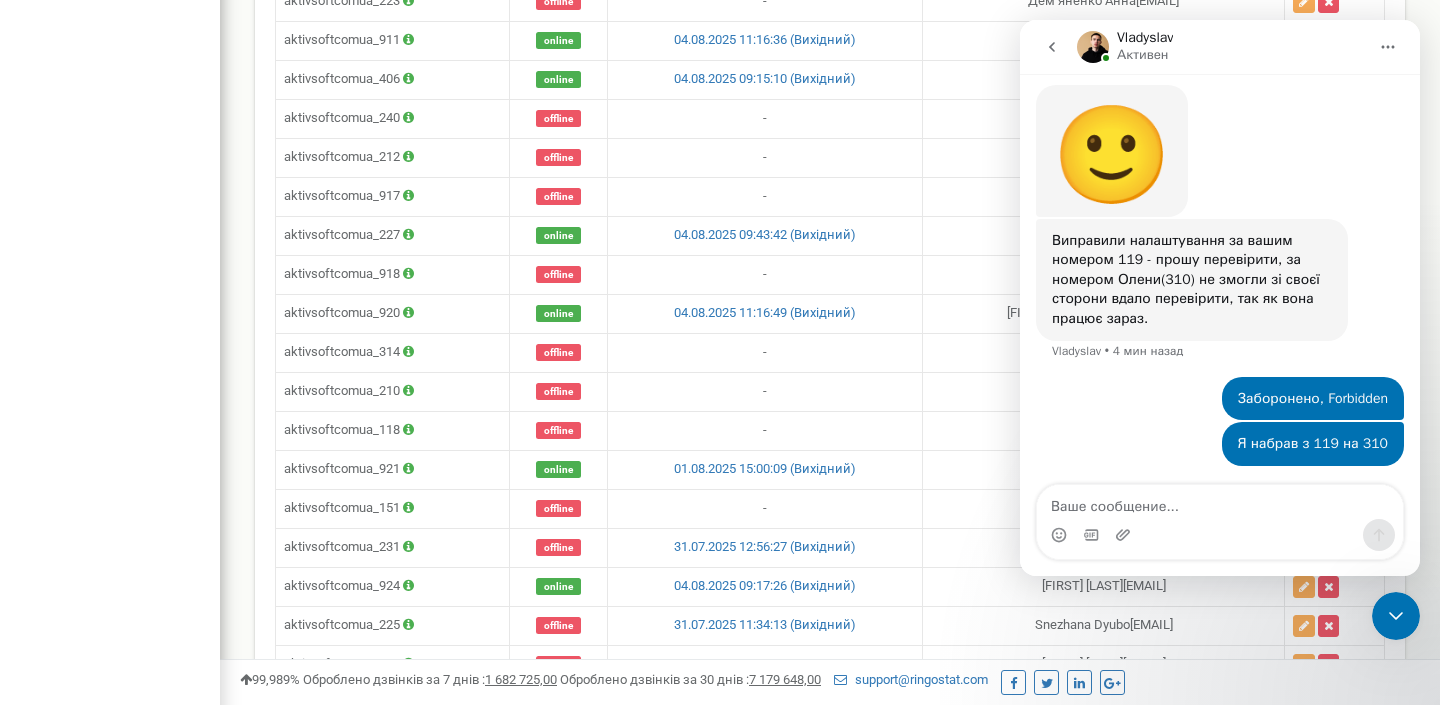 click at bounding box center (1220, 502) 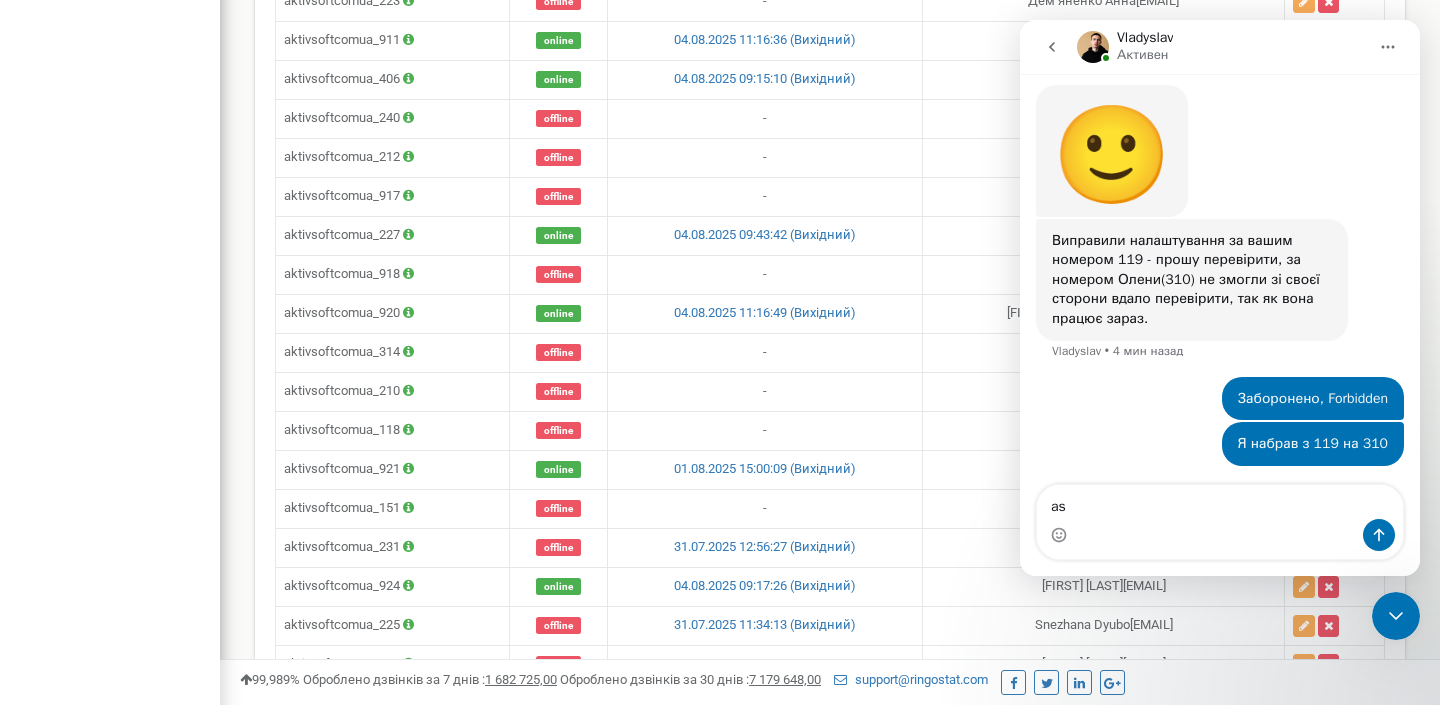 type on "a" 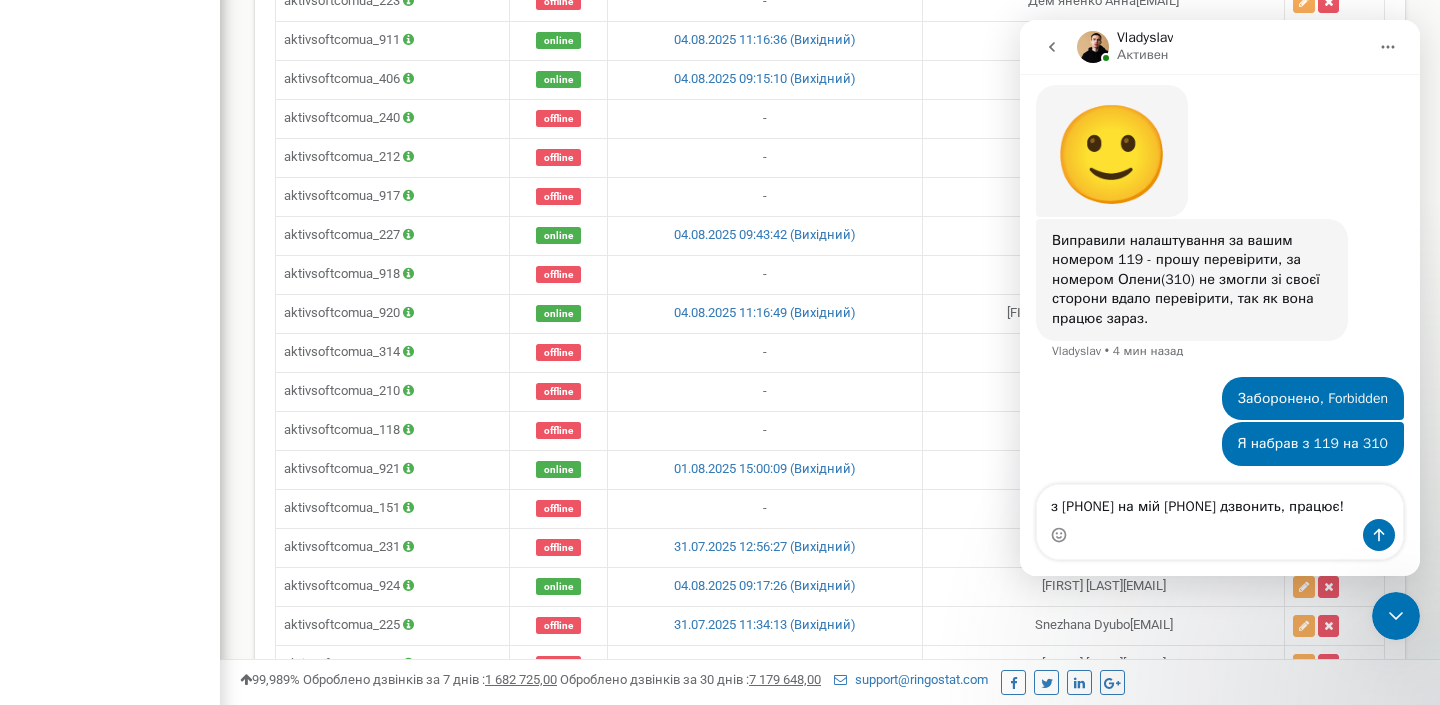 scroll, scrollTop: 1250, scrollLeft: 0, axis: vertical 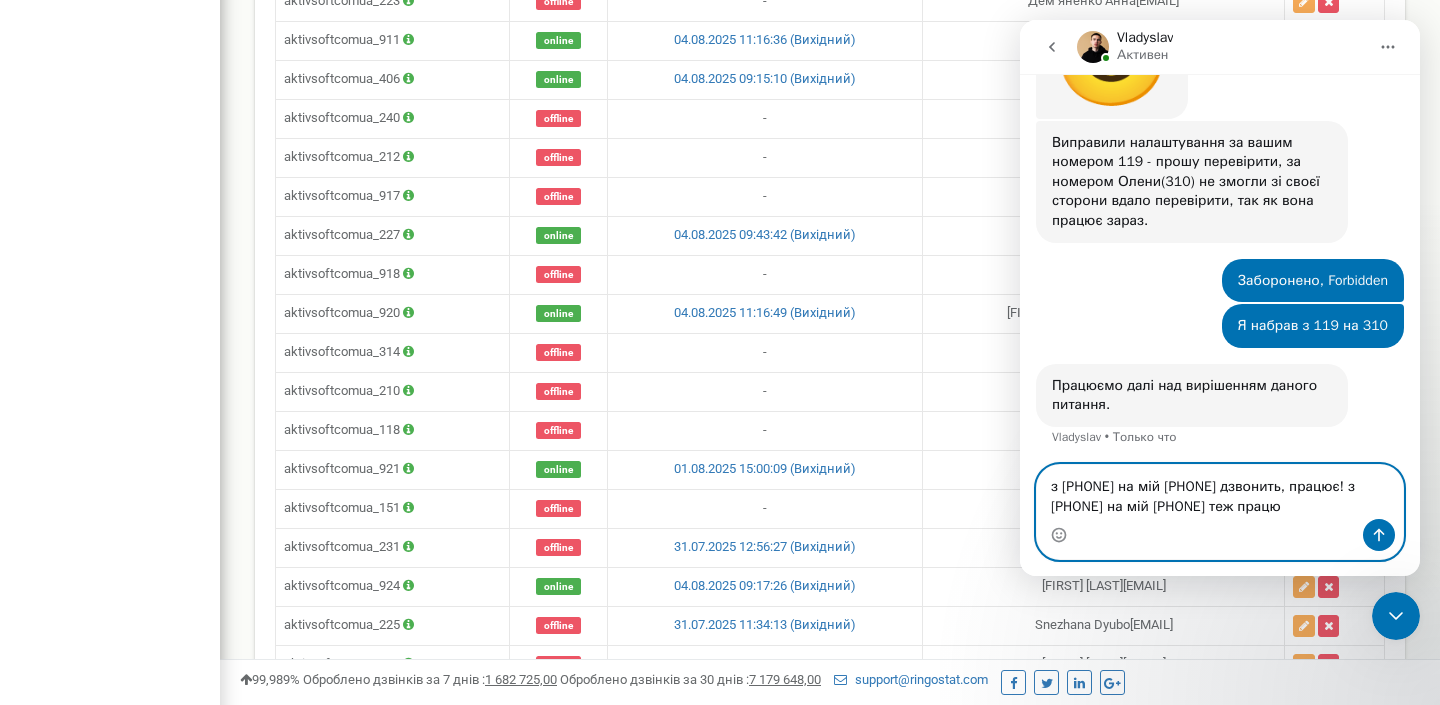 type on "з 903 на мій 119 дзвонить, працює! з 903 на мій 119 теж працює" 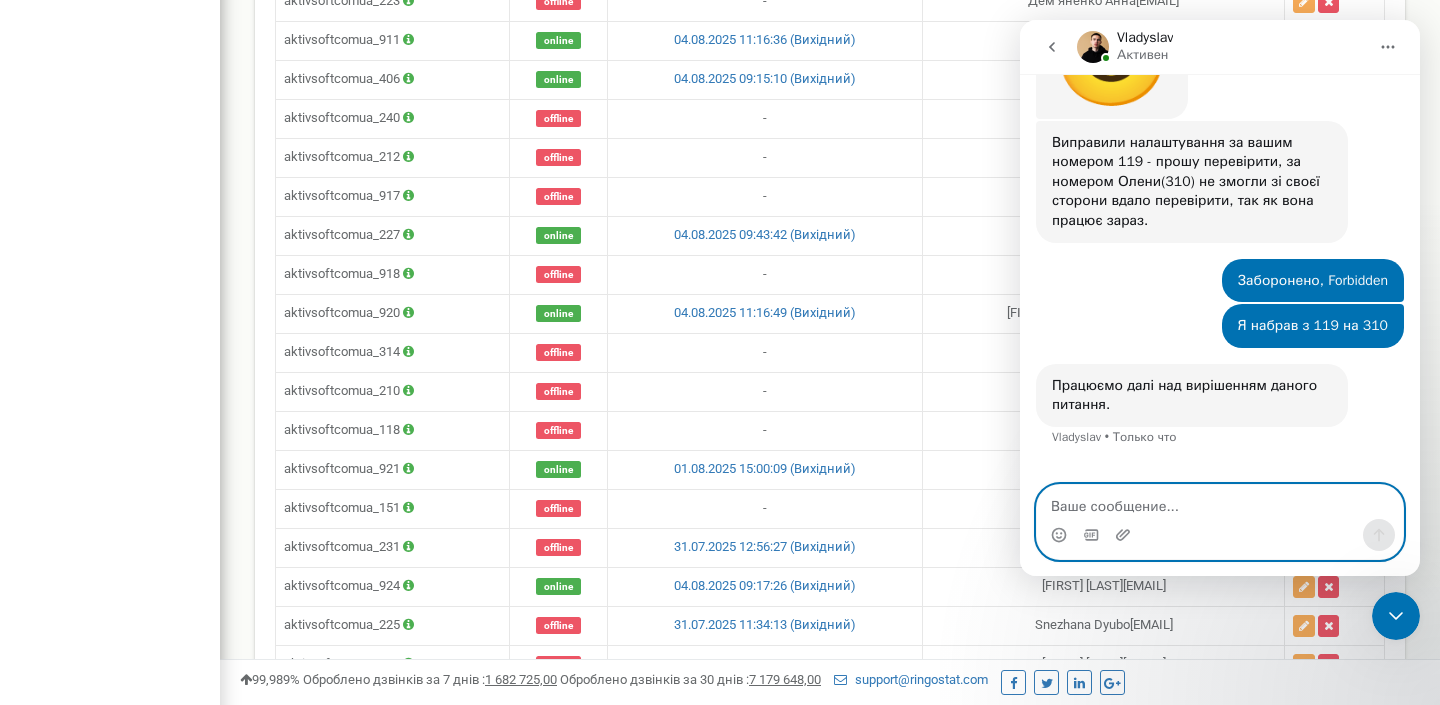 scroll, scrollTop: 1998, scrollLeft: 0, axis: vertical 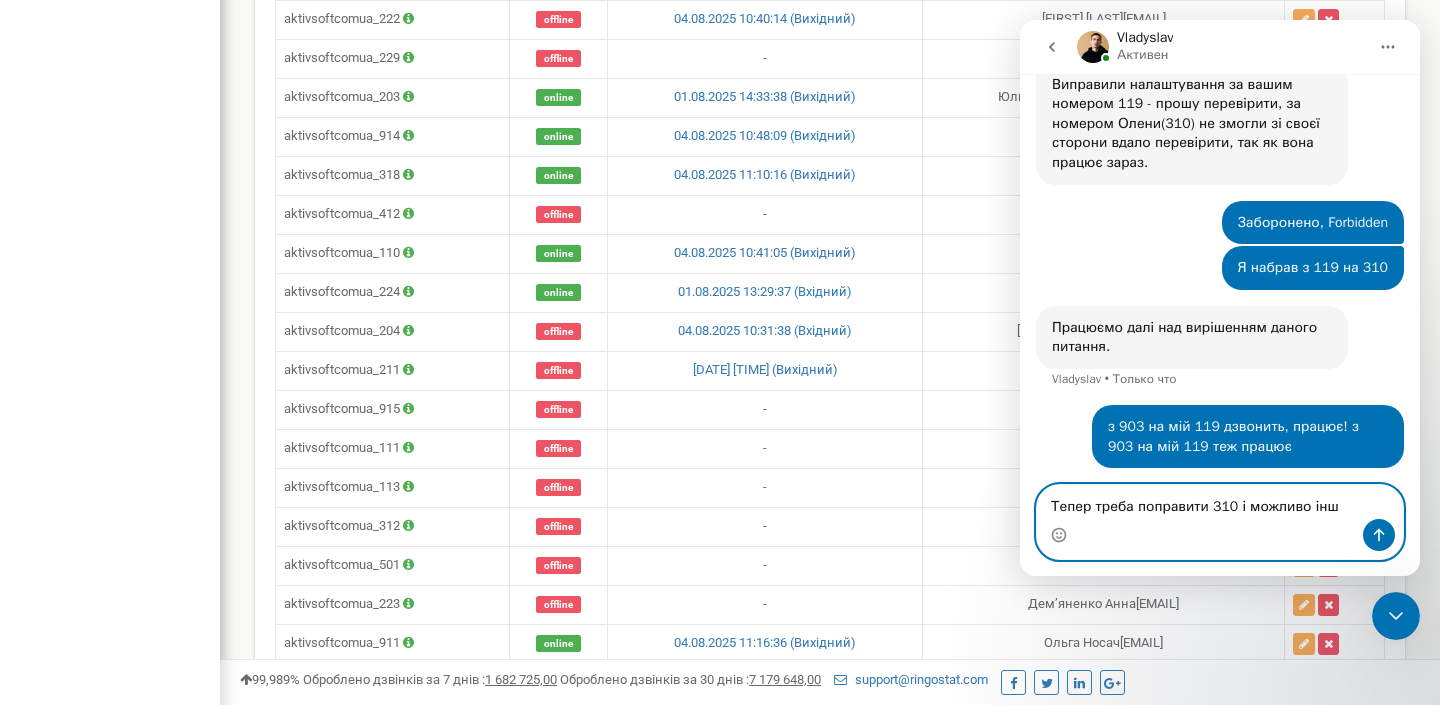 type on "Тепер треба поправити 310 і можливо інші" 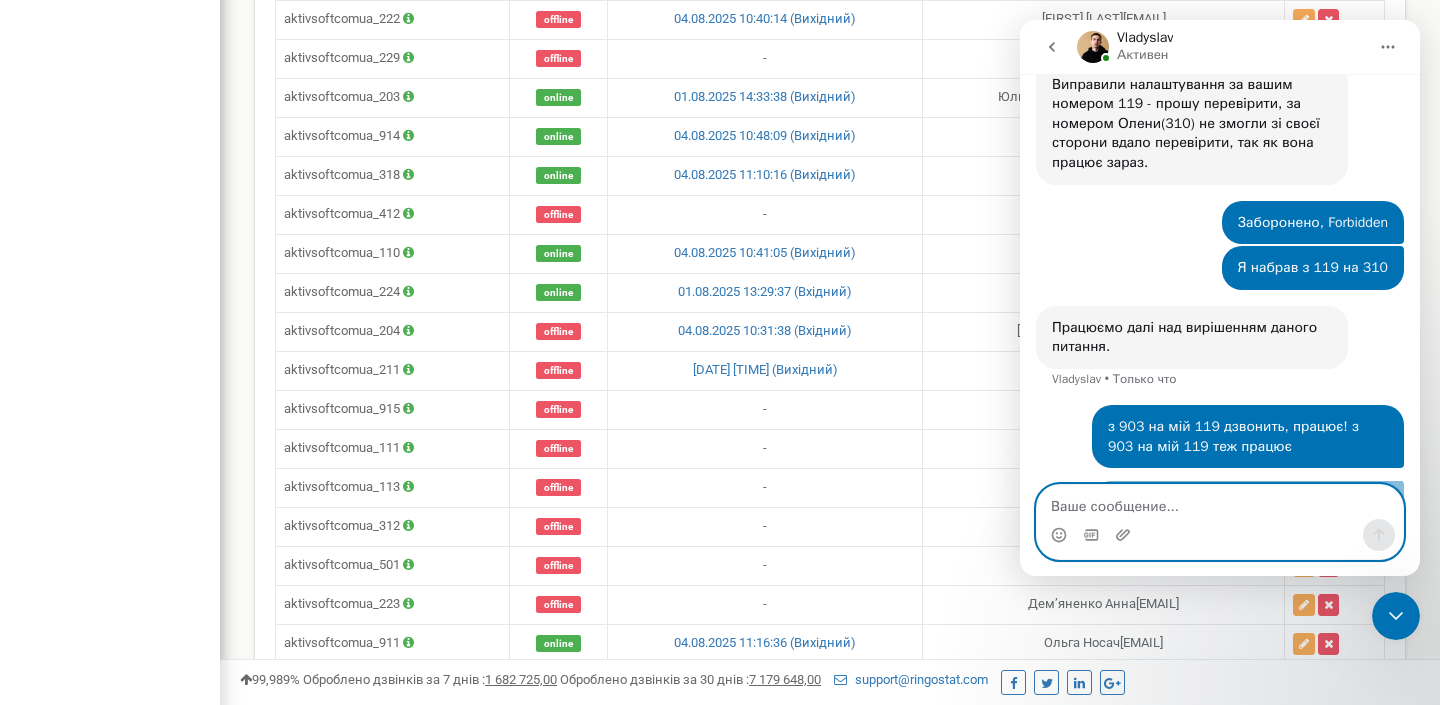 scroll, scrollTop: 1393, scrollLeft: 0, axis: vertical 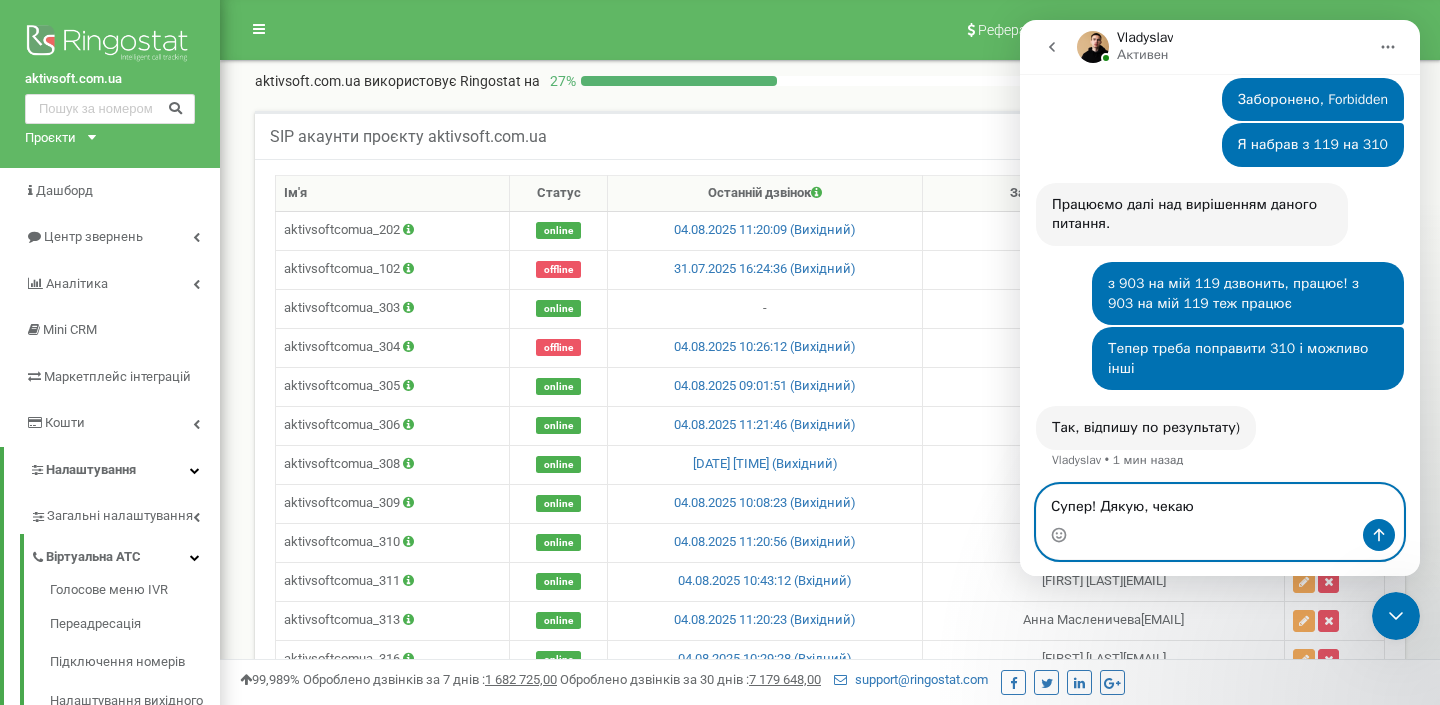 type on "Супер! Дякую, чекаю." 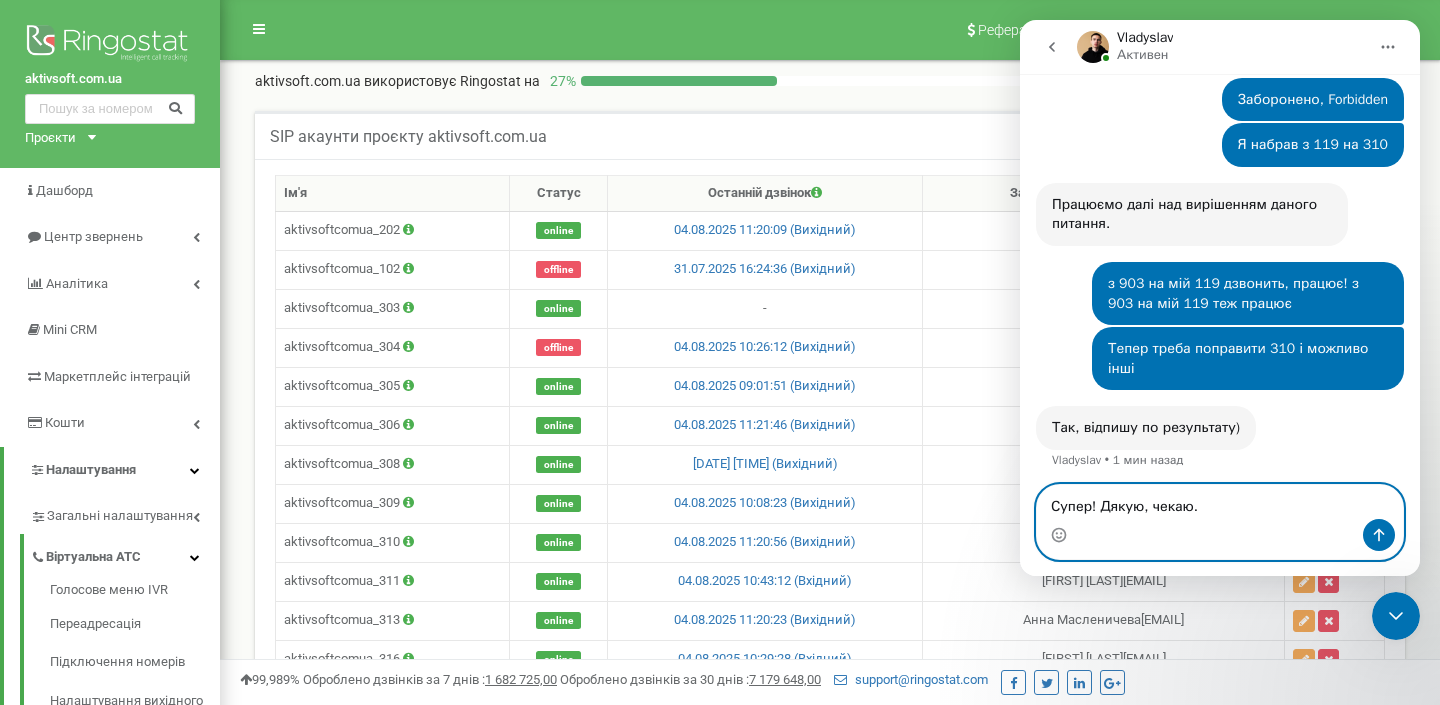 type 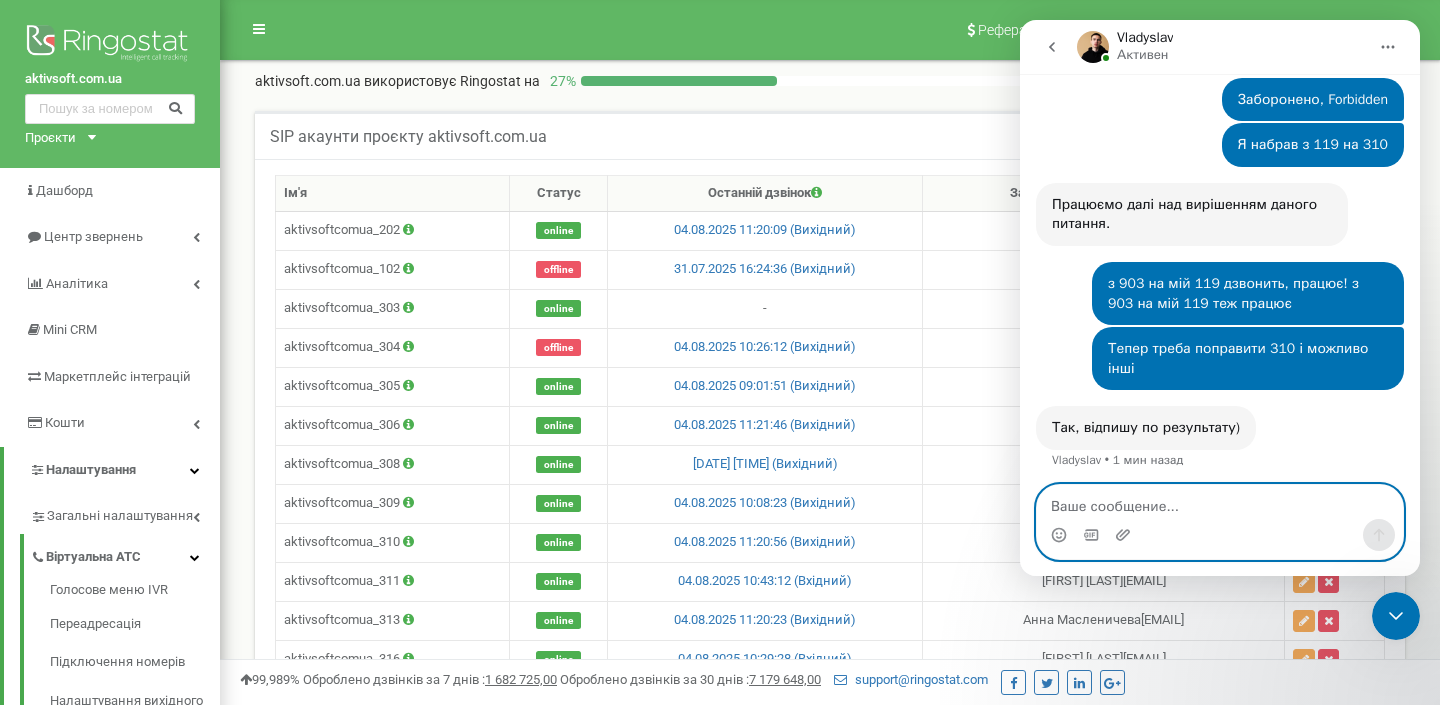 scroll, scrollTop: 1511, scrollLeft: 0, axis: vertical 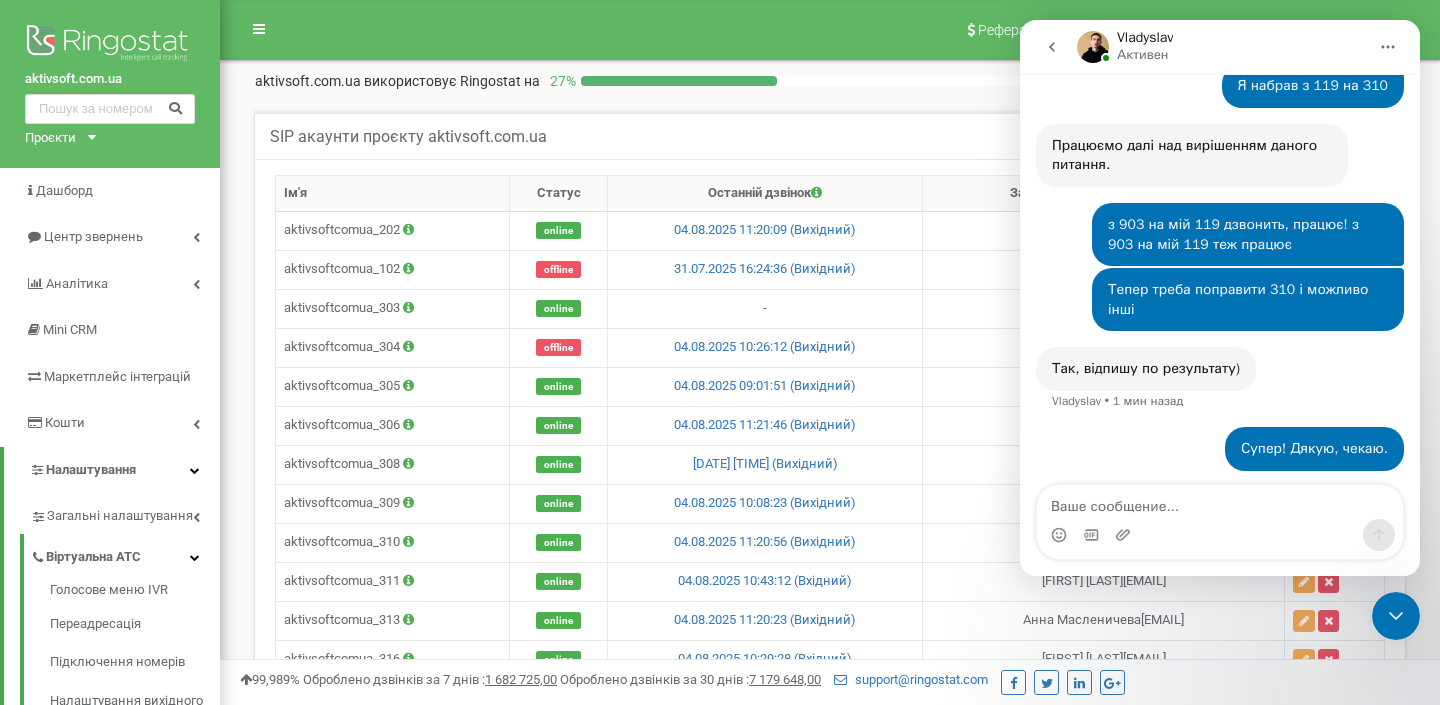 click on "SIP акаунти проєкту aktivsoft.com.ua
Допомога
Допомога
В даному розділі ви можете створювати на змінювати налаштування sip-акаунтів, за допомогою яких можливо здійснювати вихідні дзвінки. Для прийому вхідних дзвінків, необхідно вказати sip-акаунт в налаштуванні використовуємої схеми переадресації.
Ім'я
Статус
aktivsoftcomua_202" at bounding box center [830, 1588] 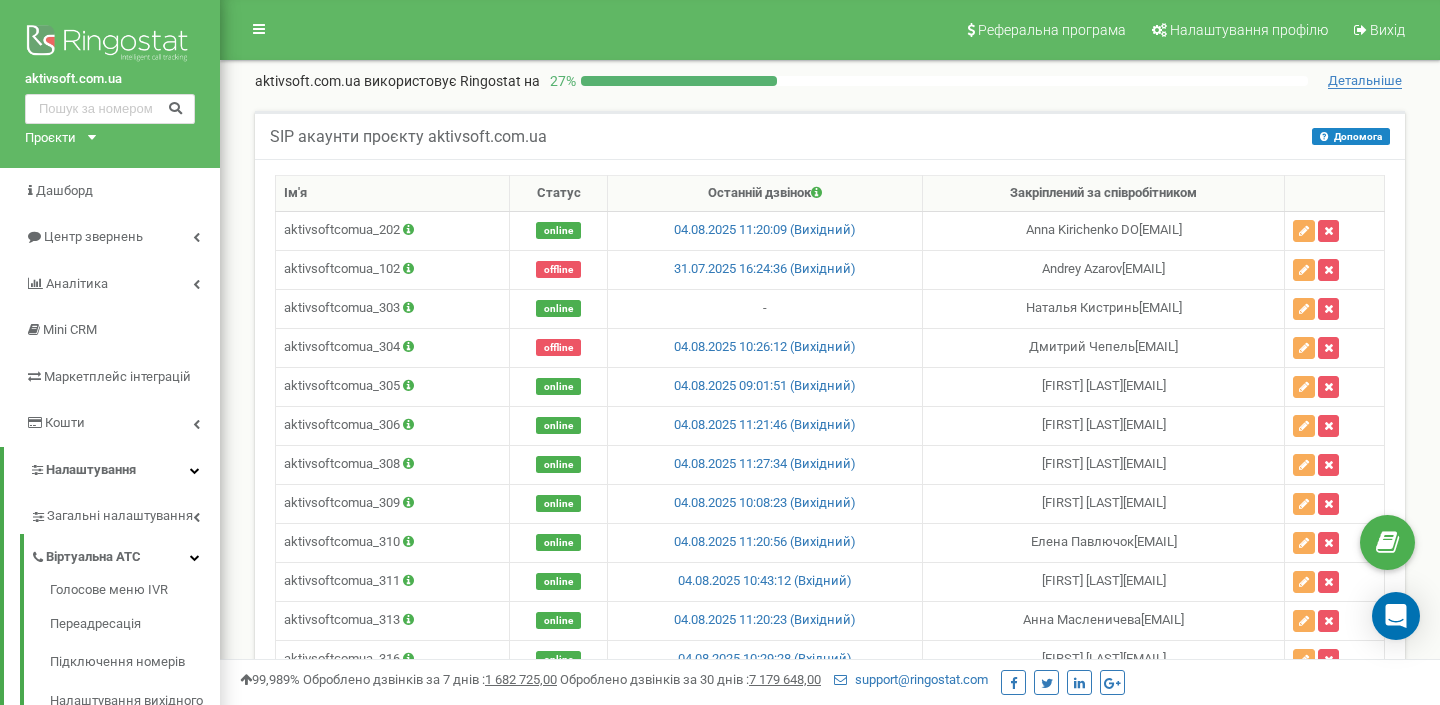 scroll, scrollTop: 0, scrollLeft: 0, axis: both 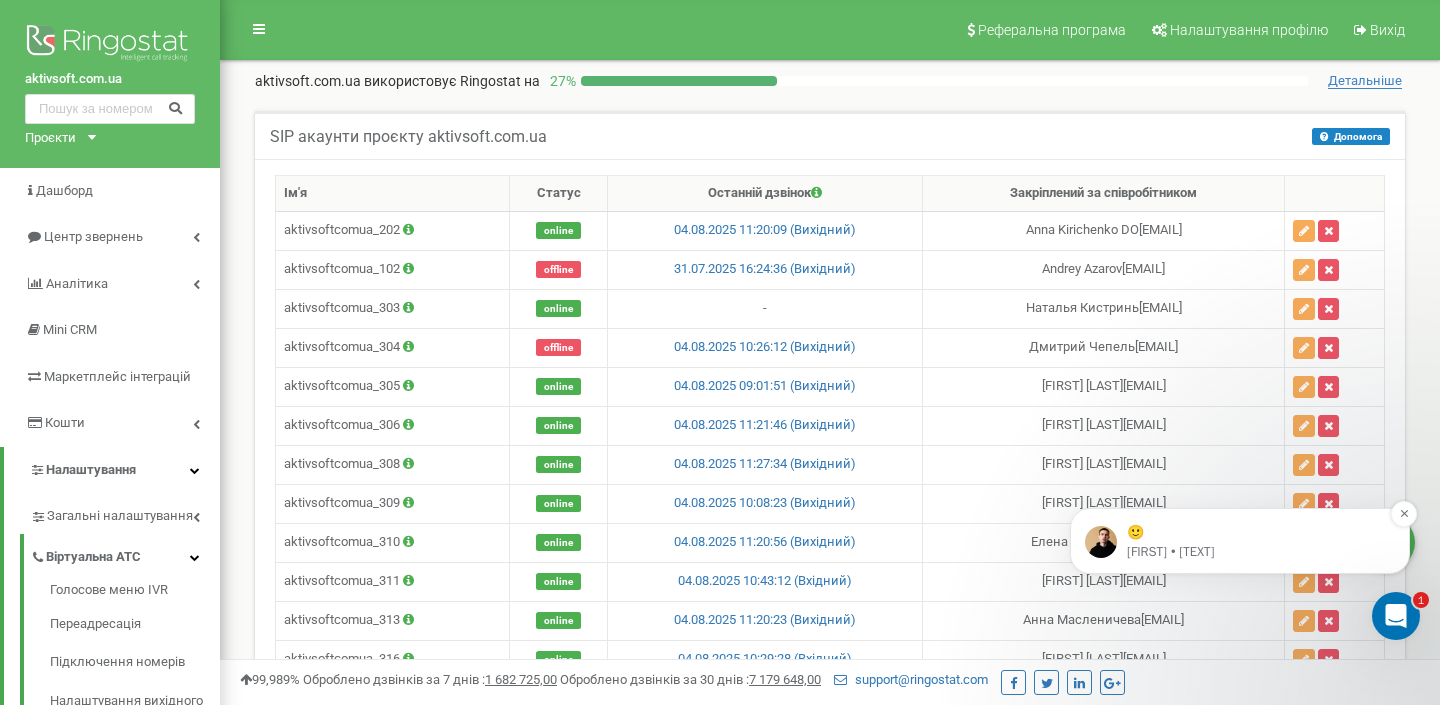 click on "🙂" at bounding box center [1256, 533] 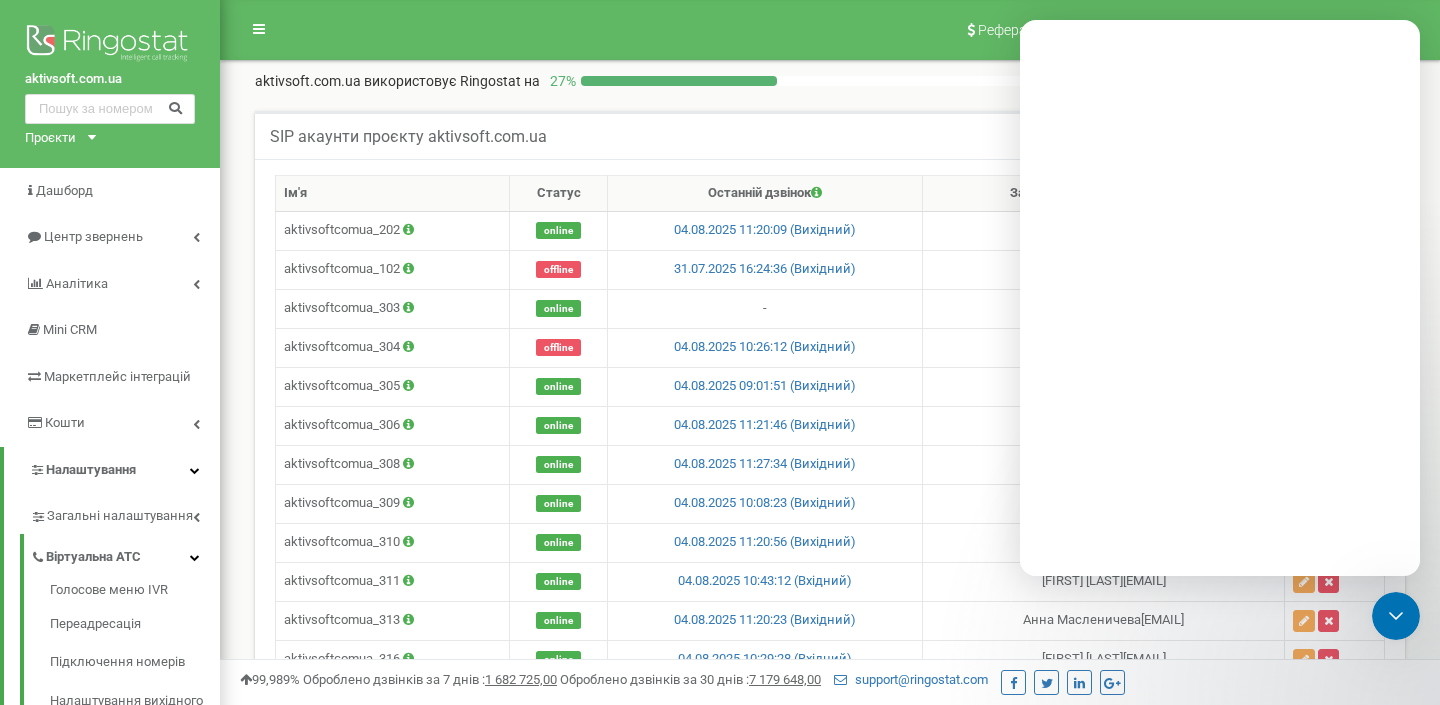 scroll, scrollTop: 0, scrollLeft: 0, axis: both 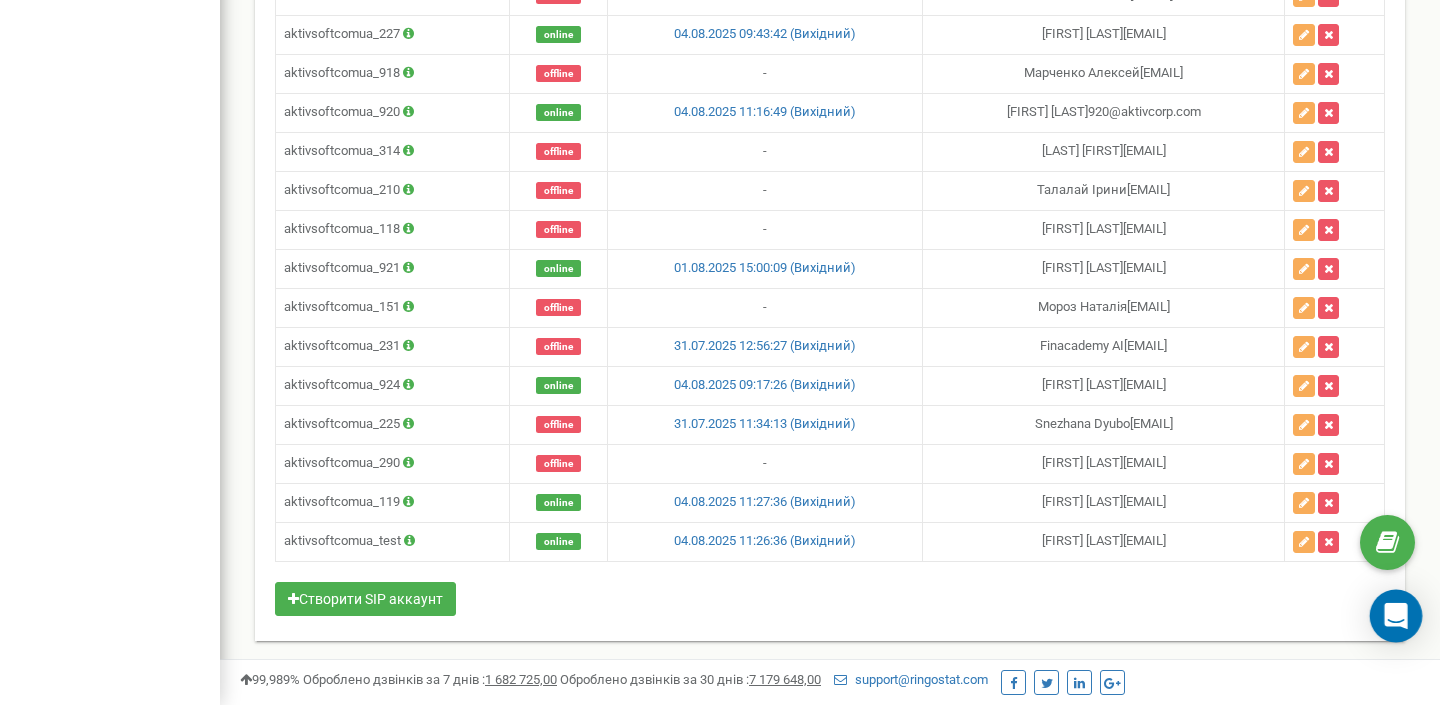 click 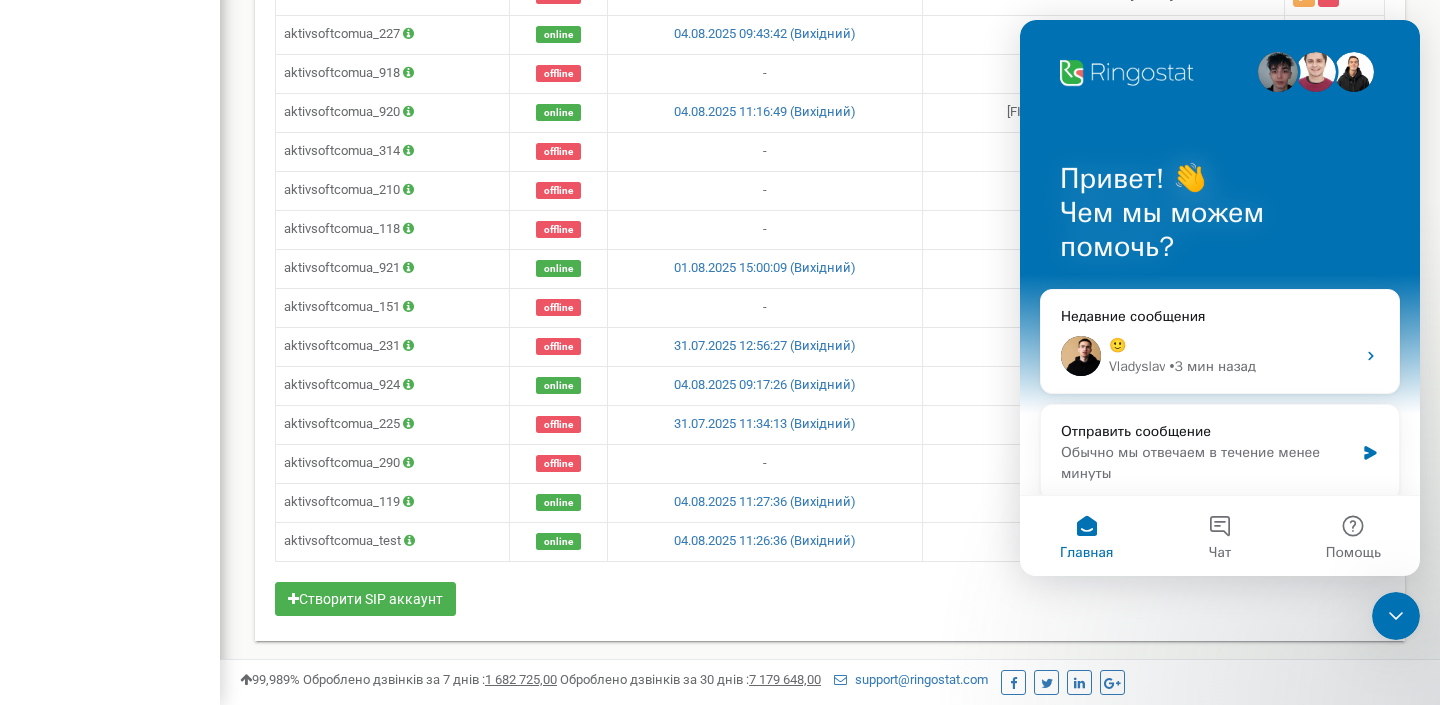 scroll, scrollTop: 0, scrollLeft: 0, axis: both 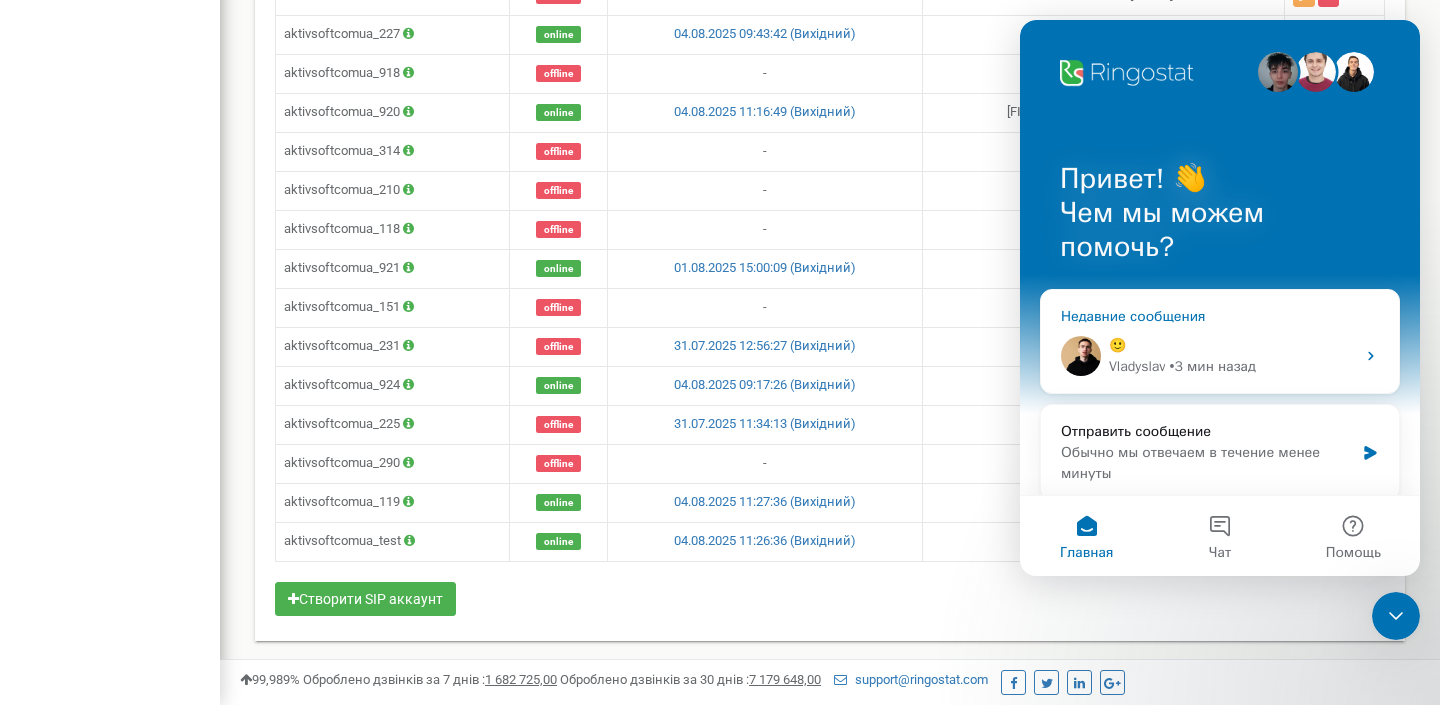 click on "•  3 мин назад" at bounding box center (1212, 366) 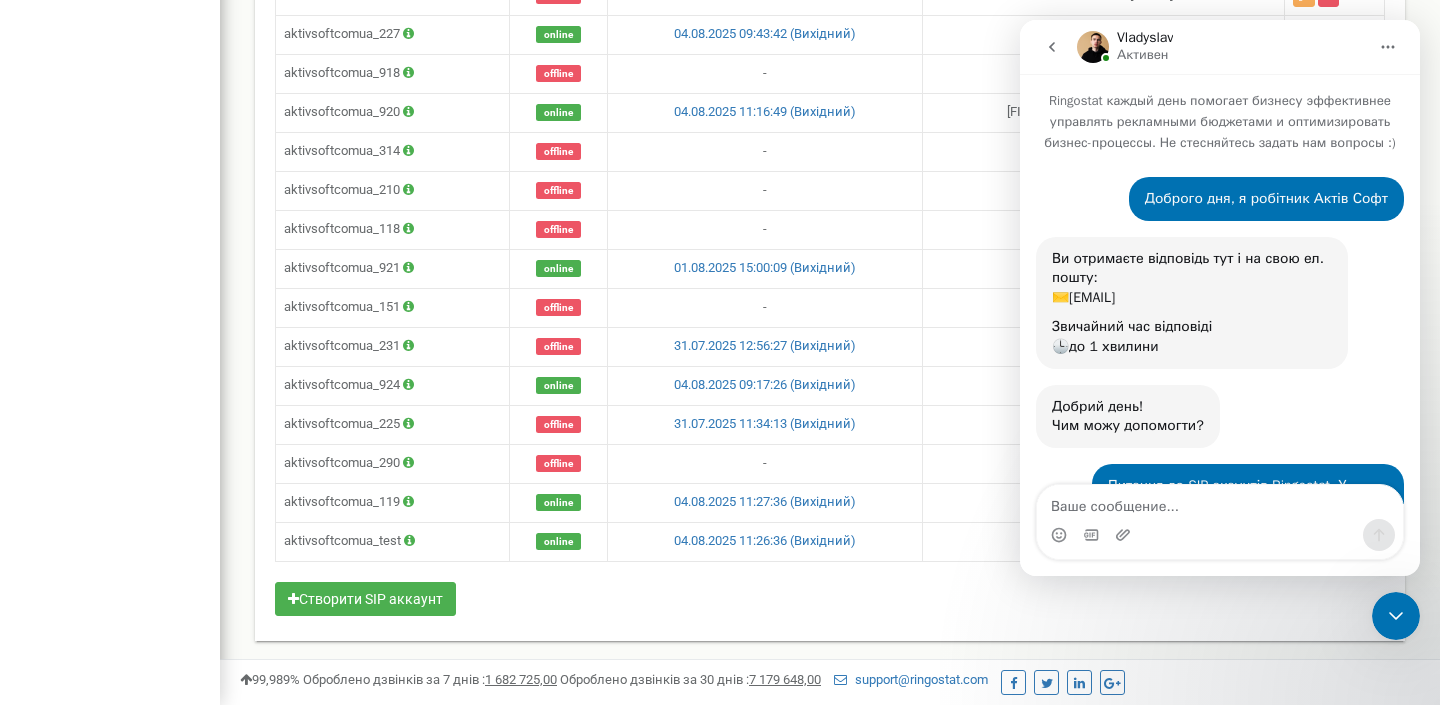 scroll, scrollTop: 2179, scrollLeft: 0, axis: vertical 